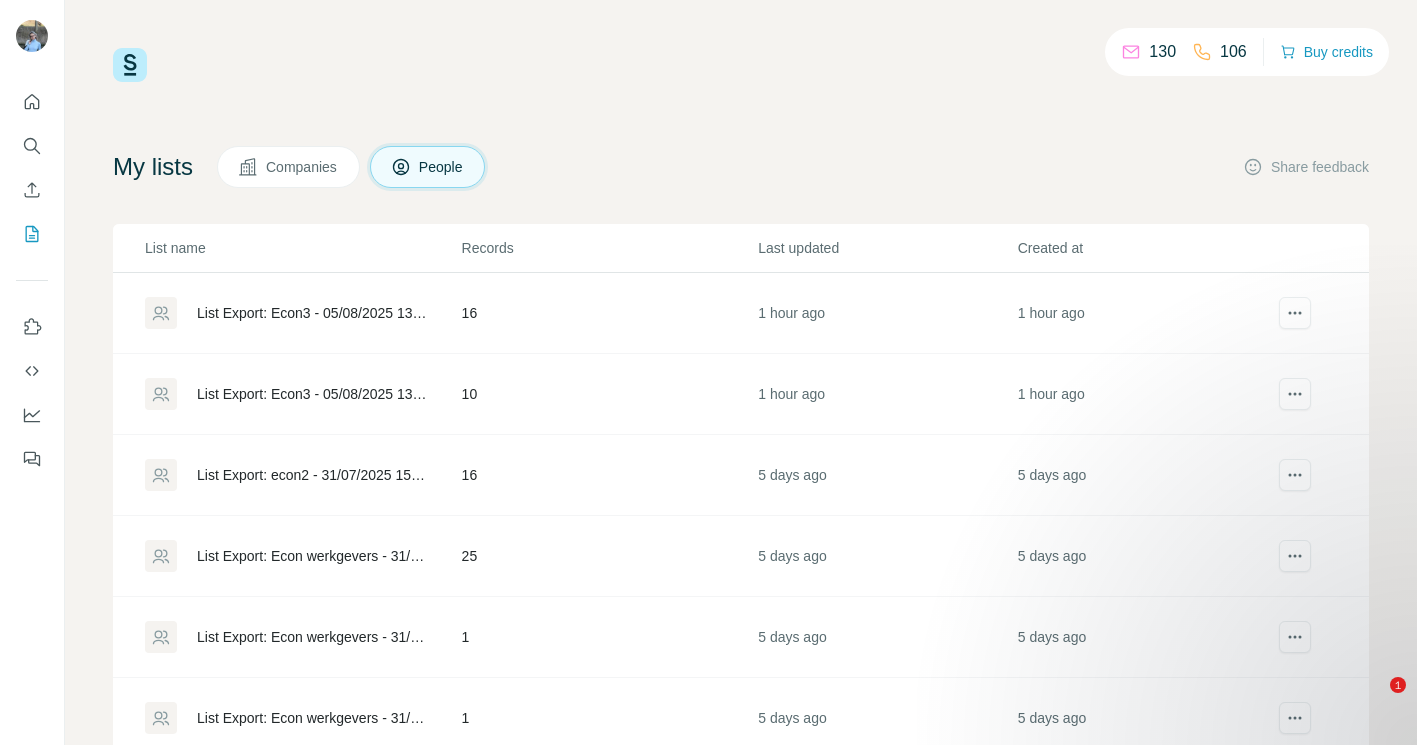 scroll, scrollTop: 0, scrollLeft: 0, axis: both 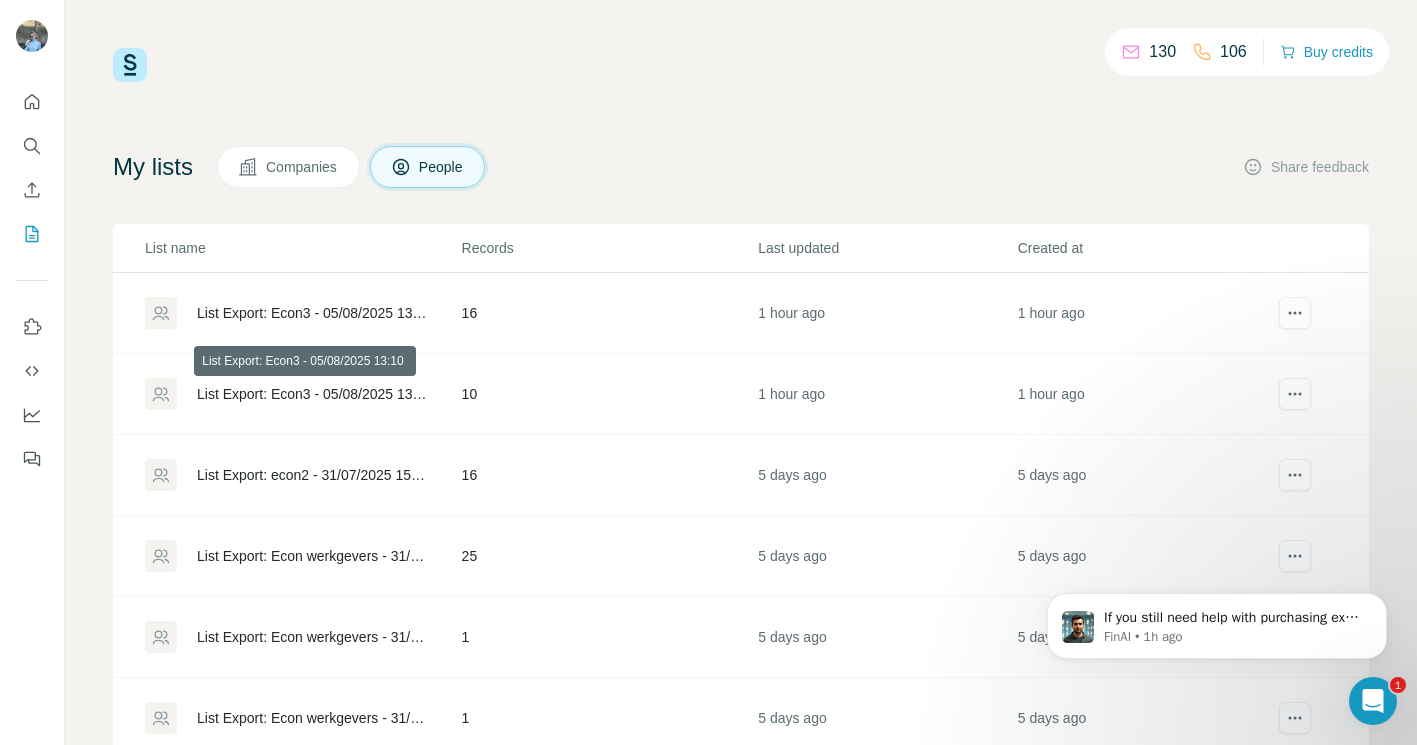 click on "List Export: Econ3 - 05/08/2025 13:10" at bounding box center (312, 394) 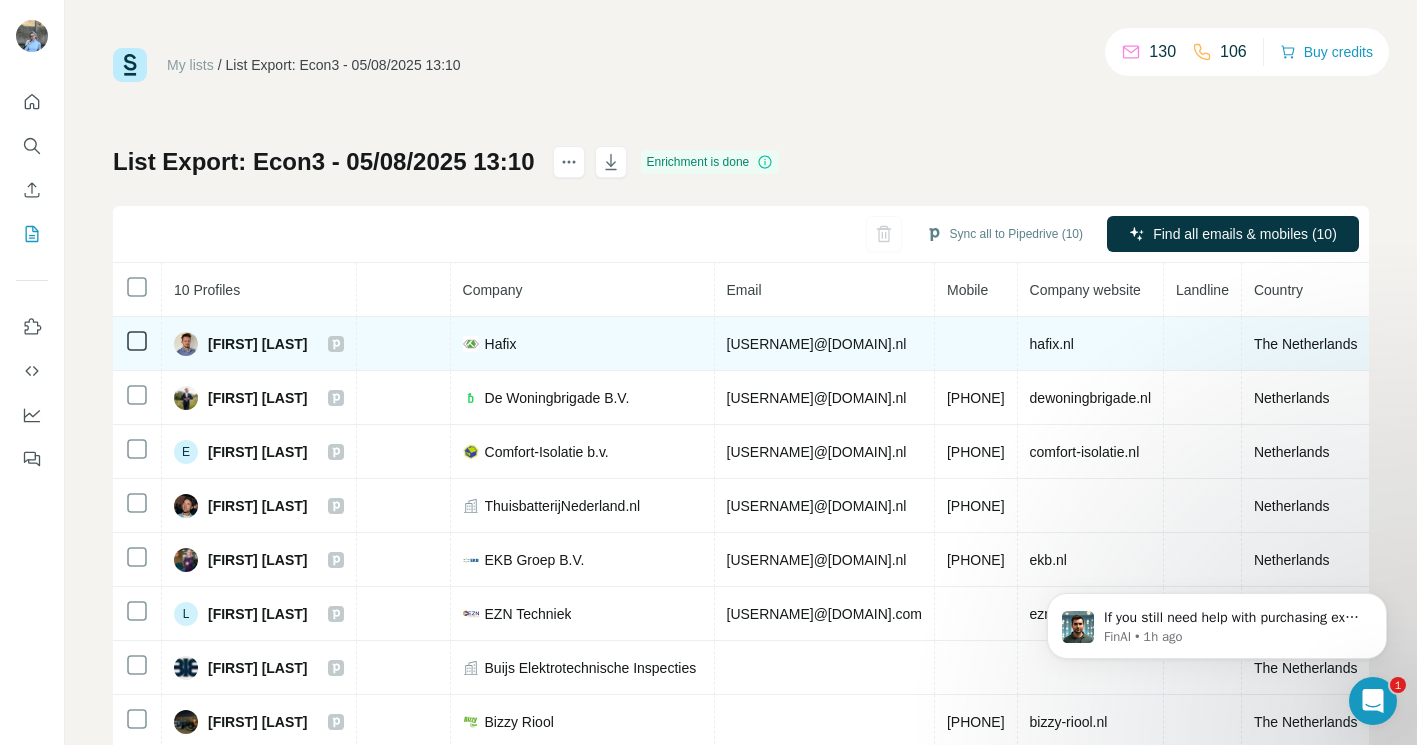 scroll, scrollTop: 0, scrollLeft: 545, axis: horizontal 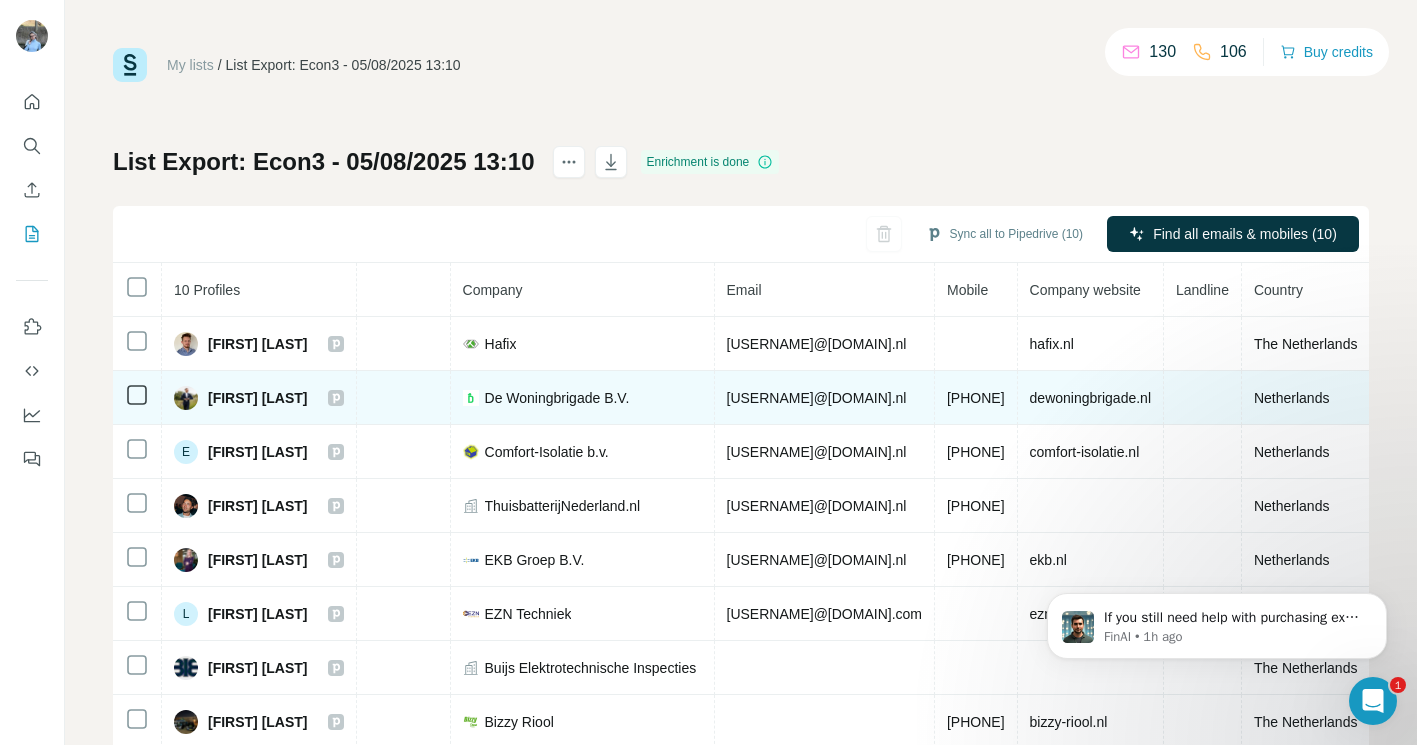 click on "[USERNAME]@[DOMAIN].nl" at bounding box center [817, 398] 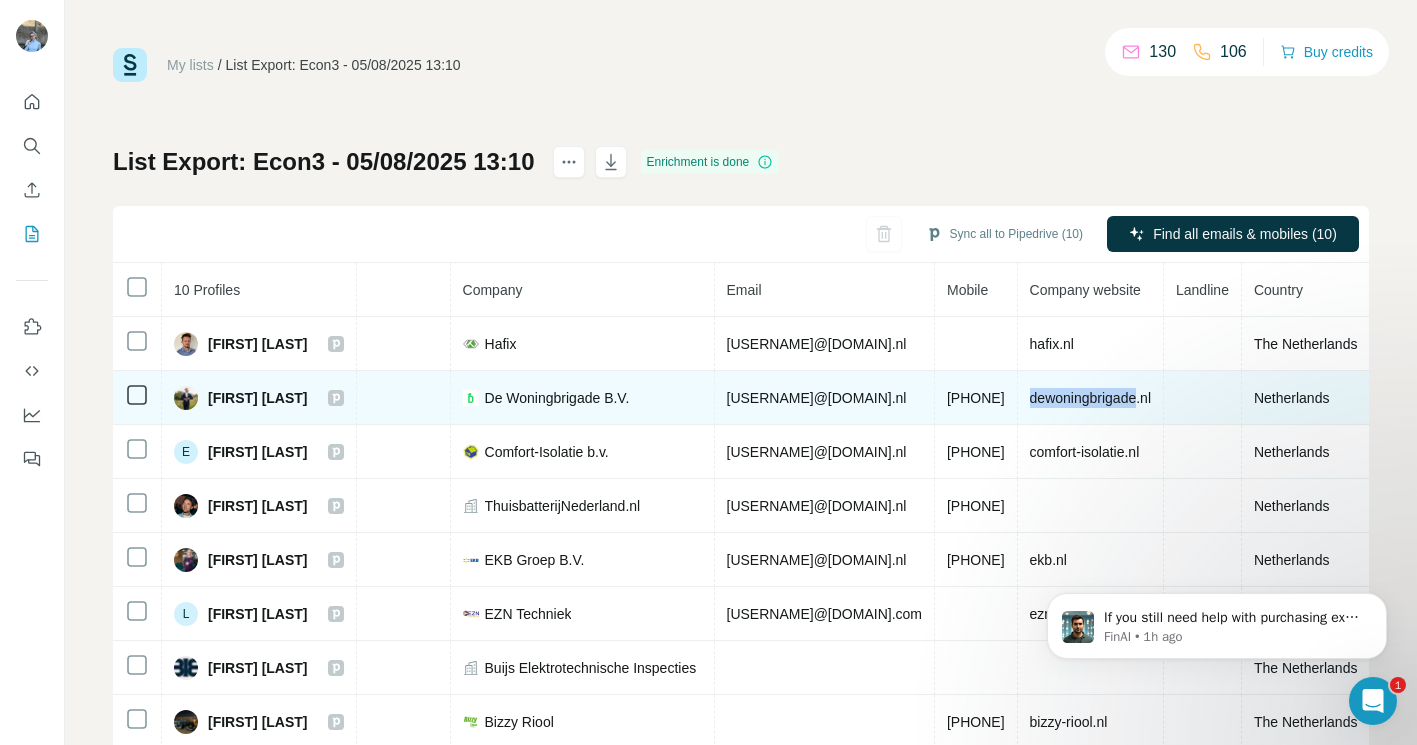 click on "dewoningbrigade.nl" at bounding box center (1090, 398) 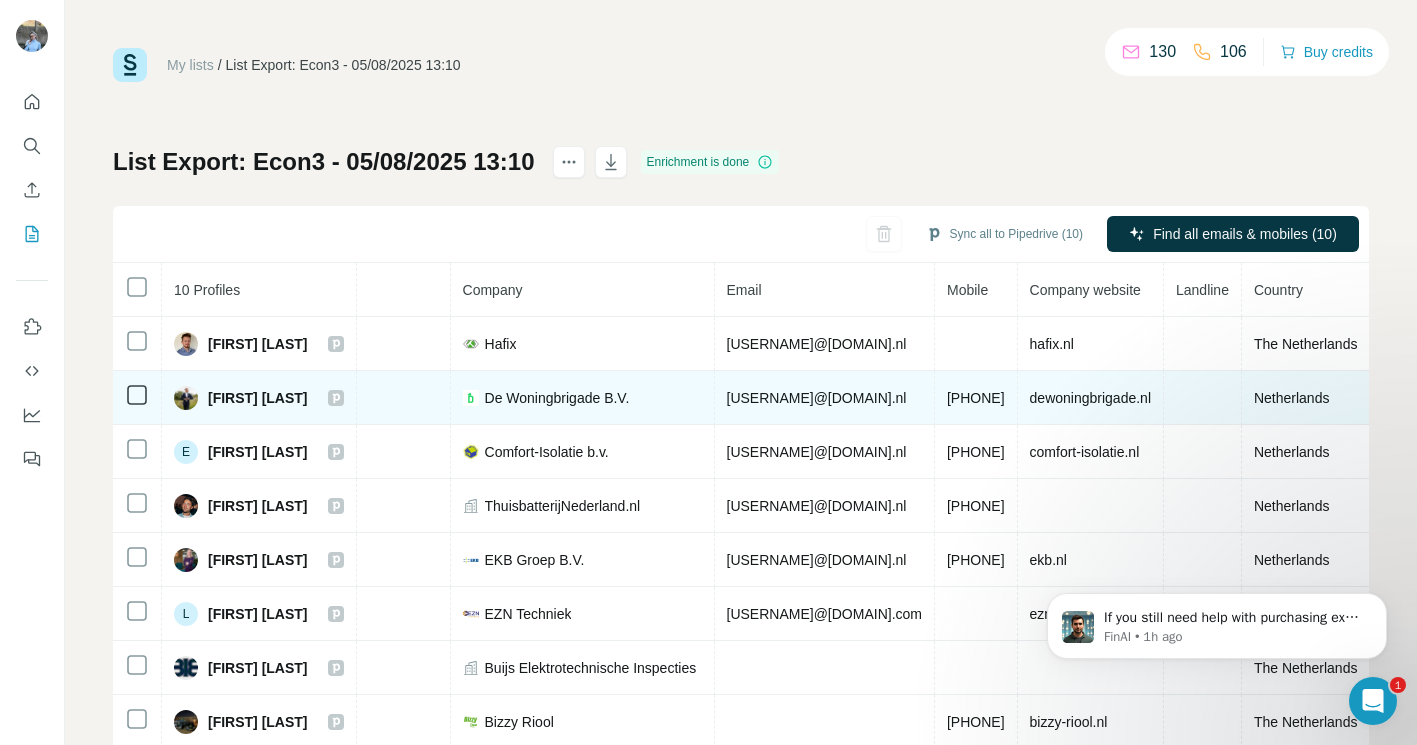click on "[USERNAME]@[DOMAIN].nl" at bounding box center (817, 398) 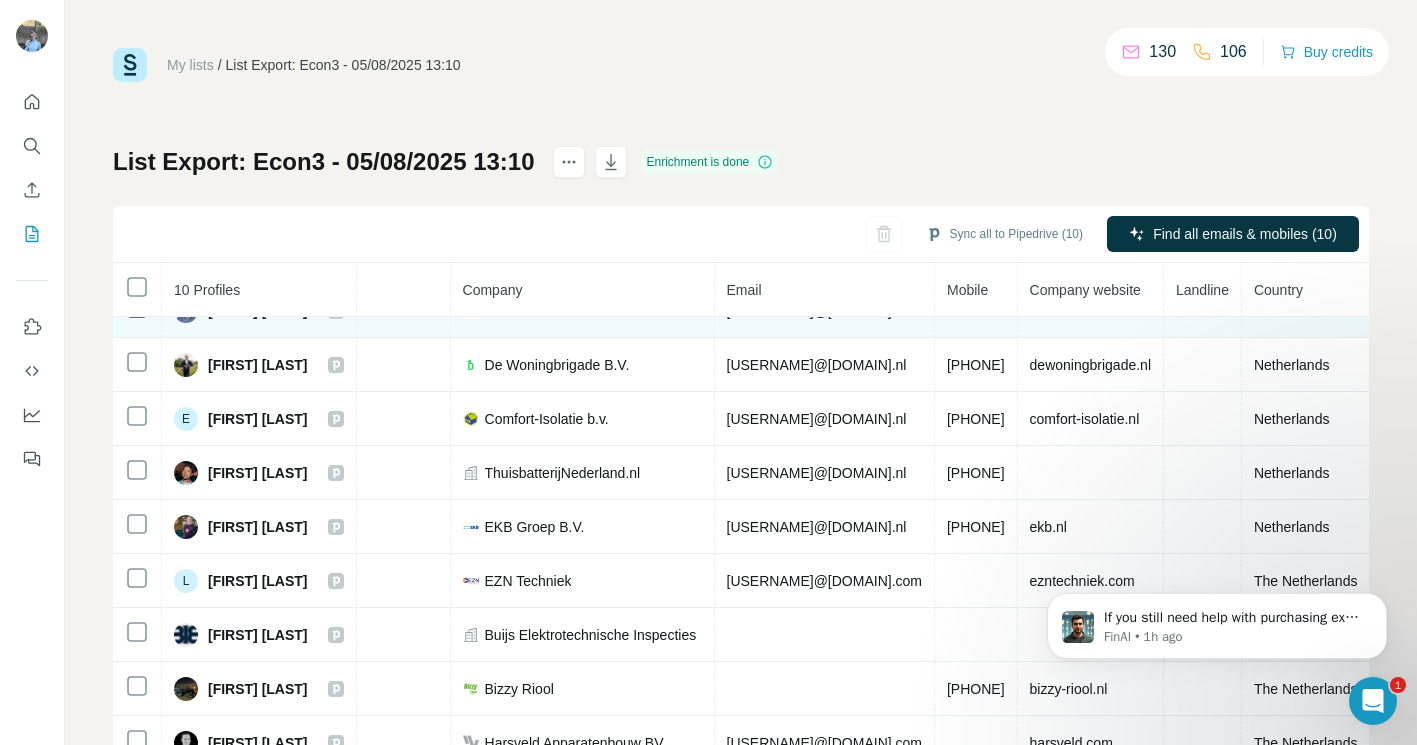 scroll, scrollTop: 43, scrollLeft: 545, axis: both 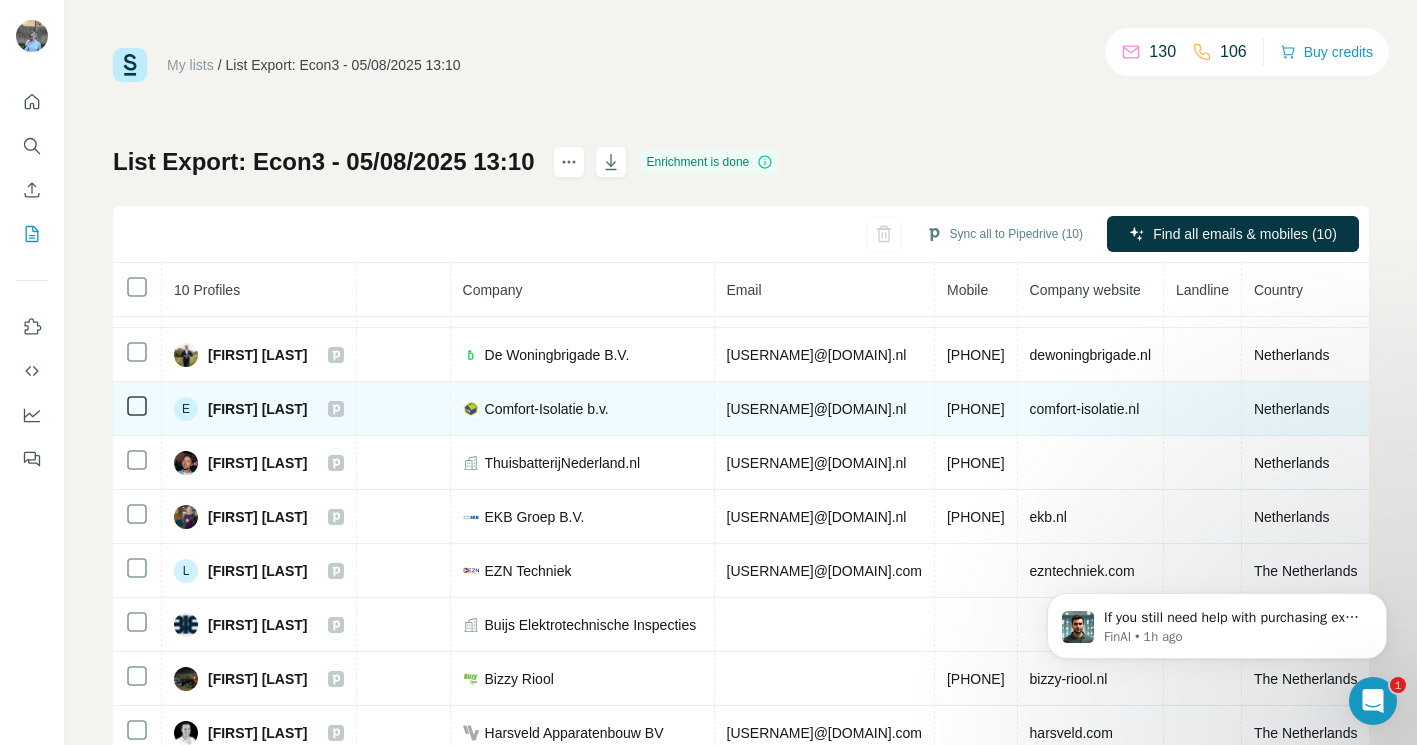 click on "[PHONE]" at bounding box center [976, 409] 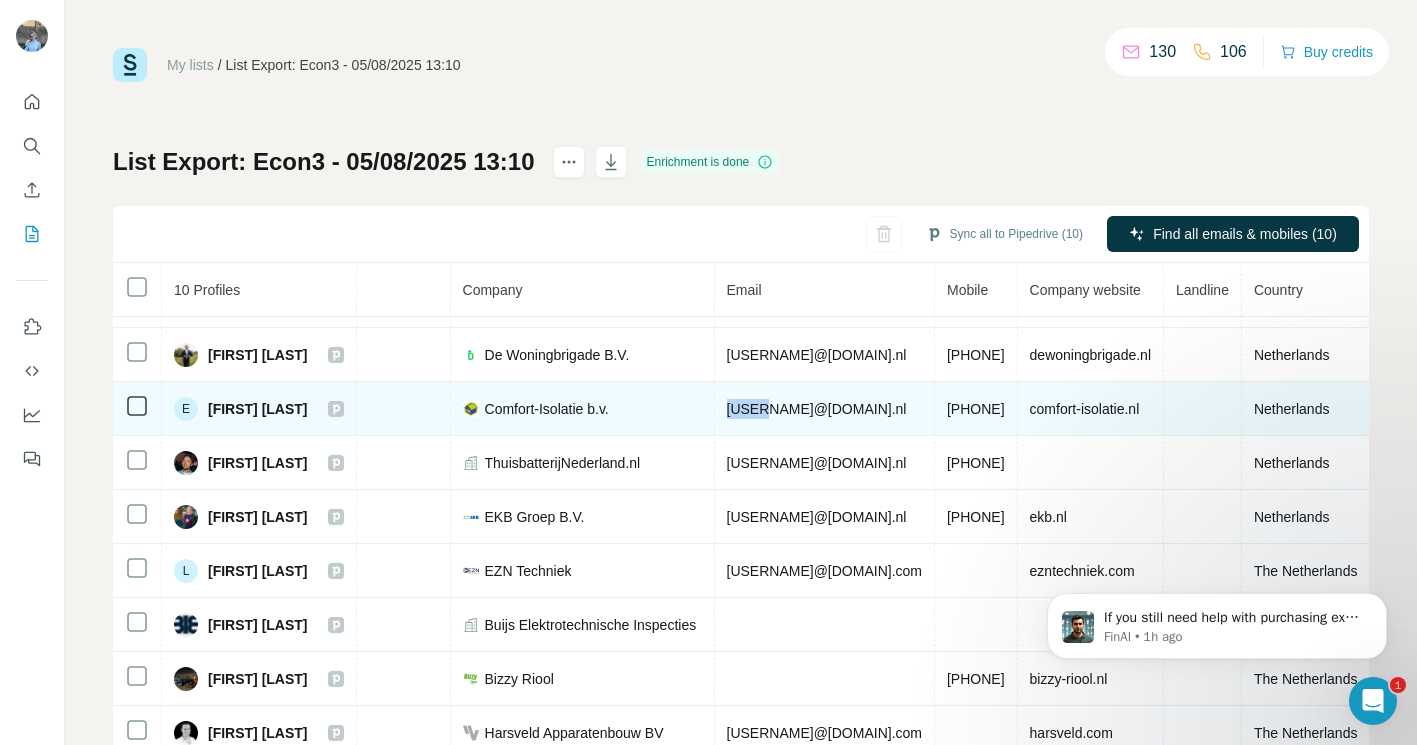 click on "[USERNAME]@[DOMAIN].nl" at bounding box center [817, 409] 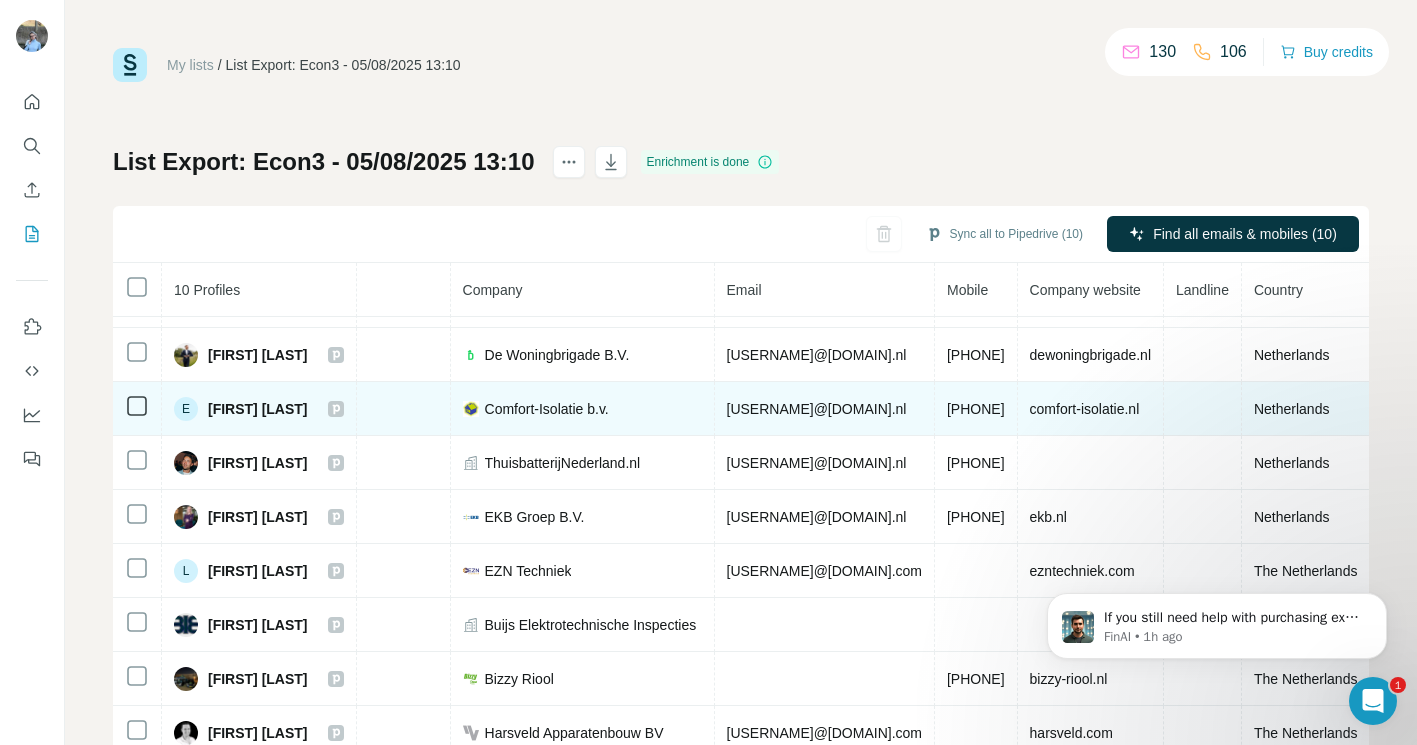 click on "Comfort-Isolatie b.v." at bounding box center (582, 409) 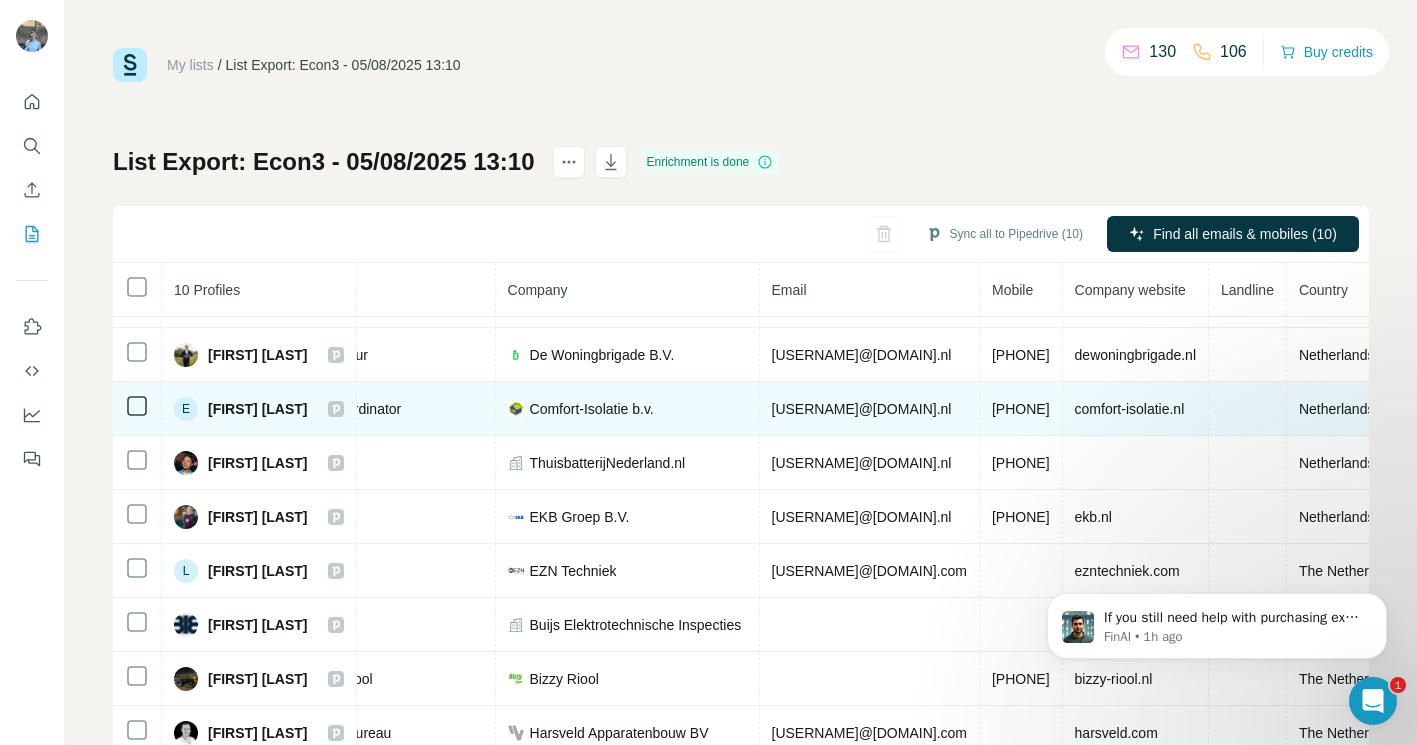 scroll, scrollTop: 43, scrollLeft: 0, axis: vertical 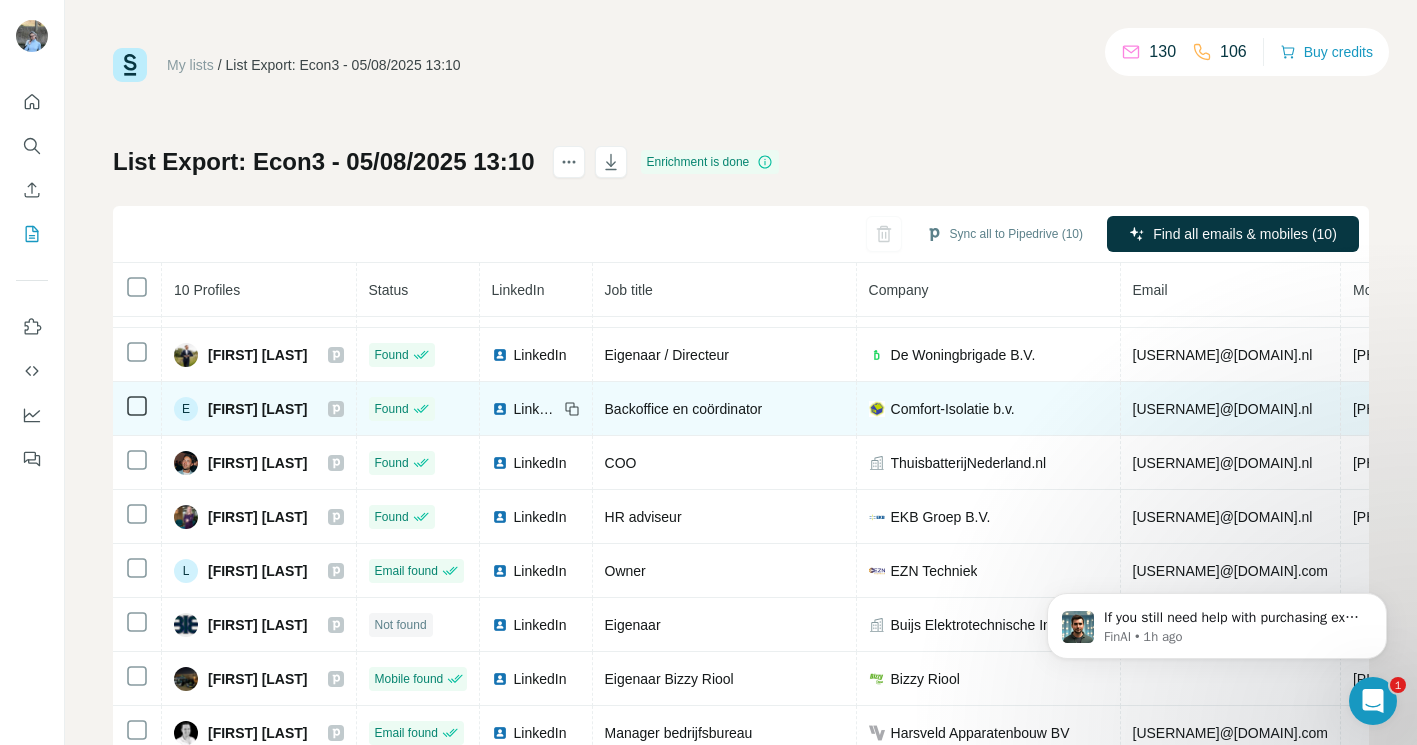 click on "Comfort-Isolatie b.v." at bounding box center (953, 409) 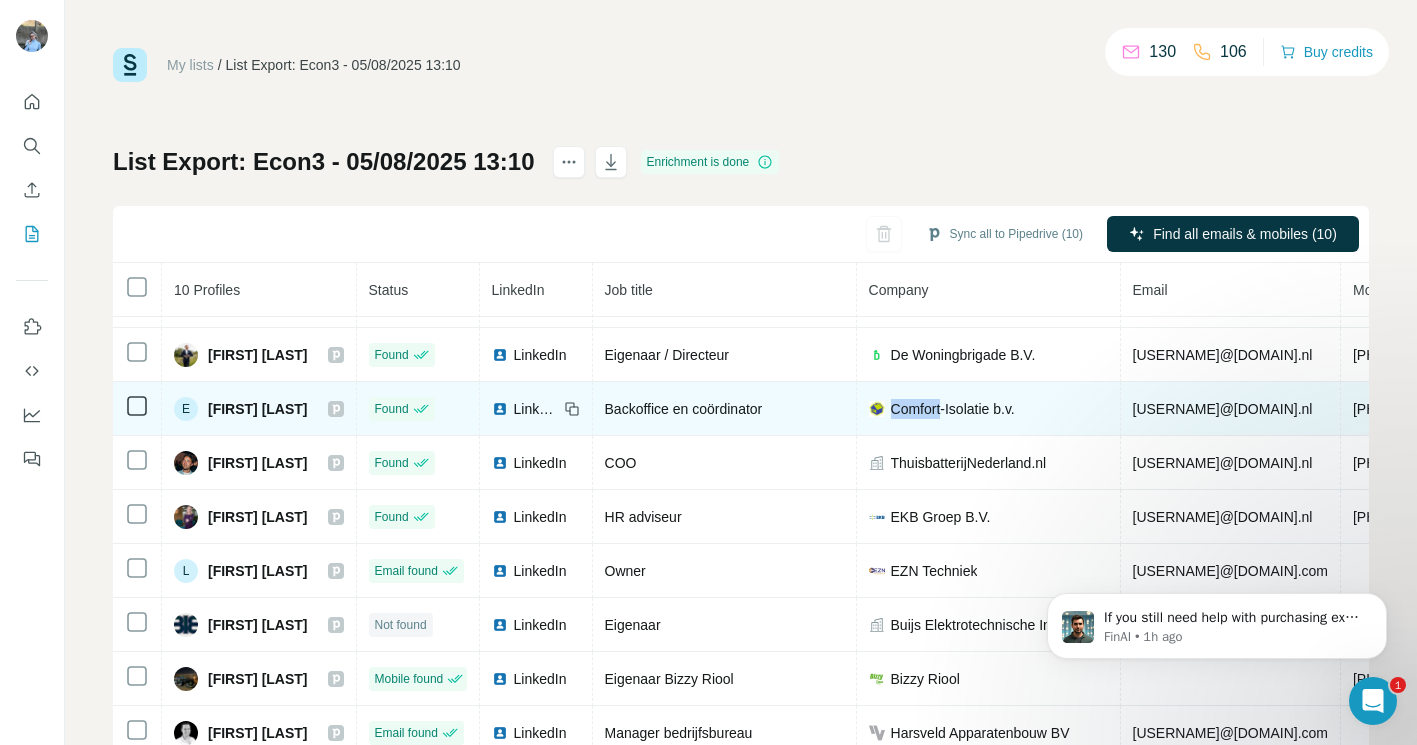 click on "Comfort-Isolatie b.v." at bounding box center (953, 409) 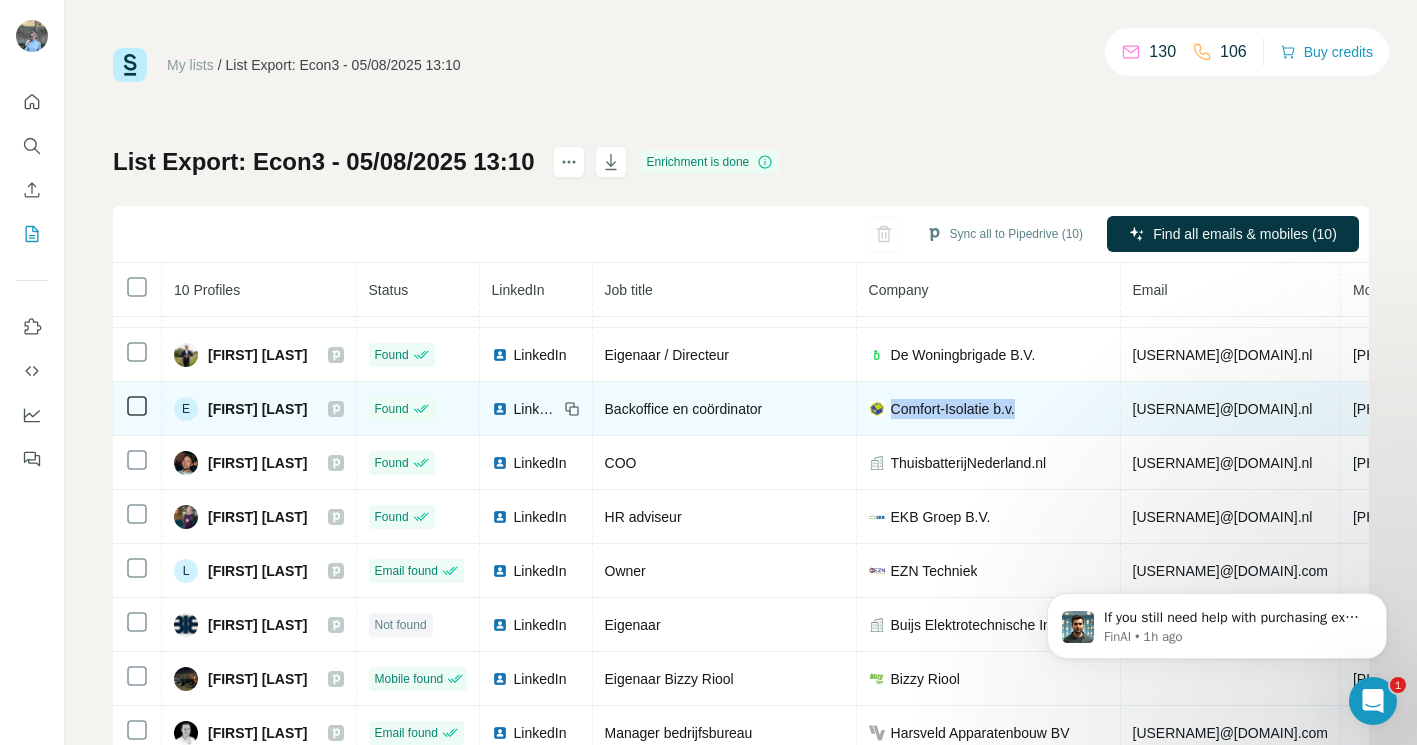 drag, startPoint x: 954, startPoint y: 408, endPoint x: 1110, endPoint y: 413, distance: 156.08011 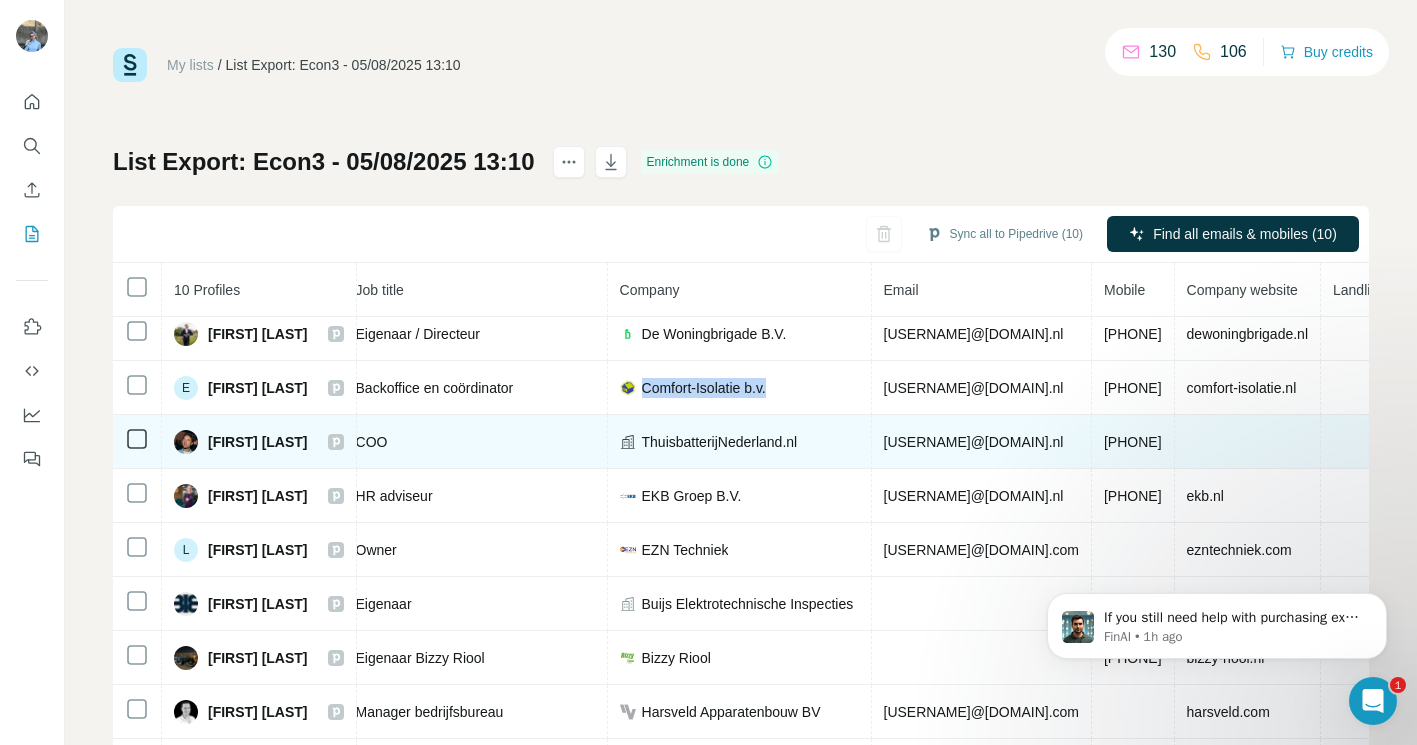 scroll, scrollTop: 64, scrollLeft: 276, axis: both 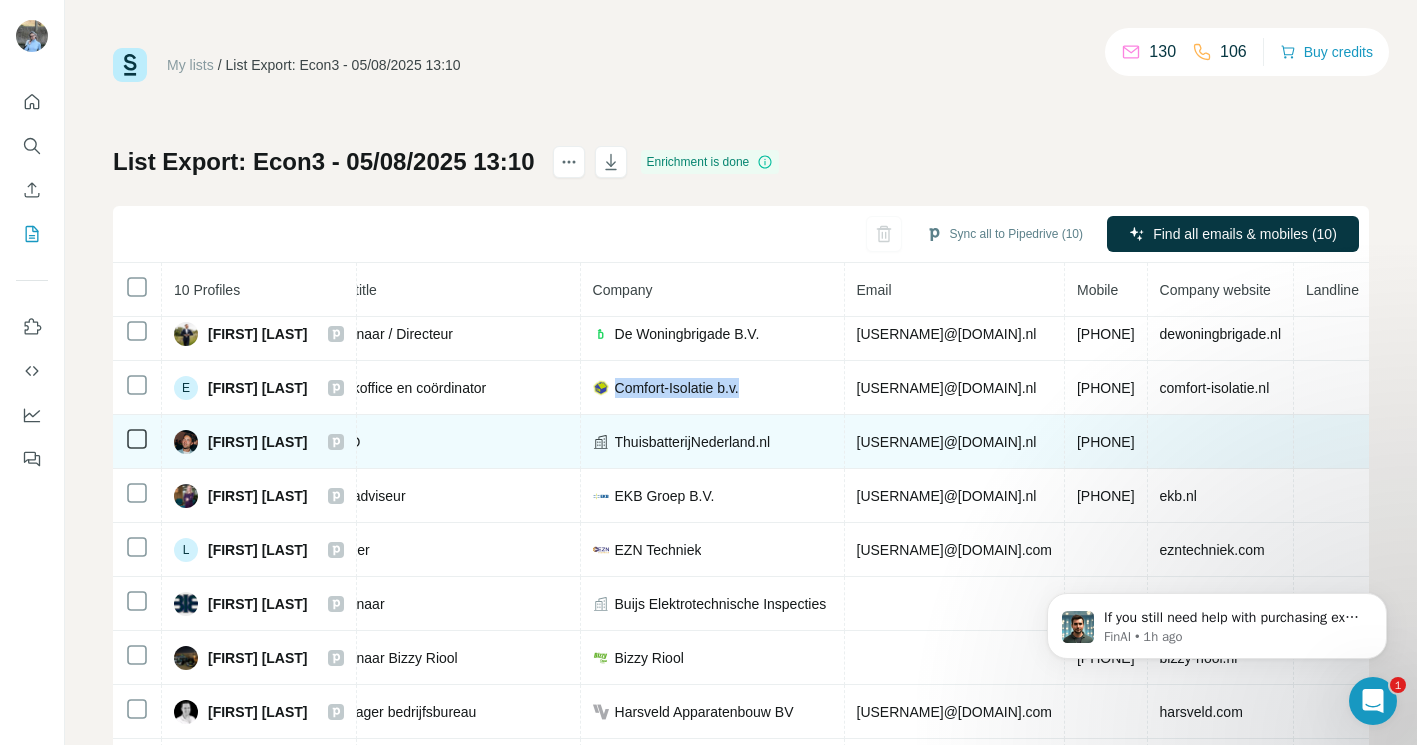 drag, startPoint x: 916, startPoint y: 437, endPoint x: 1127, endPoint y: 437, distance: 211 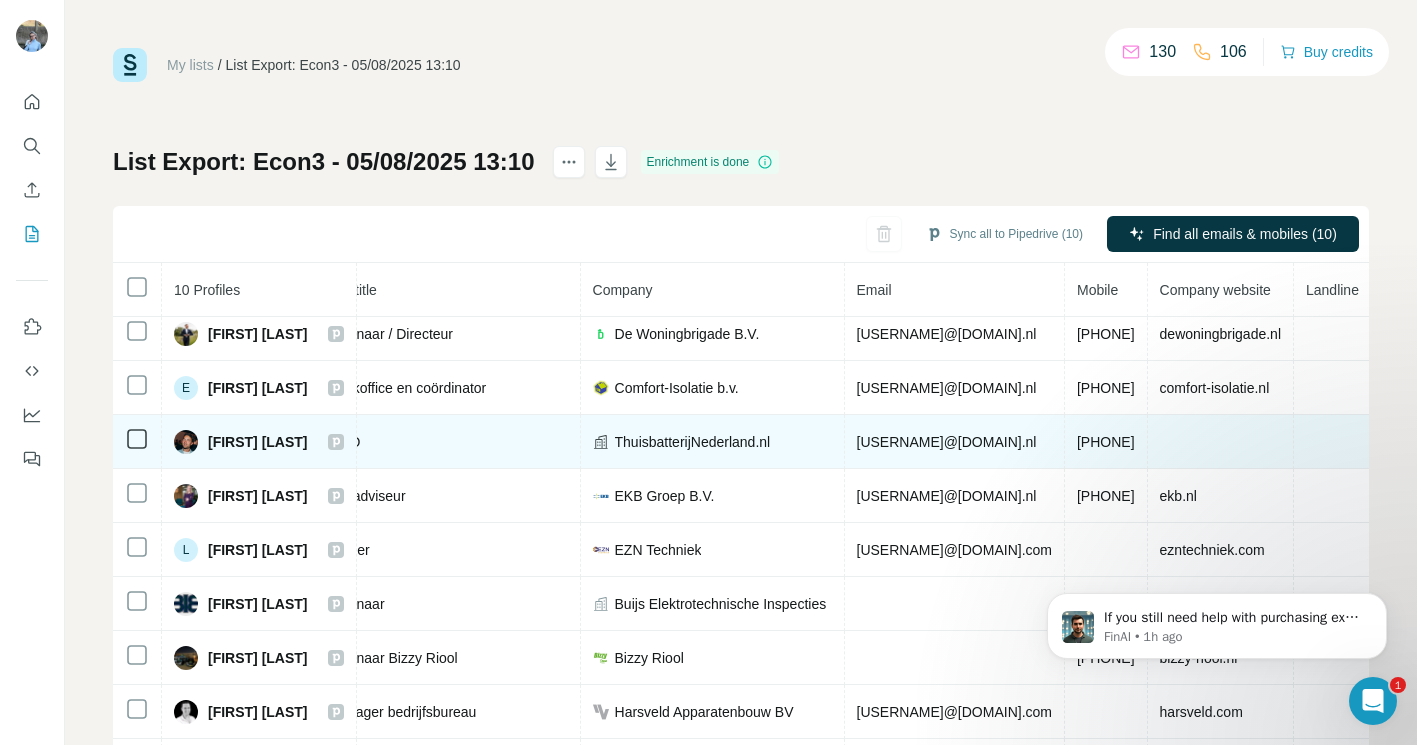 click on "[PHONE]" at bounding box center (1106, 442) 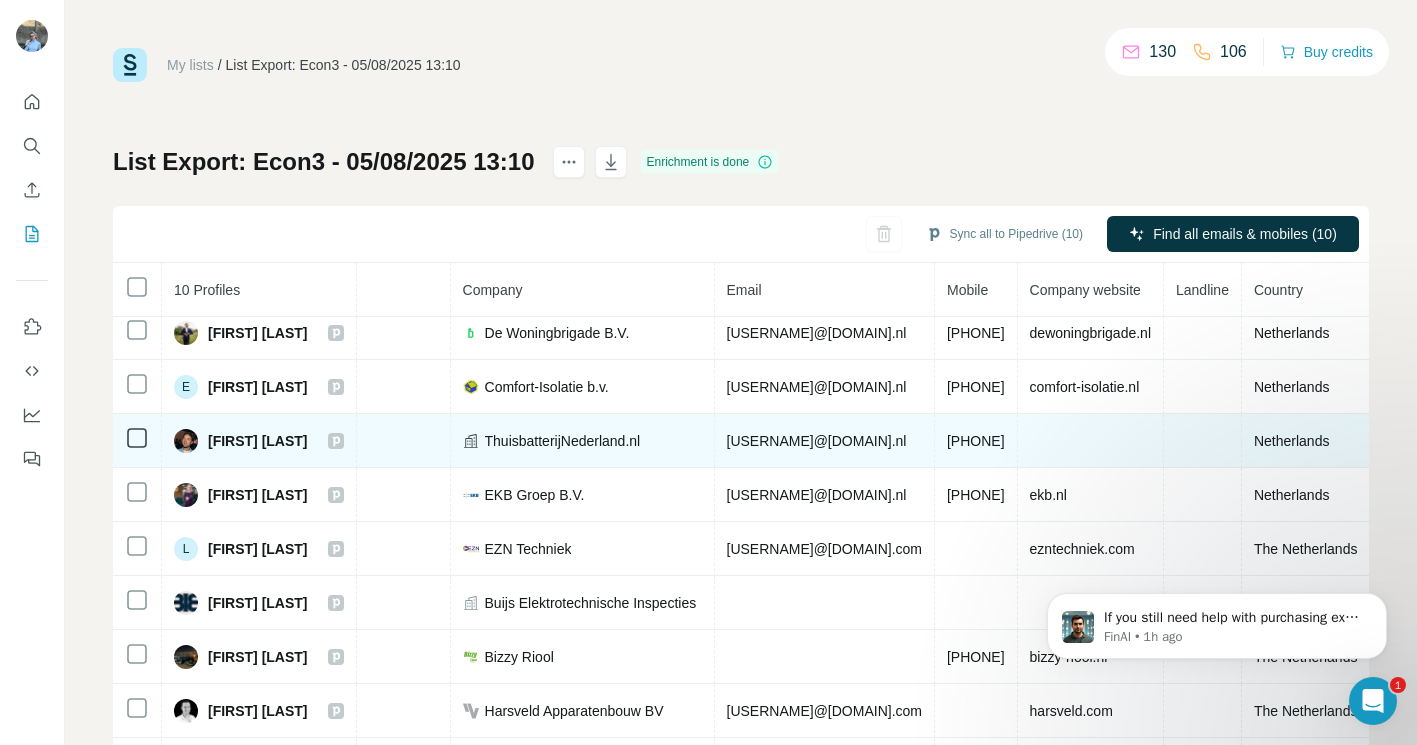 scroll, scrollTop: 65, scrollLeft: 545, axis: both 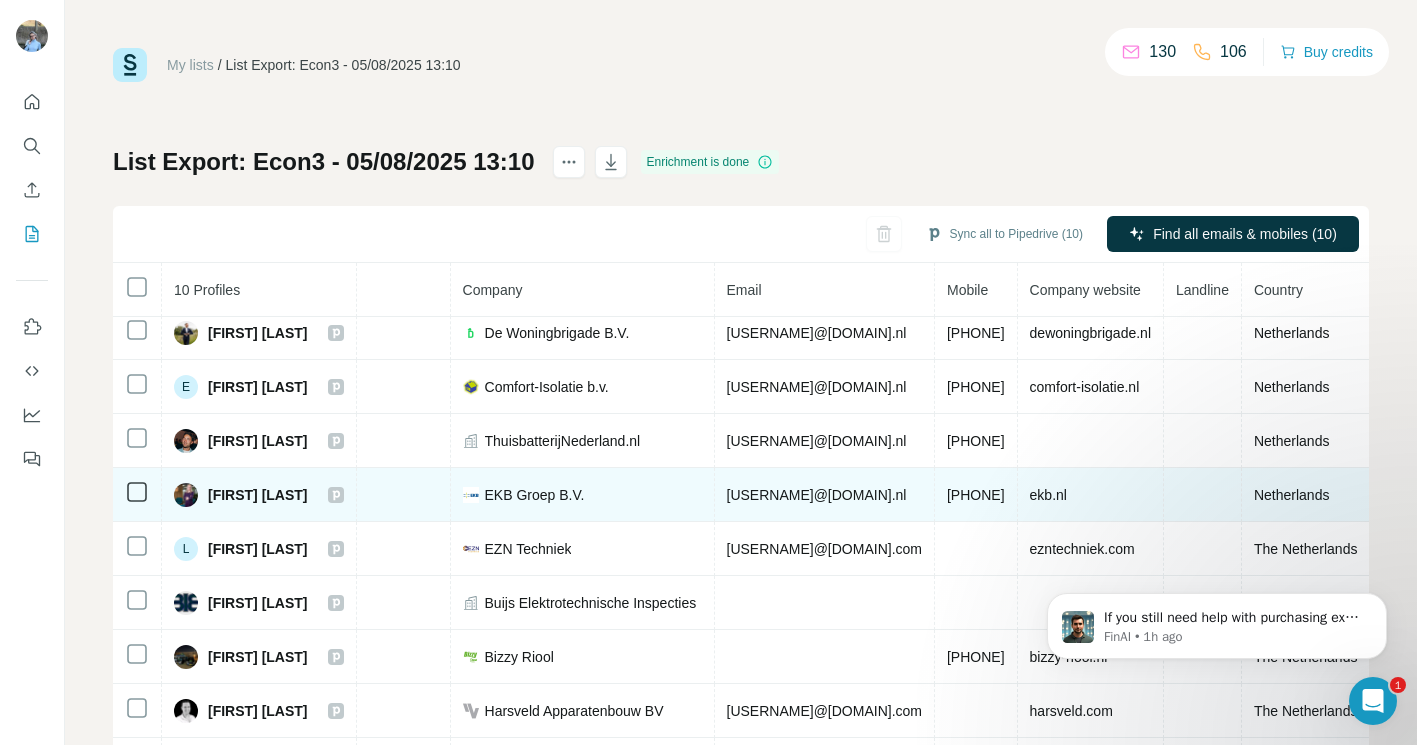 click on "[PHONE]" at bounding box center (976, 495) 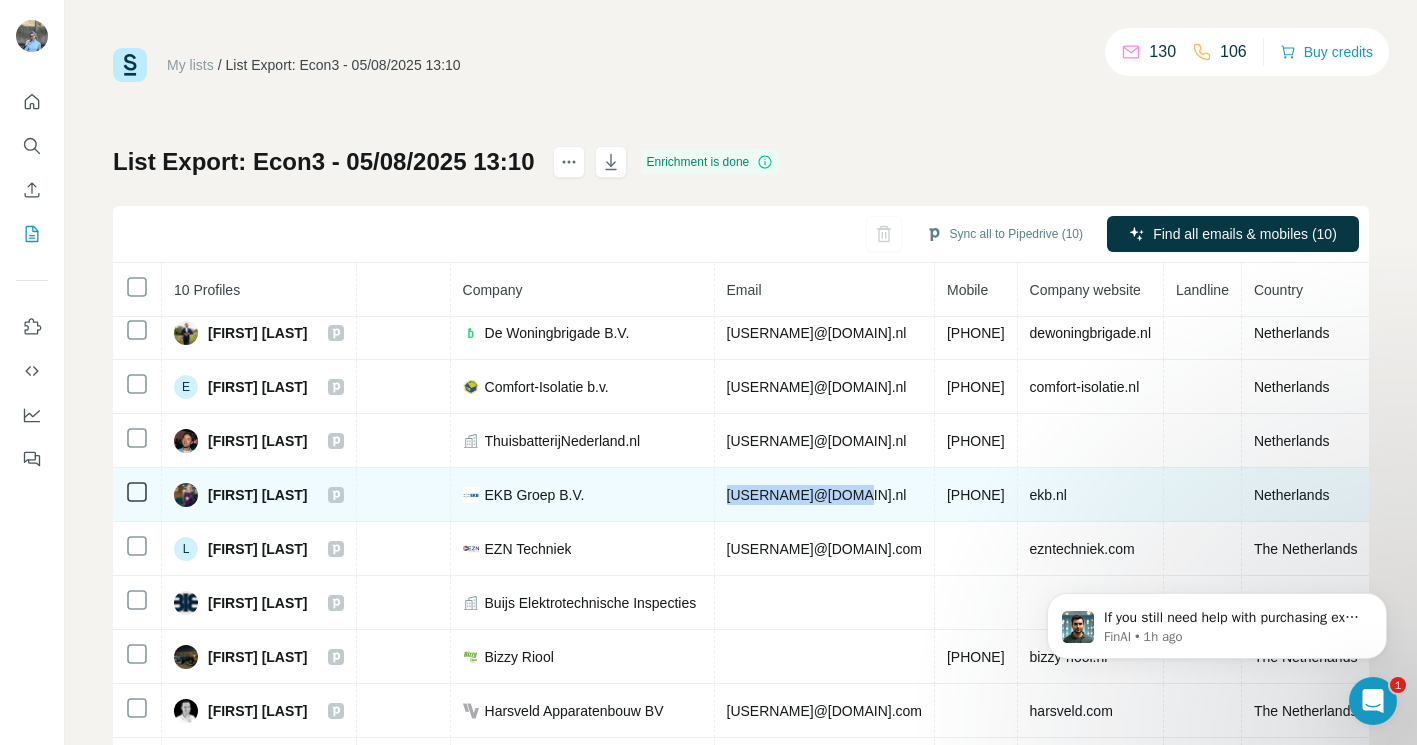 drag, startPoint x: 785, startPoint y: 487, endPoint x: 636, endPoint y: 499, distance: 149.48244 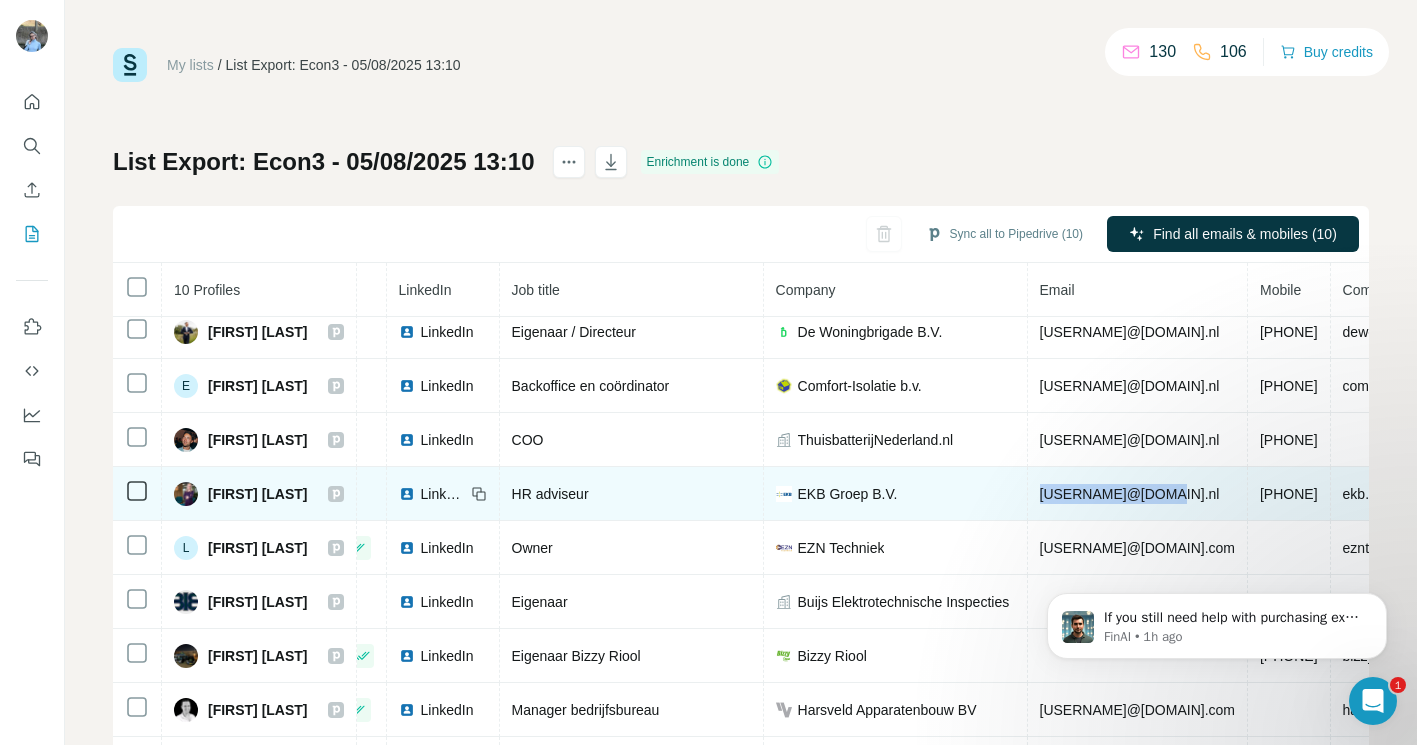 scroll, scrollTop: 66, scrollLeft: 91, axis: both 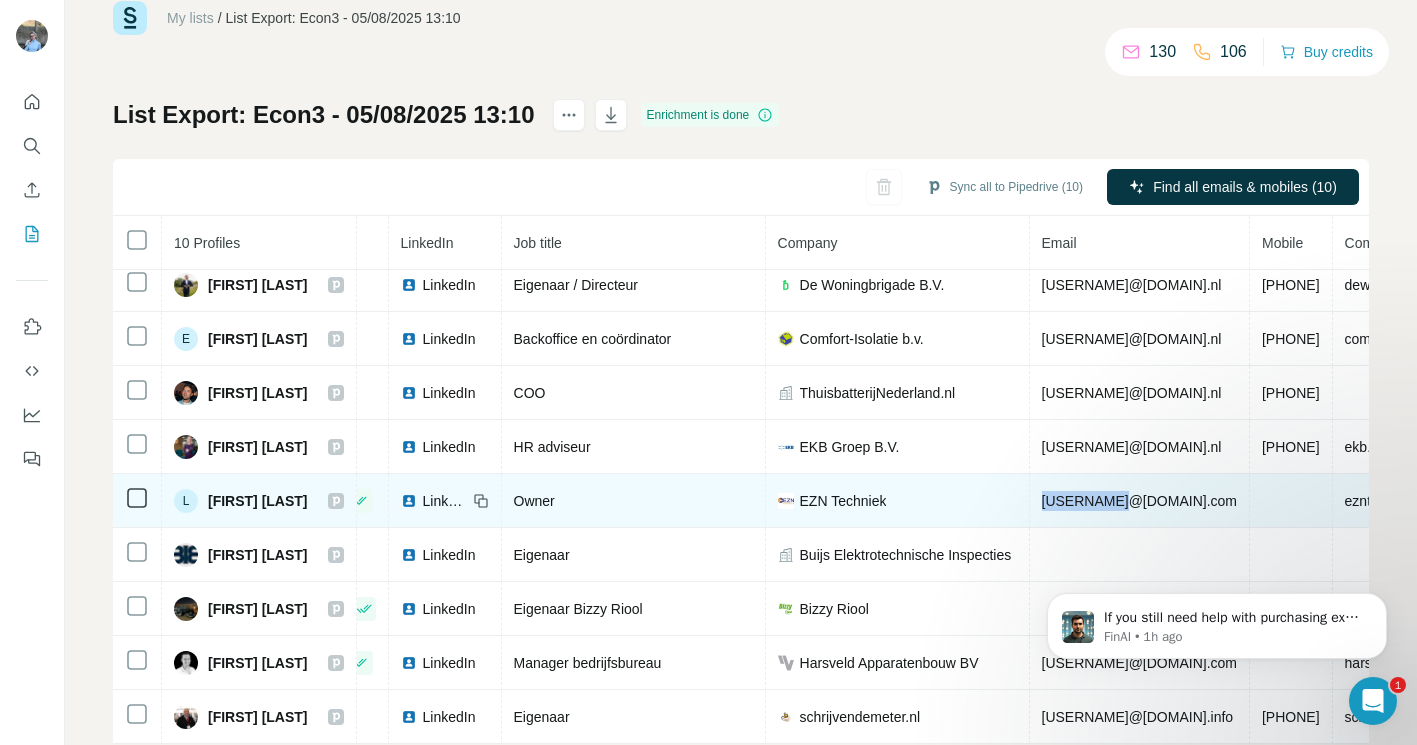 drag, startPoint x: 1101, startPoint y: 493, endPoint x: 1188, endPoint y: 482, distance: 87.69264 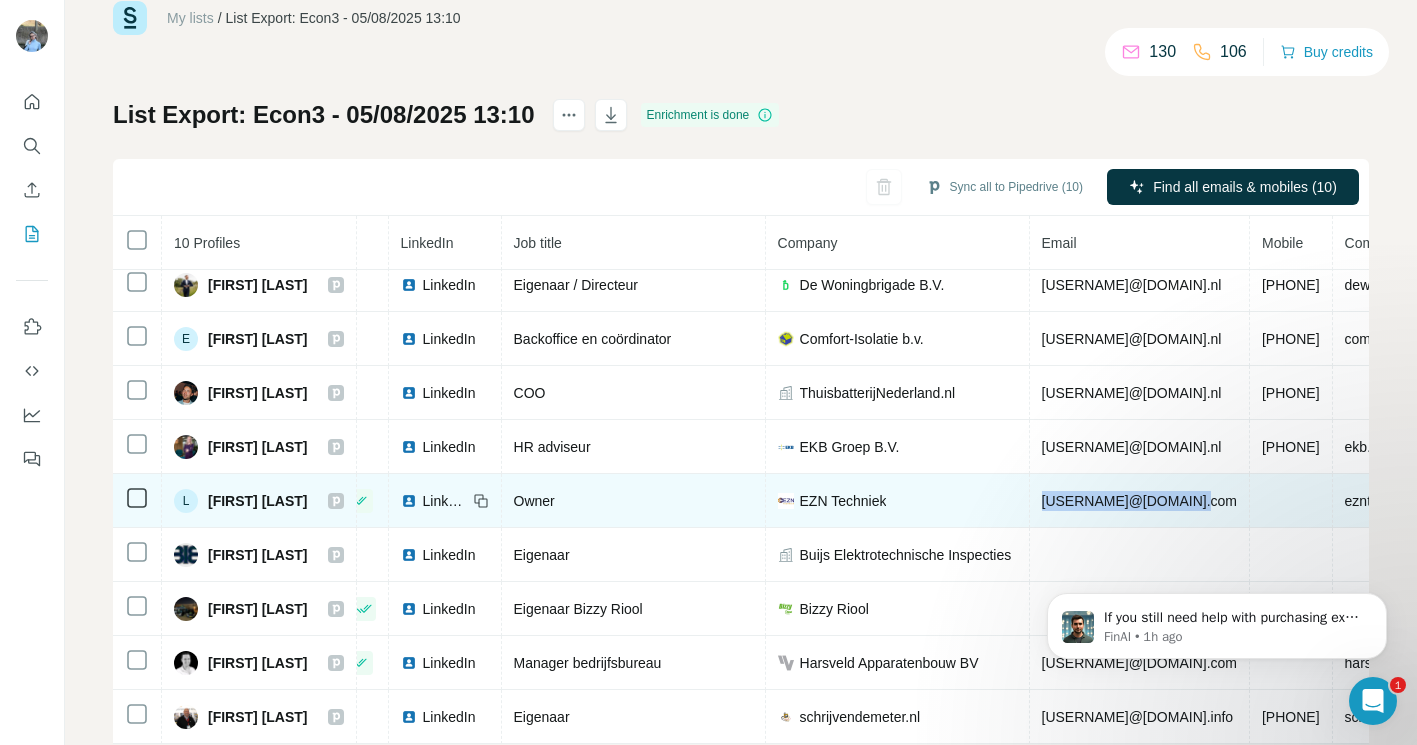 drag, startPoint x: 1103, startPoint y: 498, endPoint x: 1266, endPoint y: 497, distance: 163.00307 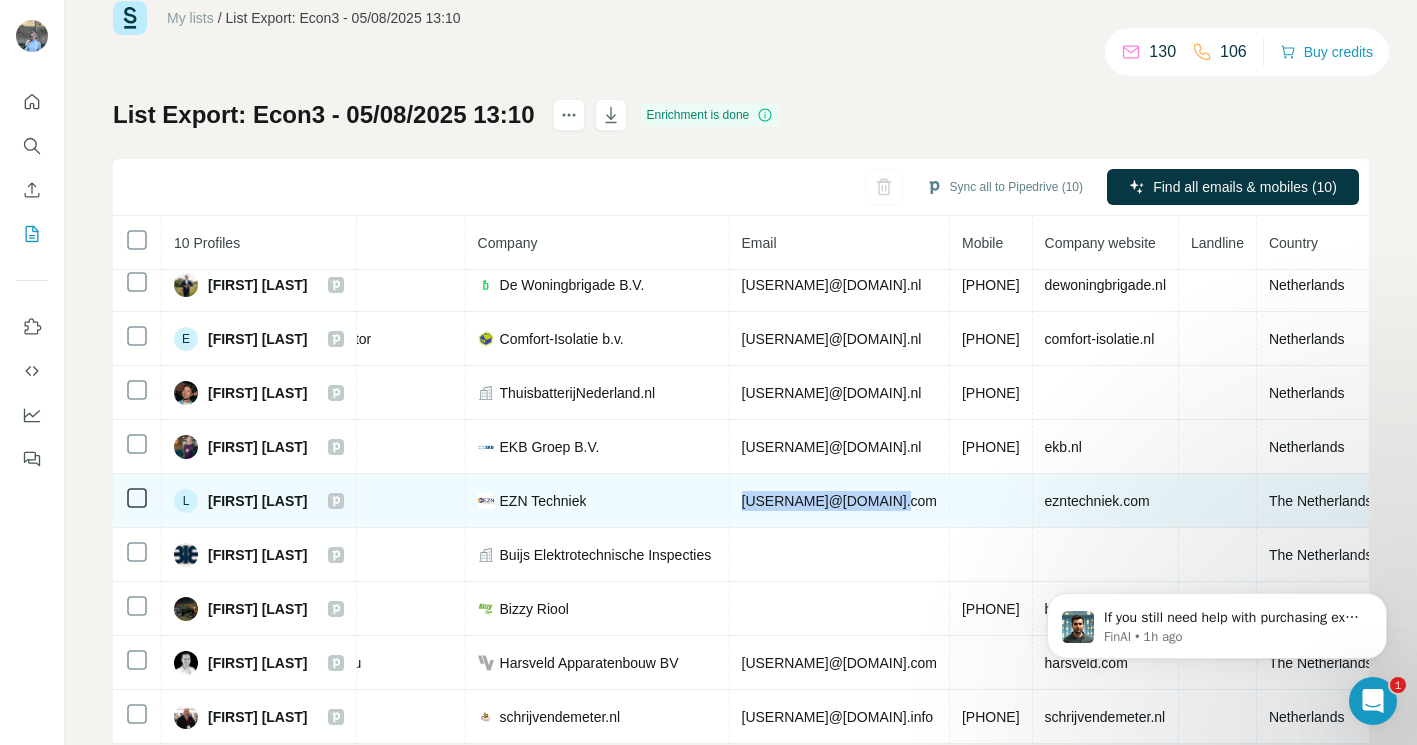 scroll, scrollTop: 66, scrollLeft: 387, axis: both 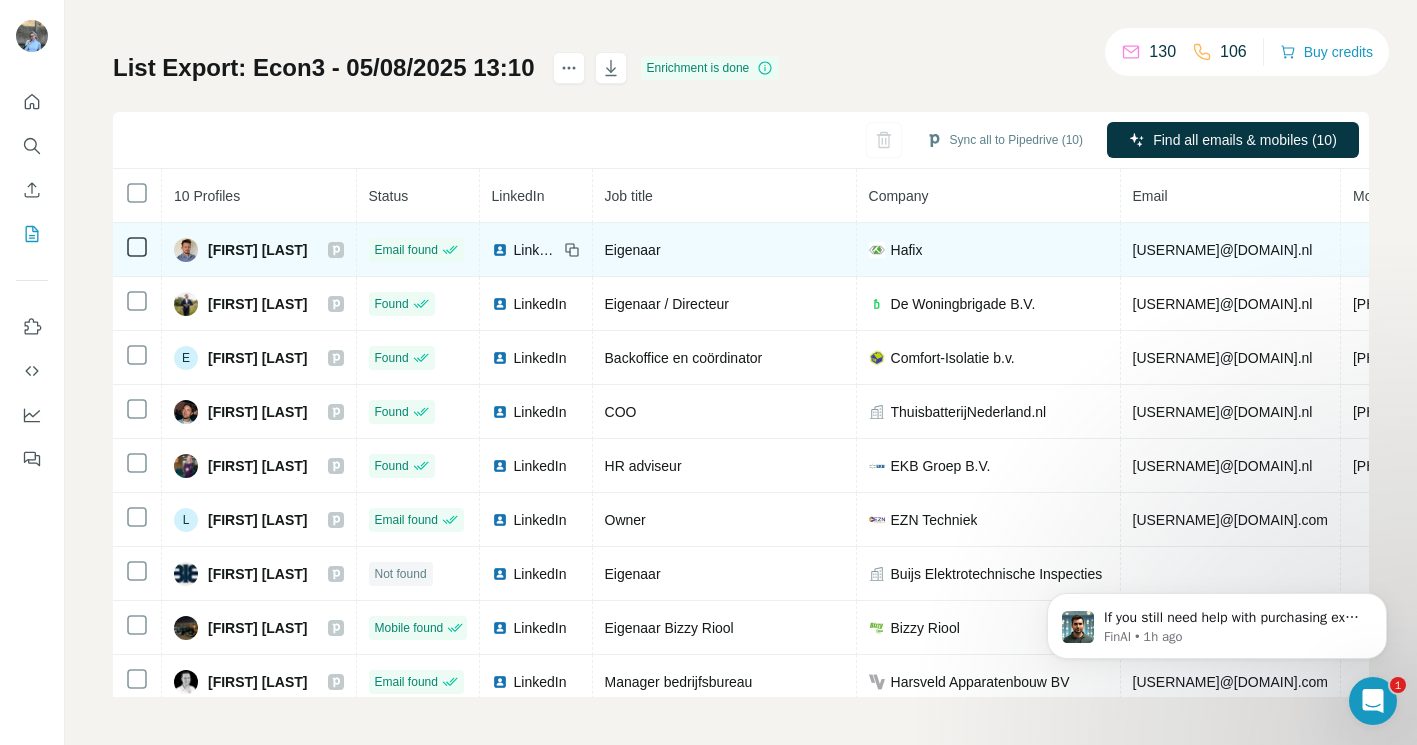 click on "[USERNAME]@[DOMAIN].nl" at bounding box center (1223, 250) 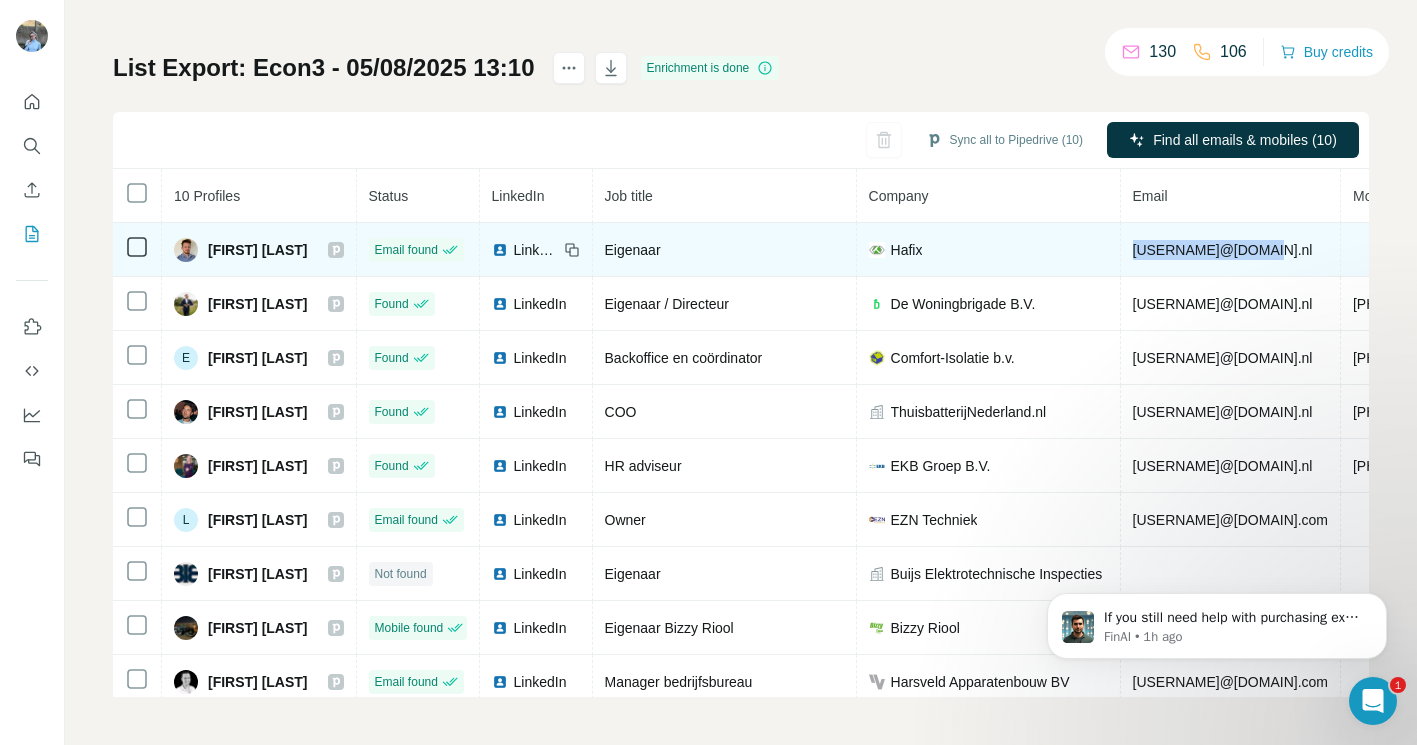 drag, startPoint x: 1196, startPoint y: 247, endPoint x: 1336, endPoint y: 255, distance: 140.22838 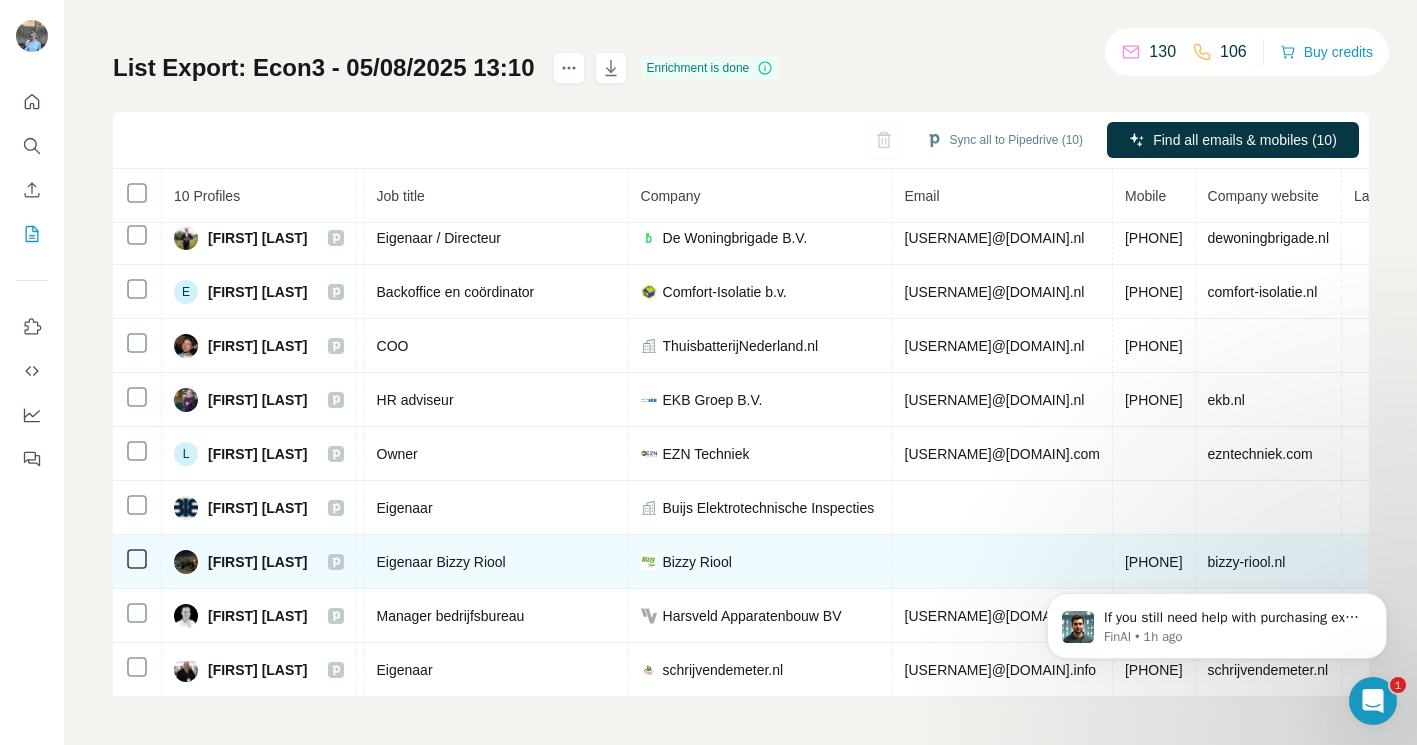 scroll, scrollTop: 66, scrollLeft: 227, axis: both 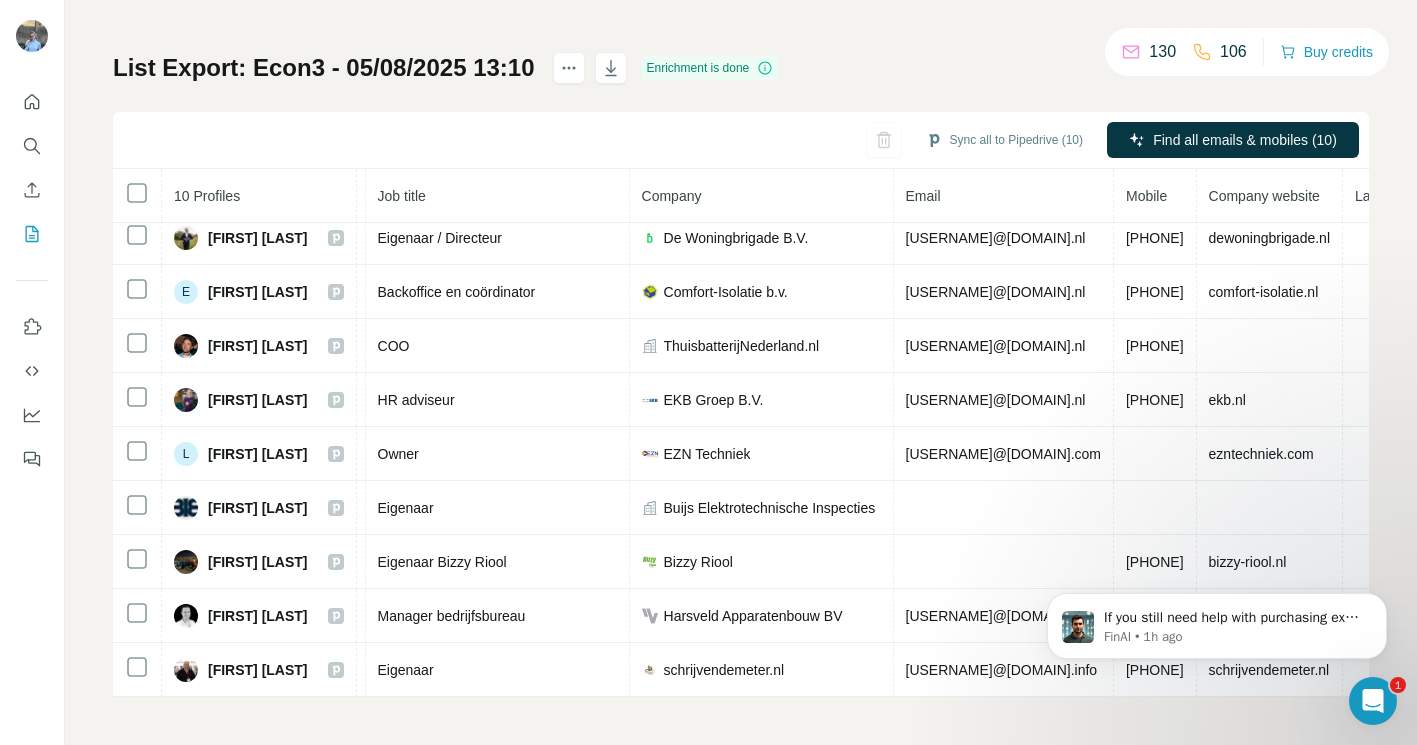 drag, startPoint x: 1189, startPoint y: 554, endPoint x: 1299, endPoint y: 554, distance: 110 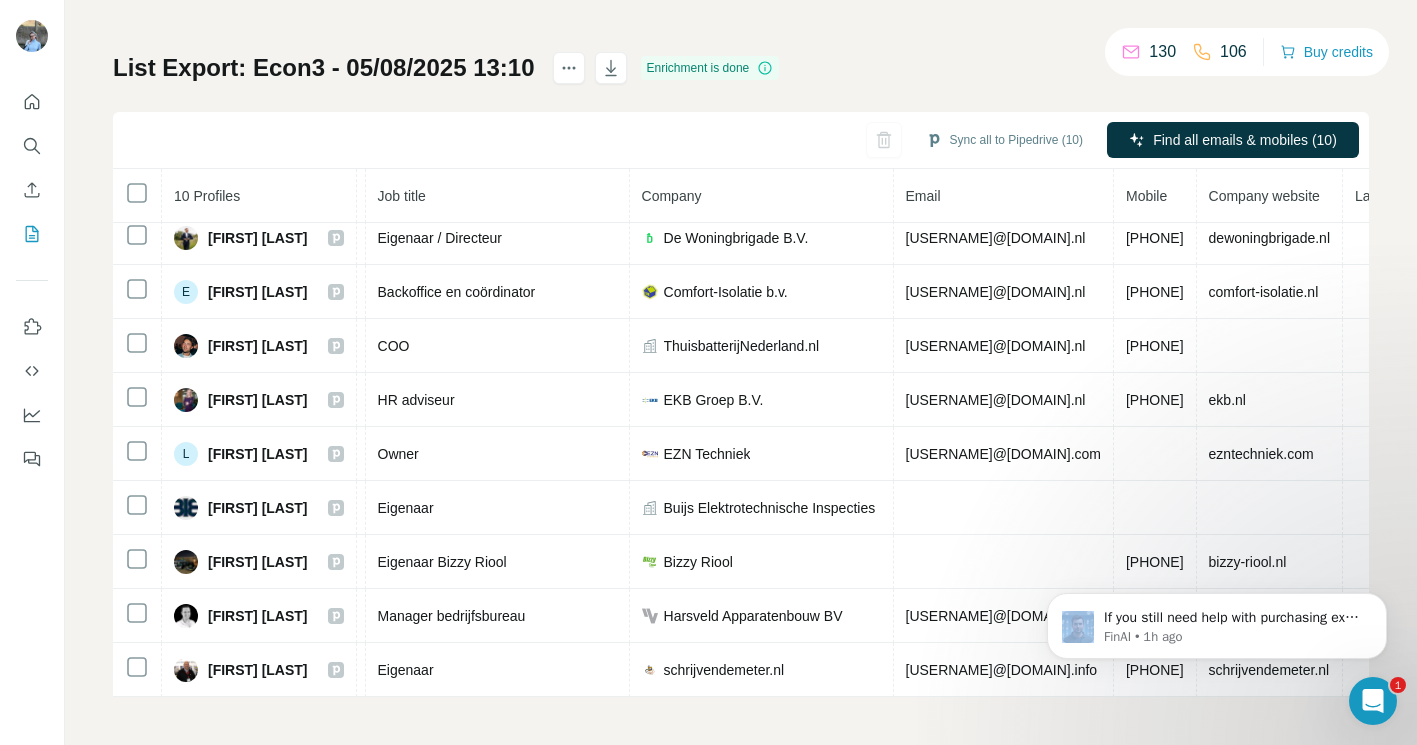 click on "If you still need help with purchasing extra credits or have any other questions, I'm here to assist! Would you like to share more about what you're trying to achieve with the credits? FinAI • 1h ago" at bounding box center (1217, 621) 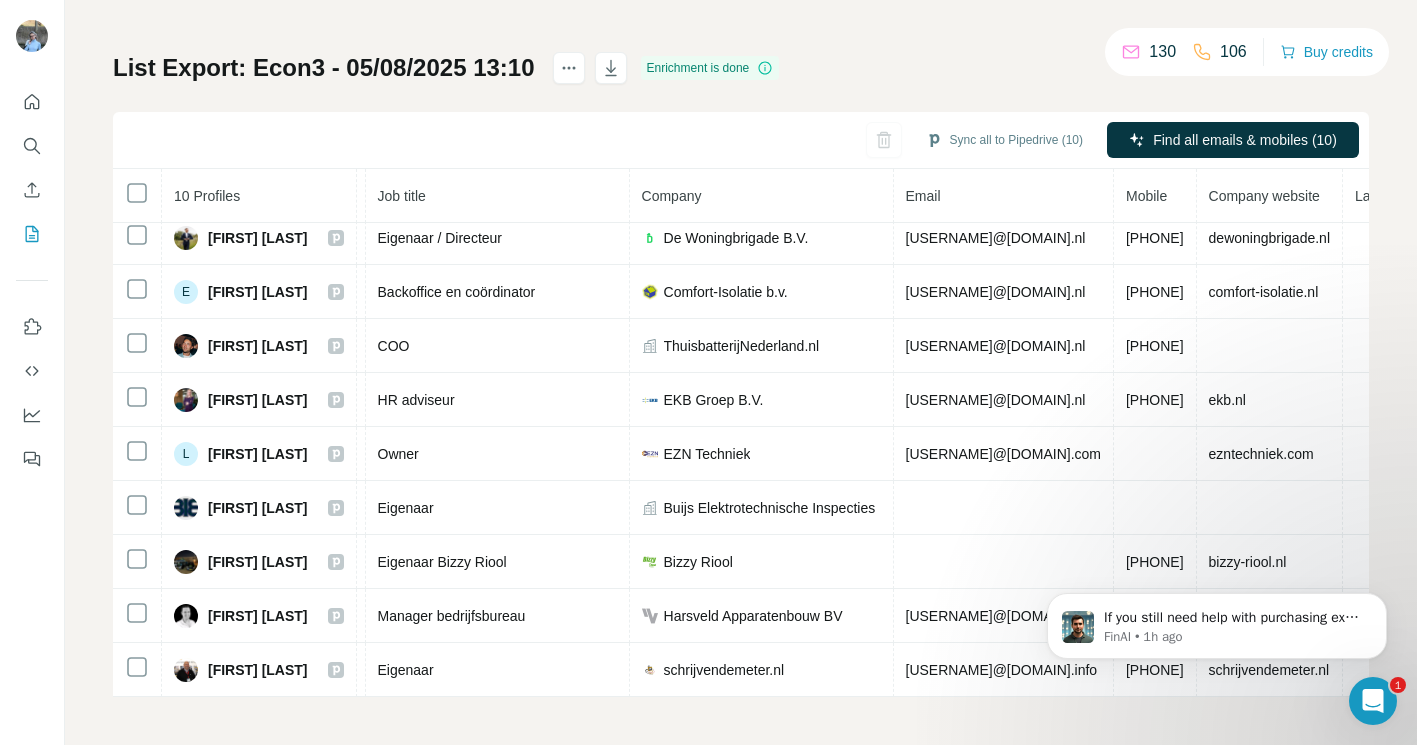 click on "If you still need help with purchasing extra credits or have any other questions, I'm here to assist! Would you like to share more about what you're trying to achieve with the credits? FinAI • 1h ago" at bounding box center [1217, 534] 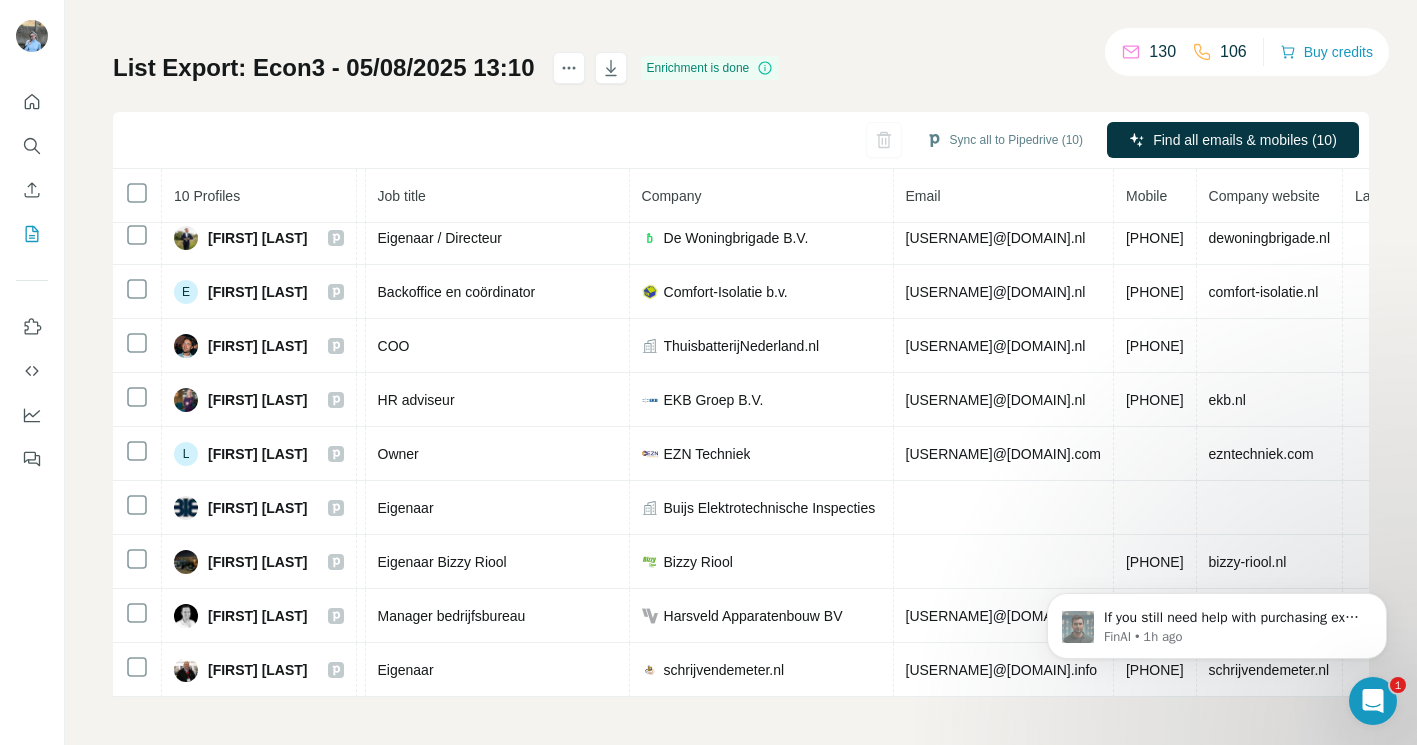 click on "If you still need help with purchasing extra credits or have any other questions, I'm here to assist! Would you like to share more about what you're trying to achieve with the credits? FinAI • 1h ago" 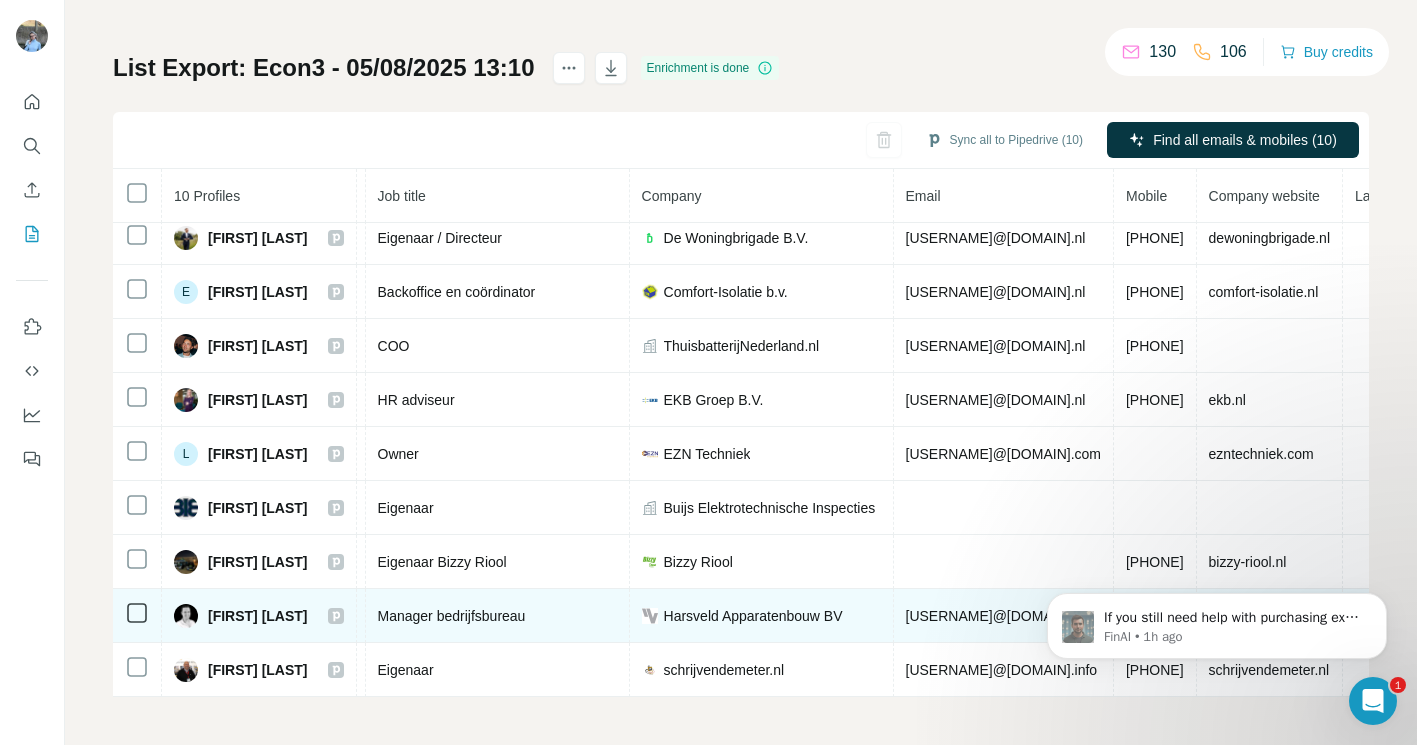 click on "Harsveld Apparatenbouw BV" at bounding box center [762, 616] 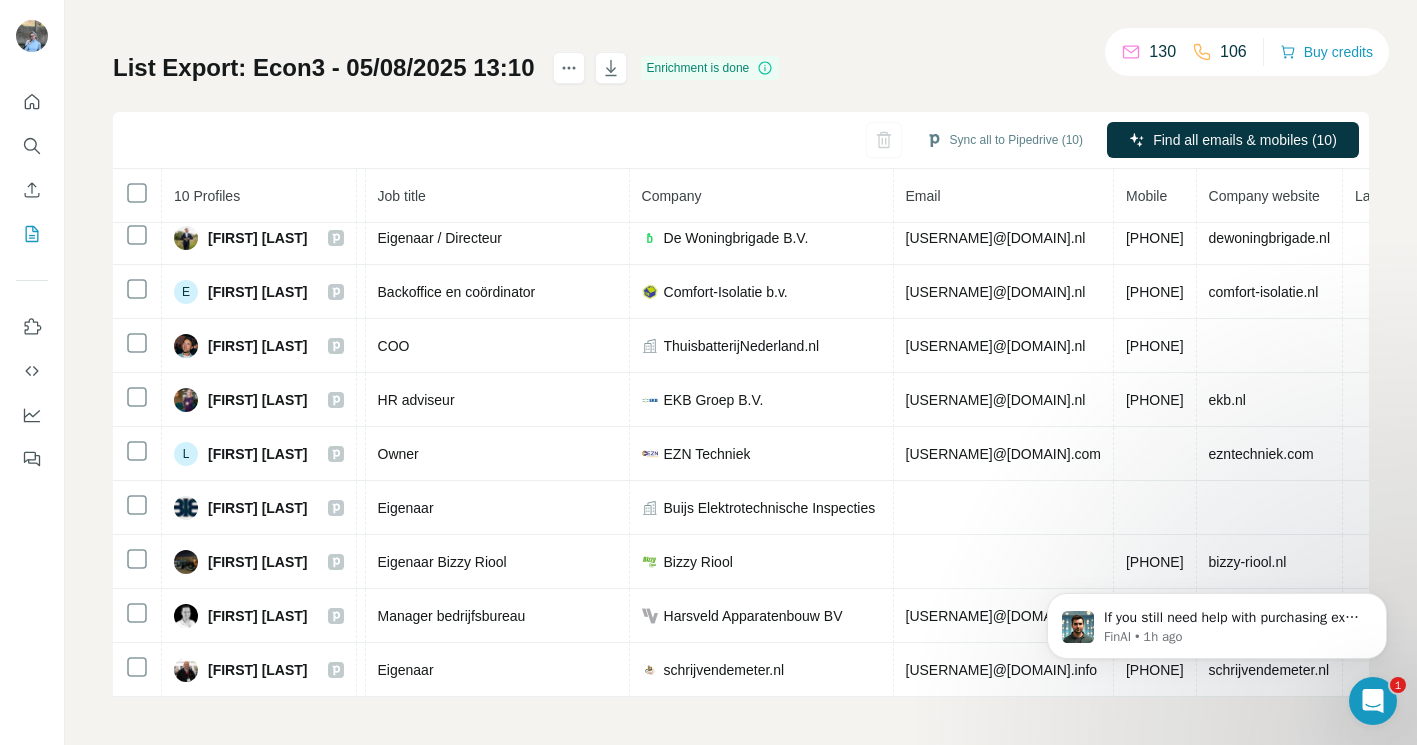 click on "If you still need help with purchasing extra credits or have any other questions, I'm here to assist! Would you like to share more about what you're trying to achieve with the credits? FinAI • 1h ago" at bounding box center [1217, 534] 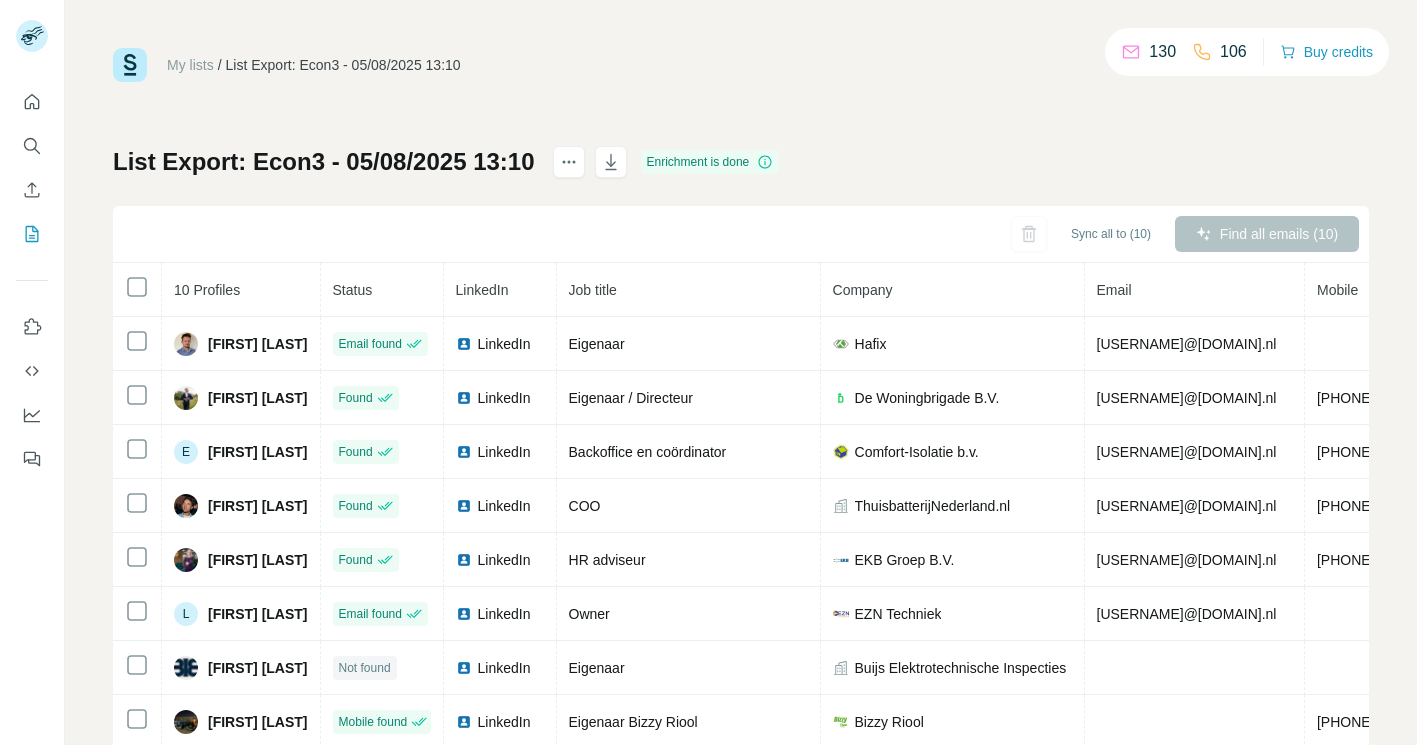 scroll, scrollTop: 0, scrollLeft: 0, axis: both 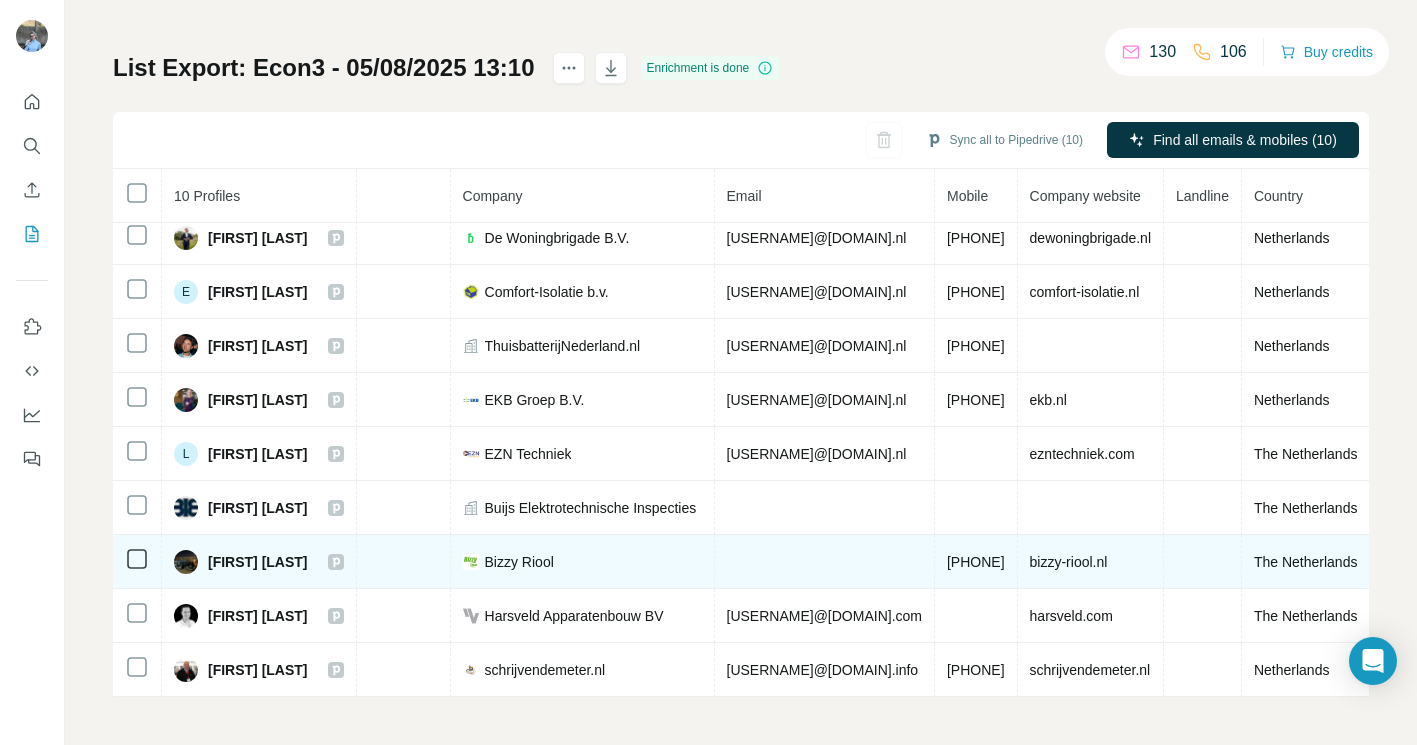 click on "[PHONE]" at bounding box center (976, 562) 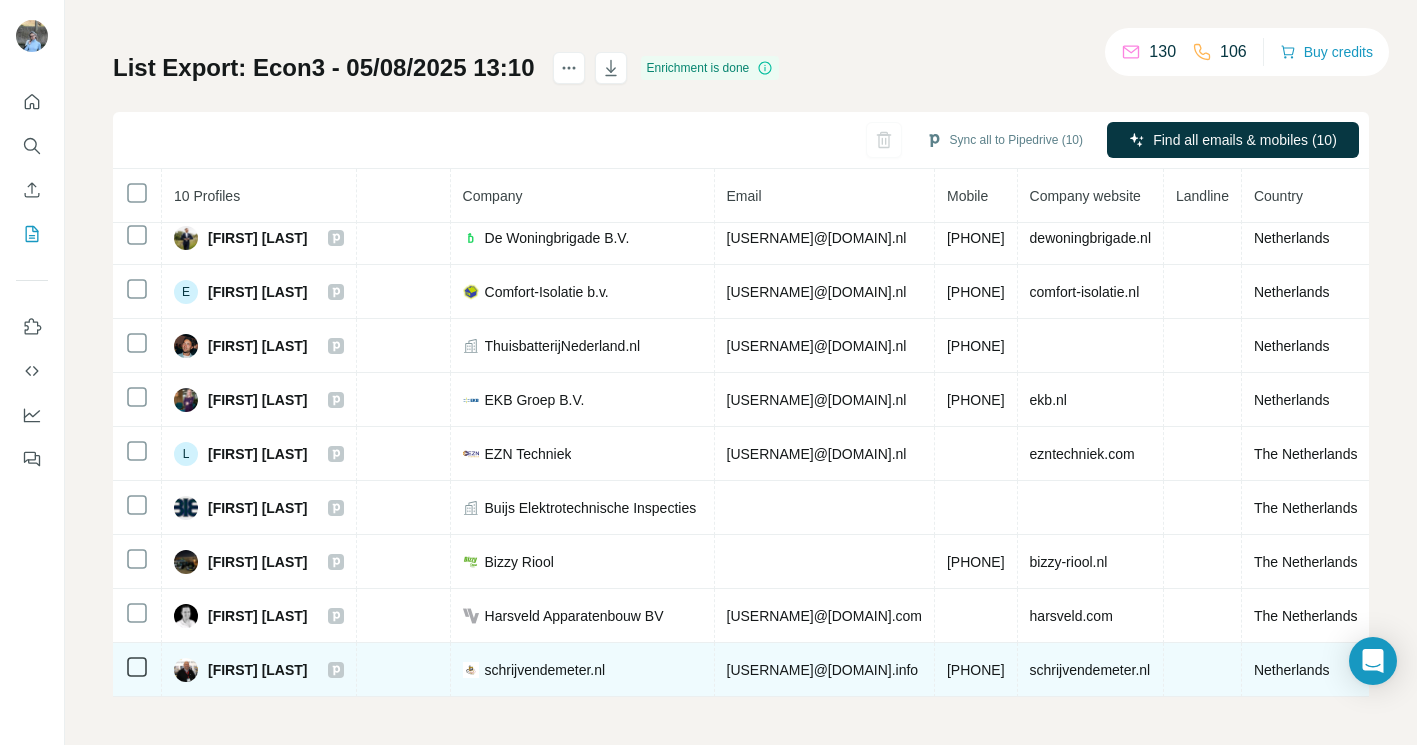 click on "[PHONE]" at bounding box center (976, 670) 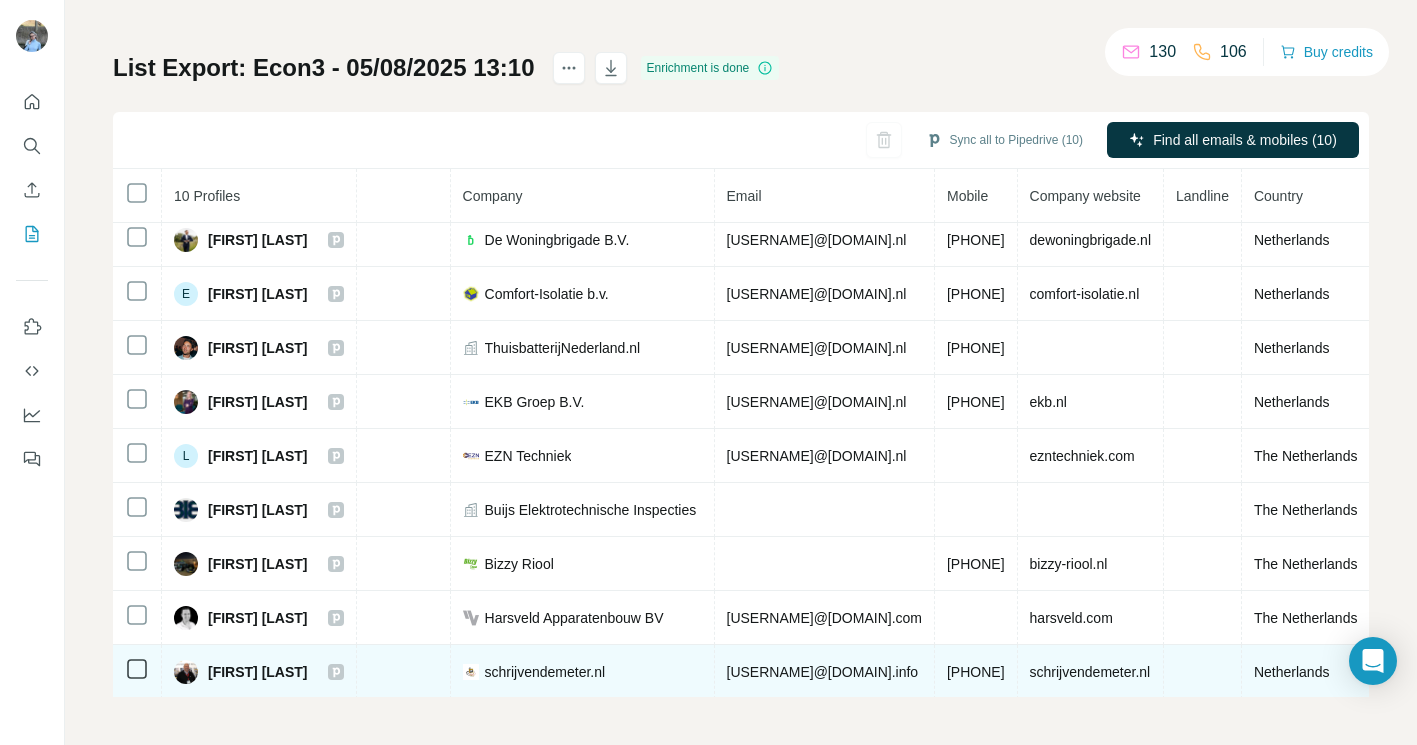 scroll, scrollTop: 66, scrollLeft: 436, axis: both 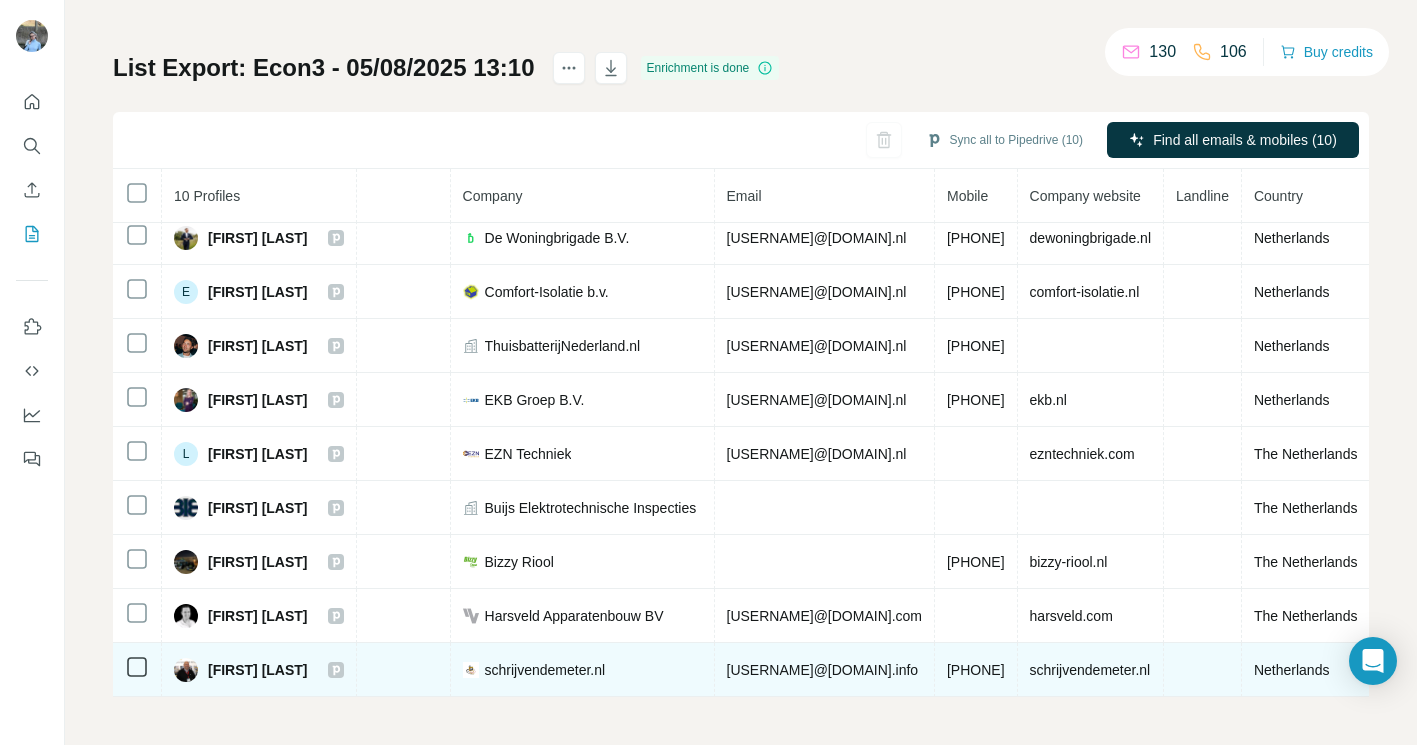click on "[FIRST] [LAST]" at bounding box center (258, 670) 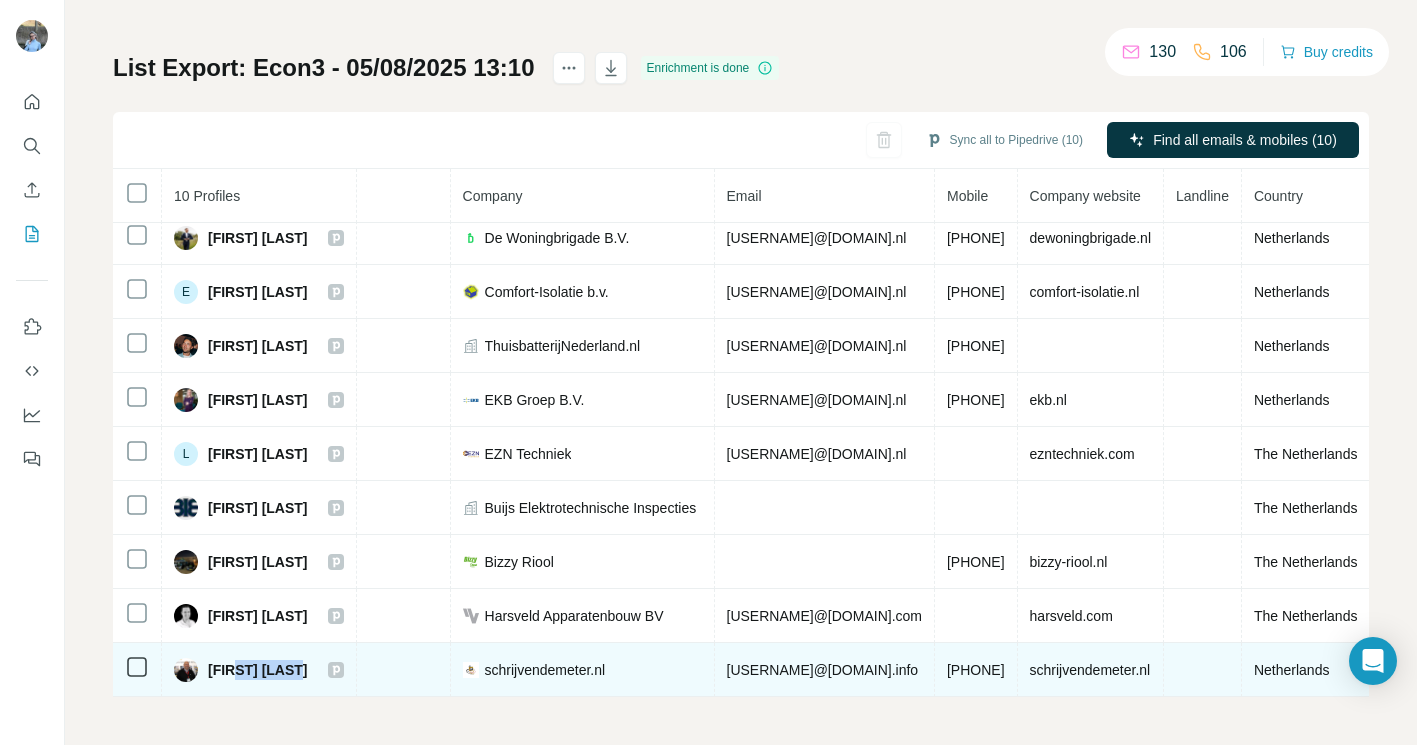 click on "[FIRST] [LAST]" at bounding box center (258, 670) 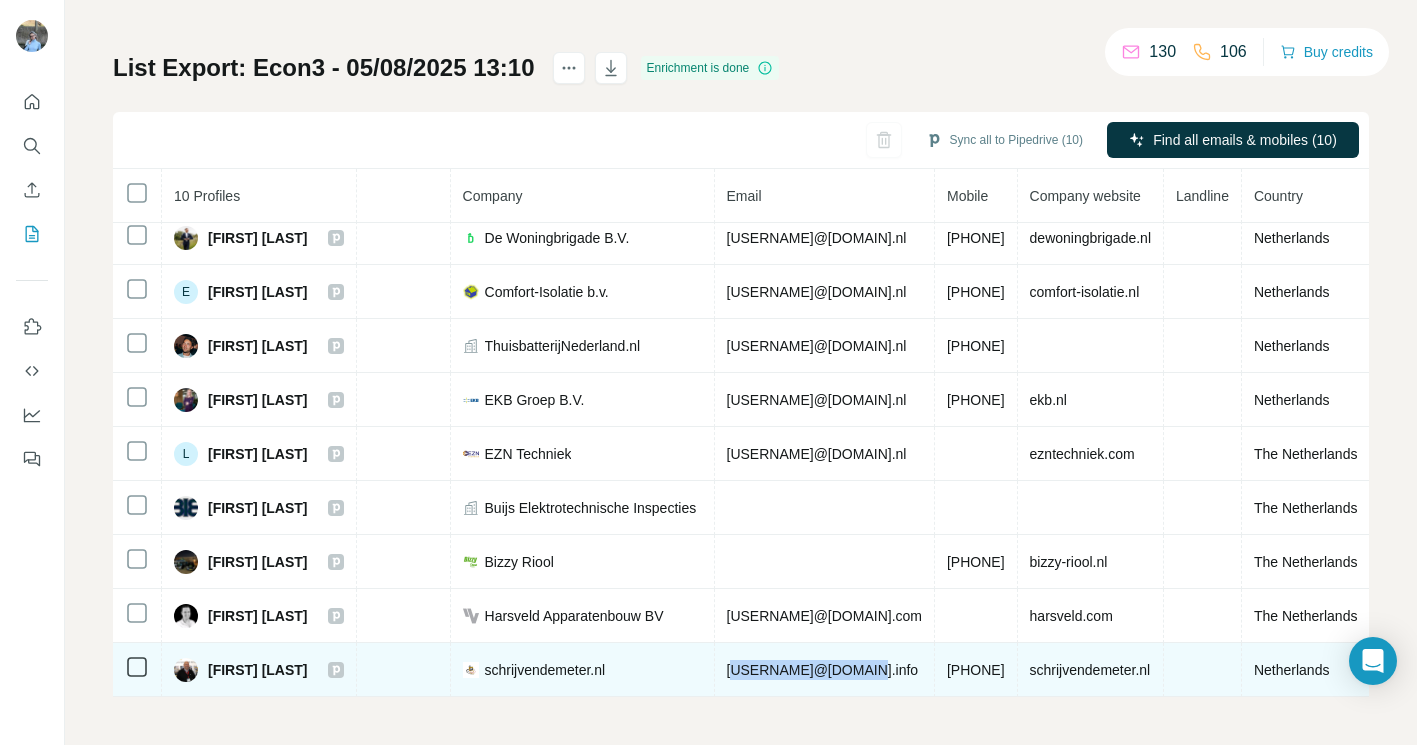drag, startPoint x: 903, startPoint y: 668, endPoint x: 764, endPoint y: 671, distance: 139.03236 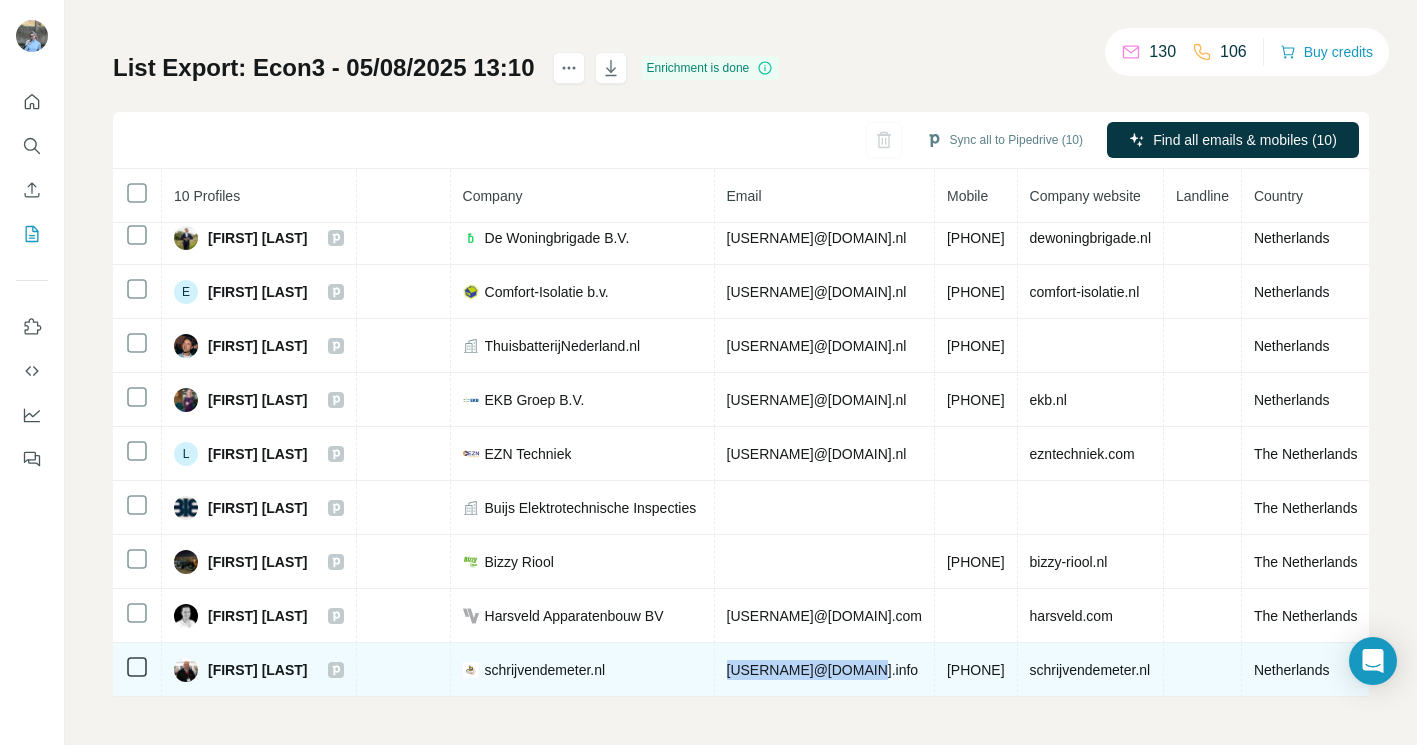 drag, startPoint x: 905, startPoint y: 663, endPoint x: 750, endPoint y: 671, distance: 155.20631 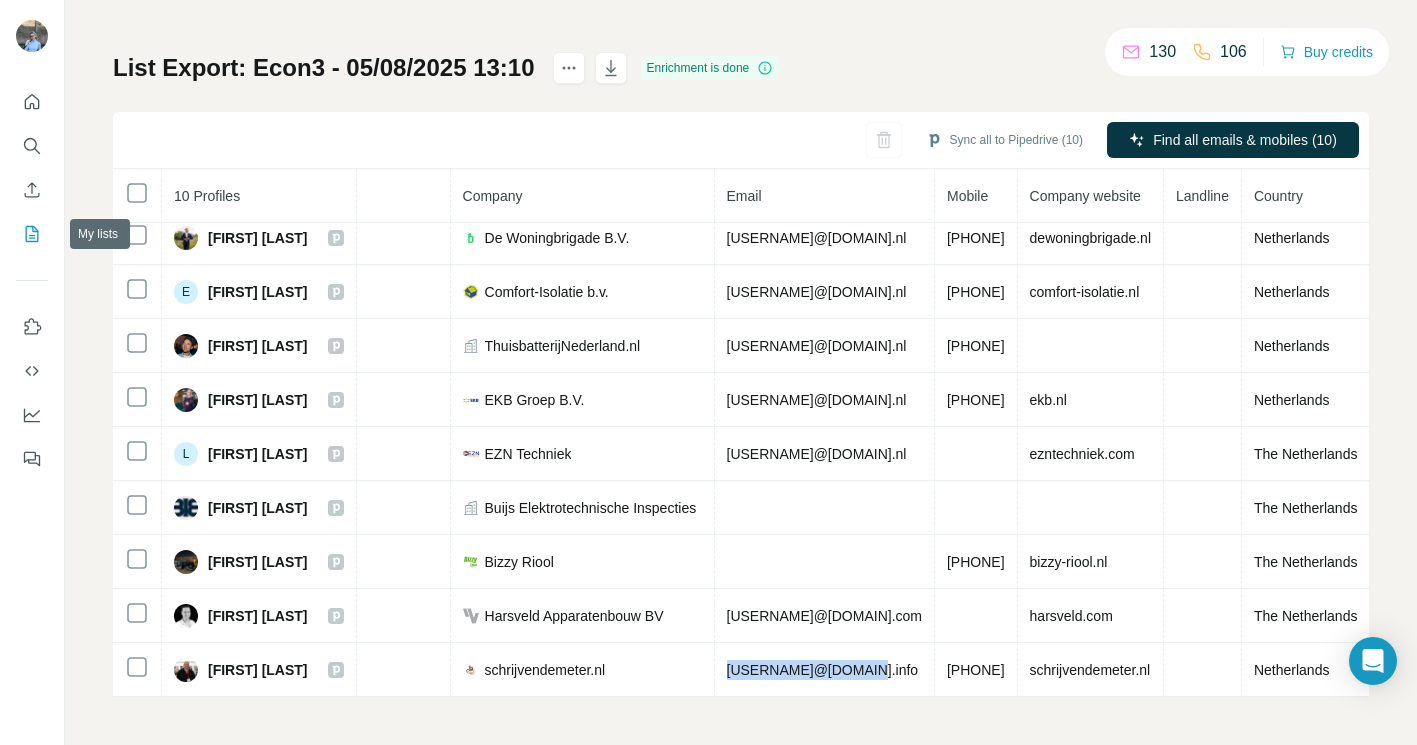 click 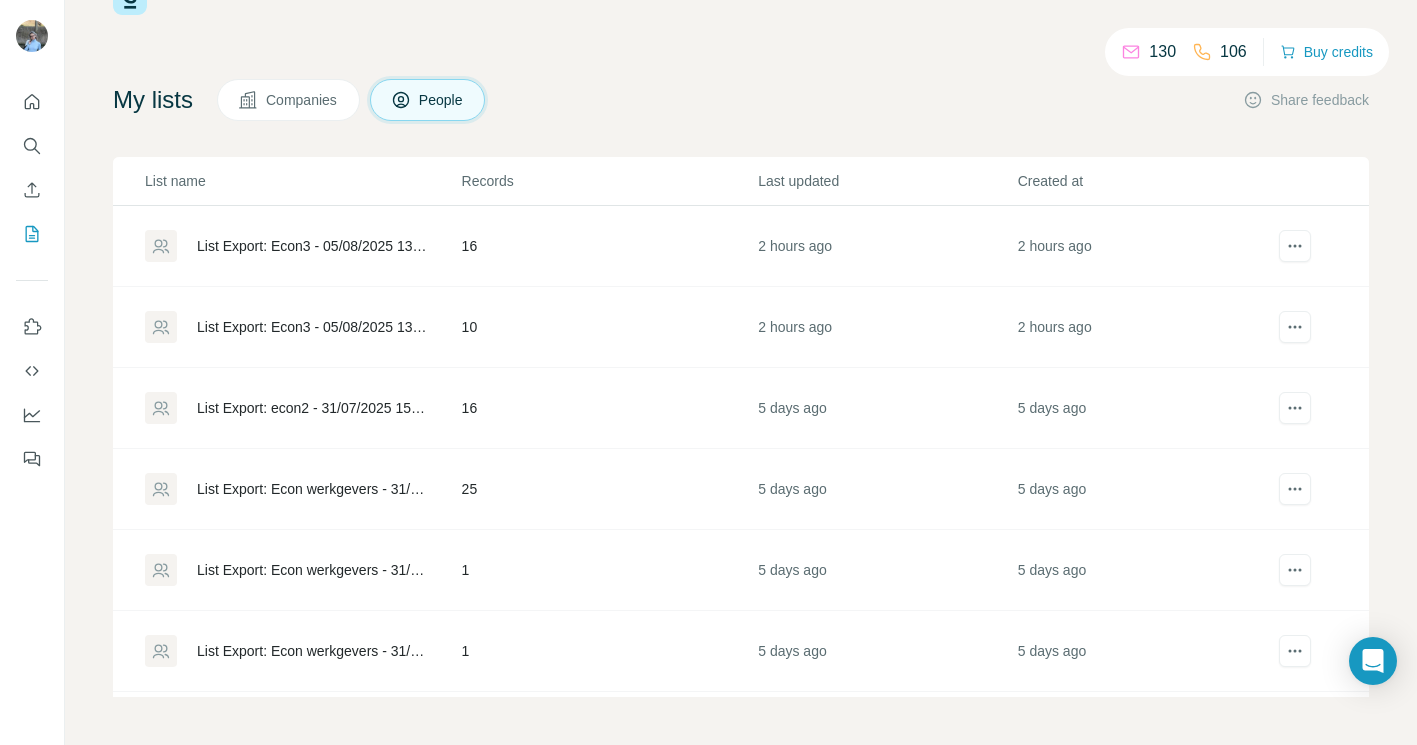 click on "List Export: Econ3 - 05/08/2025 13:11" at bounding box center (312, 246) 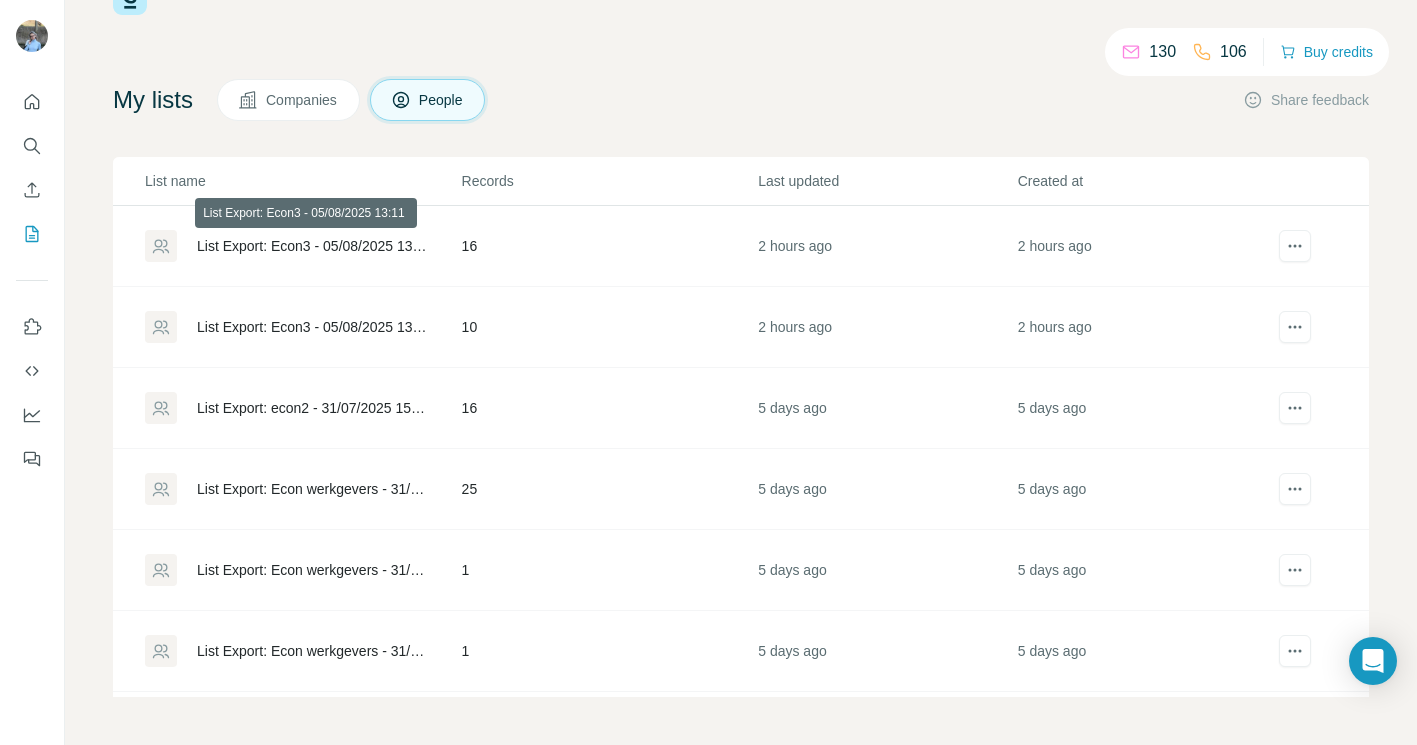 scroll, scrollTop: 0, scrollLeft: 0, axis: both 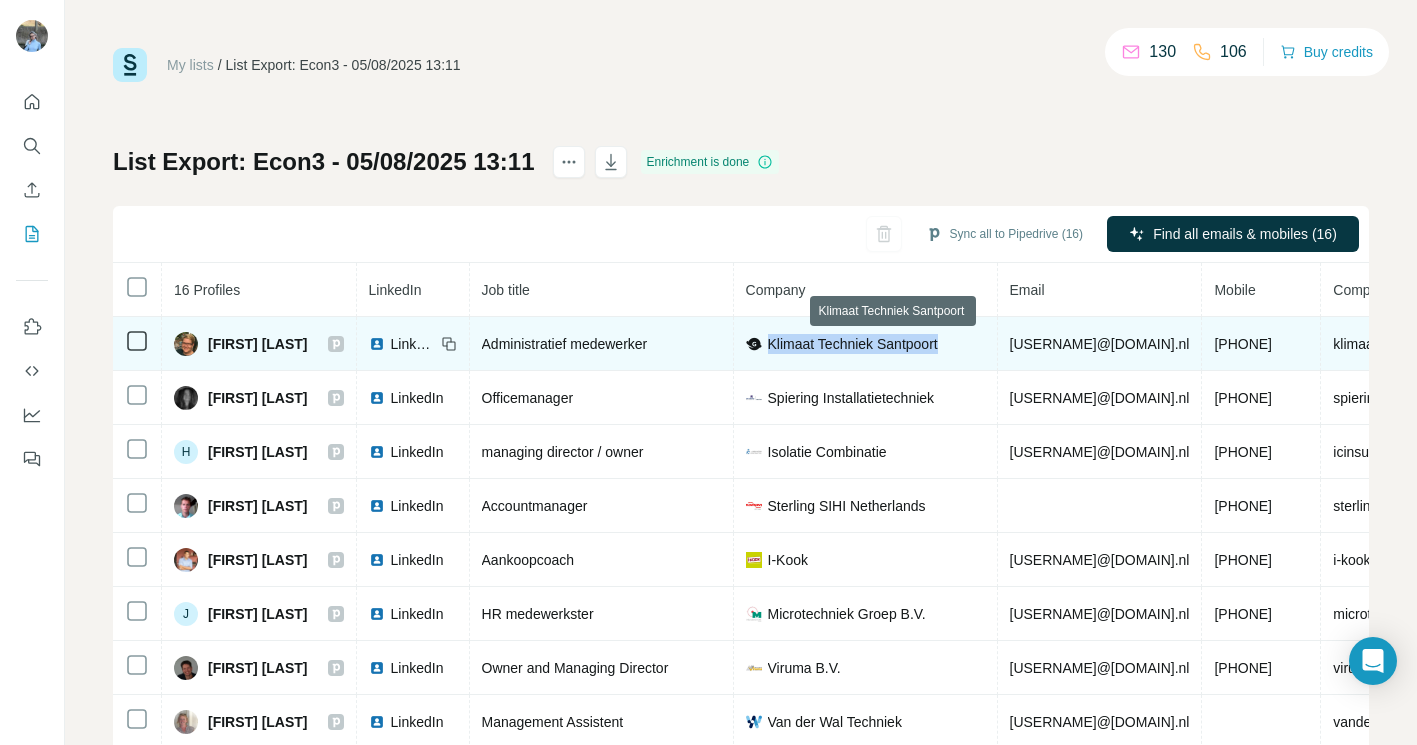 drag, startPoint x: 804, startPoint y: 341, endPoint x: 986, endPoint y: 345, distance: 182.04395 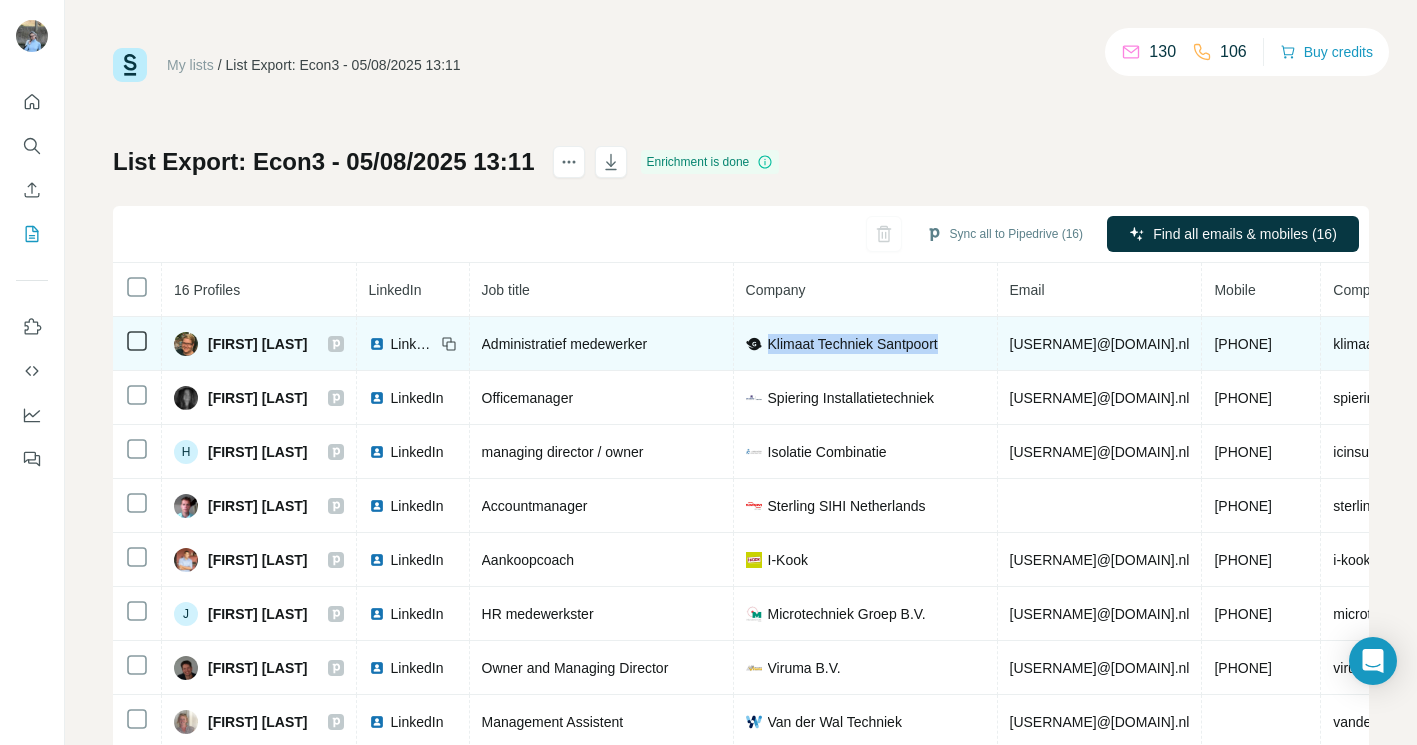 drag, startPoint x: 1042, startPoint y: 343, endPoint x: 1260, endPoint y: 355, distance: 218.33003 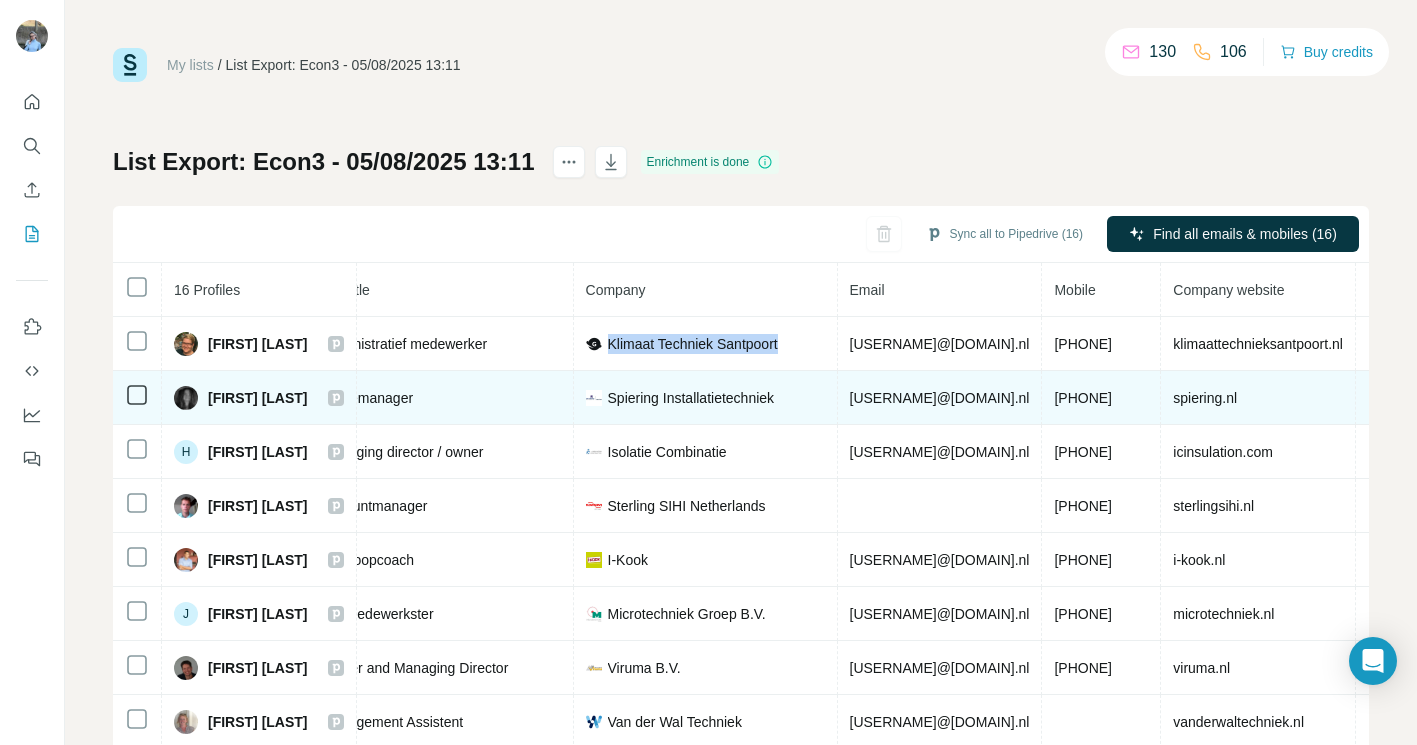 scroll, scrollTop: 0, scrollLeft: 289, axis: horizontal 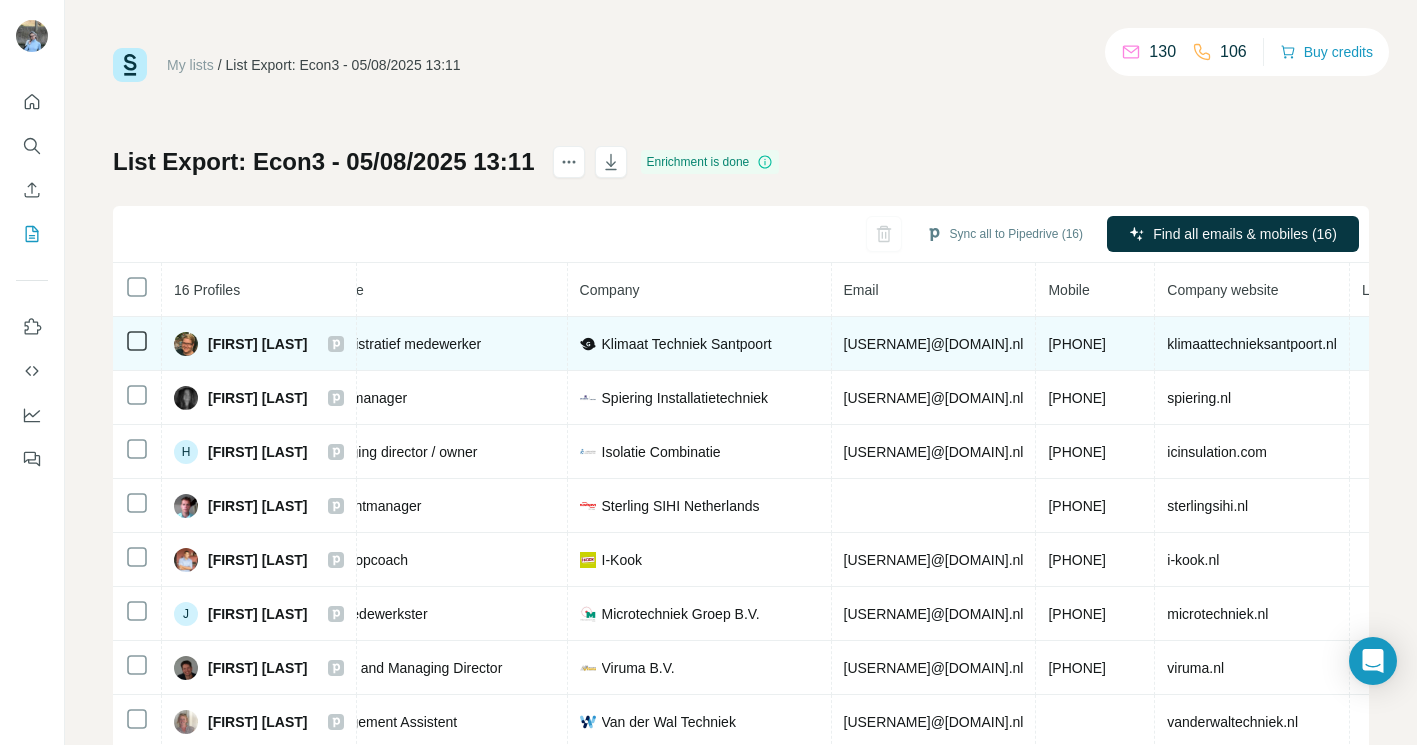 click on "[PHONE]" at bounding box center [1095, 344] 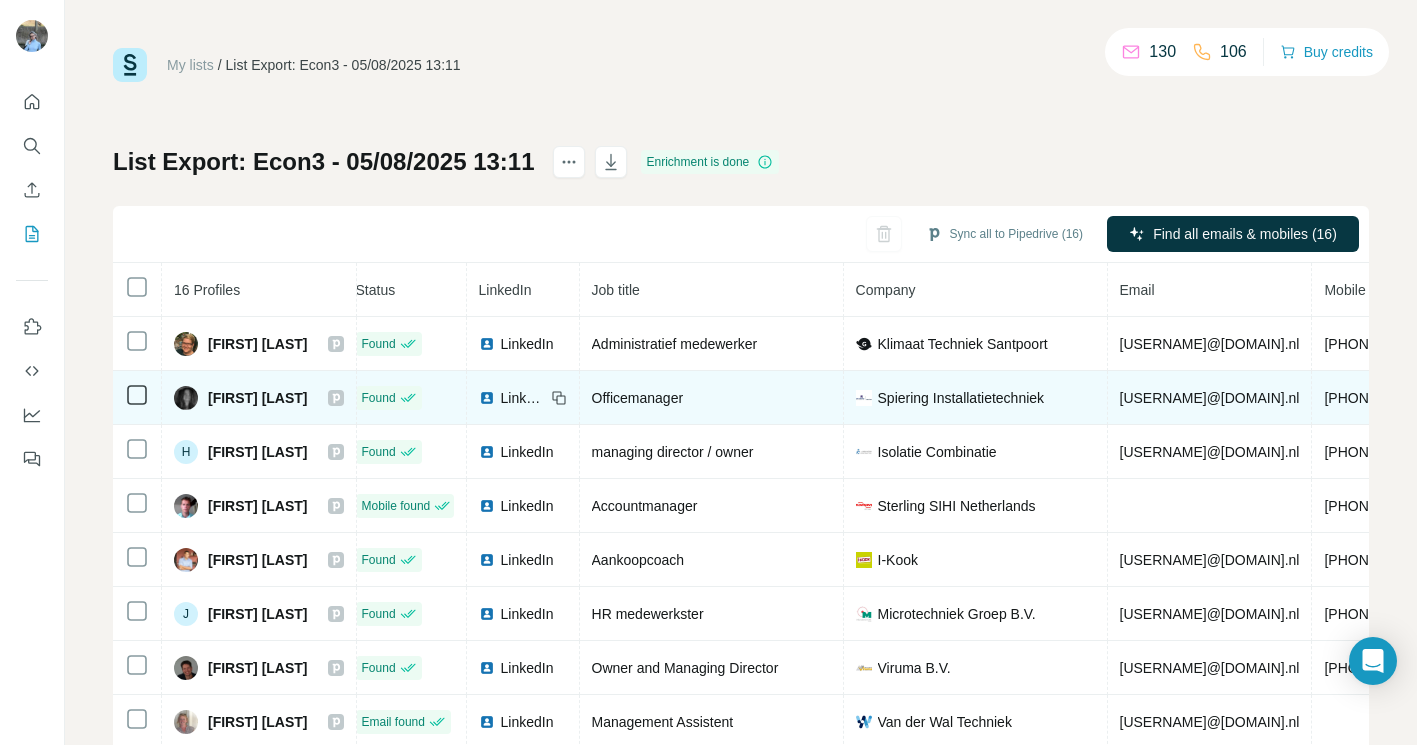 scroll, scrollTop: 0, scrollLeft: 0, axis: both 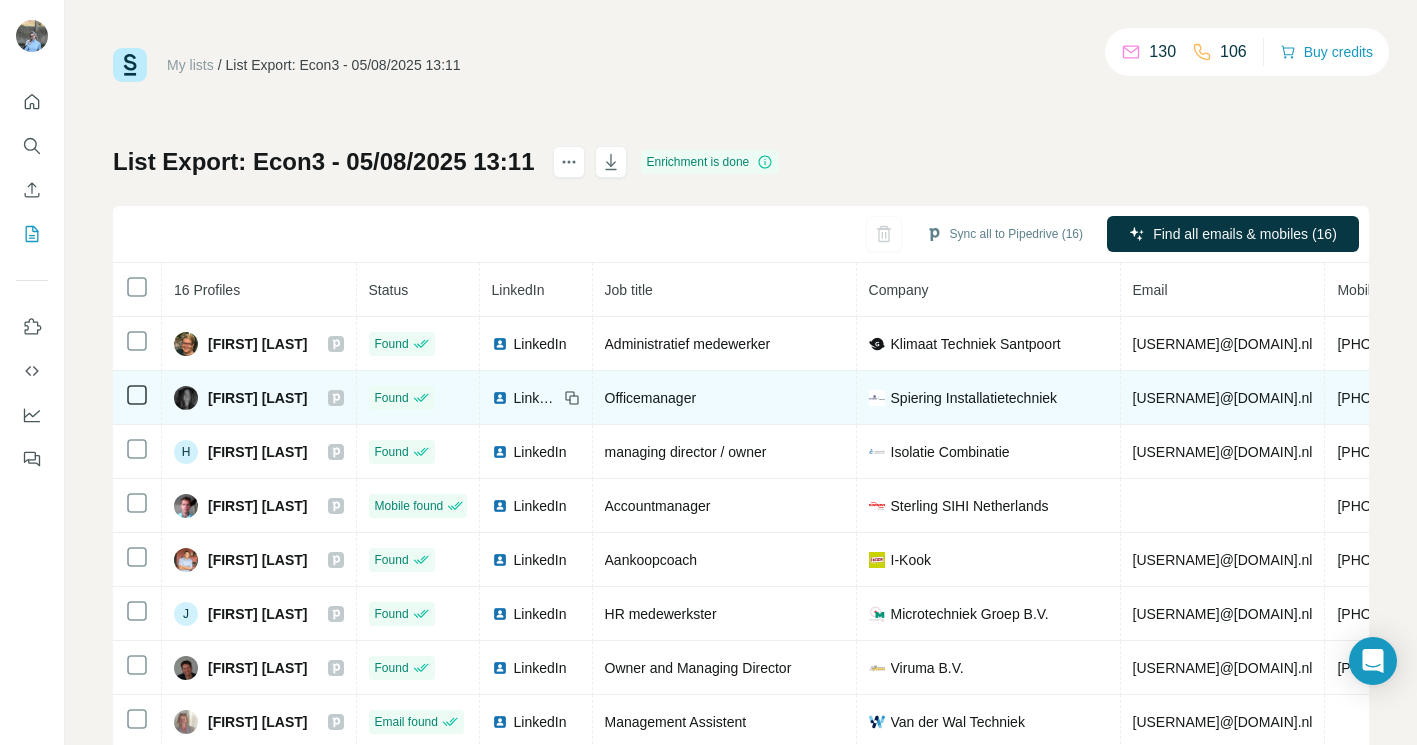 drag, startPoint x: 332, startPoint y: 394, endPoint x: 204, endPoint y: 386, distance: 128.24976 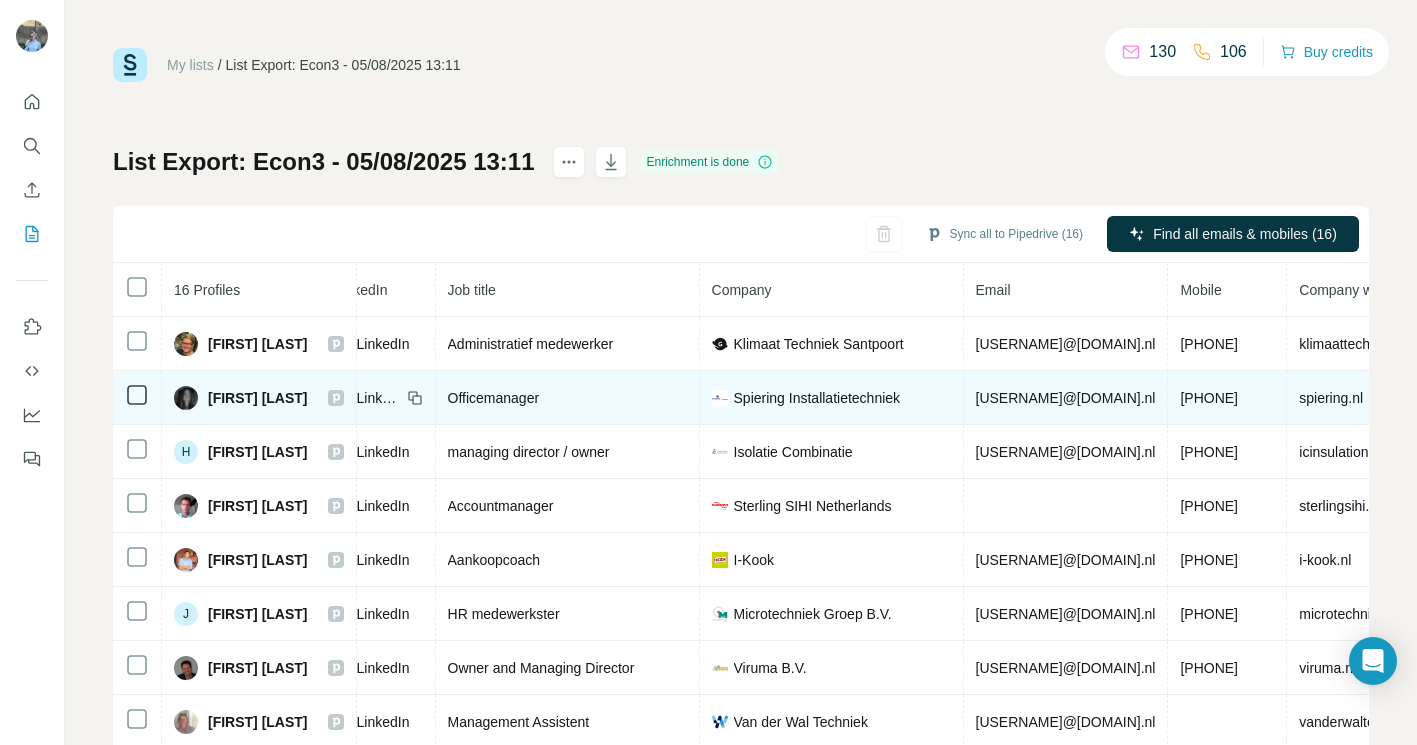 scroll, scrollTop: 0, scrollLeft: 164, axis: horizontal 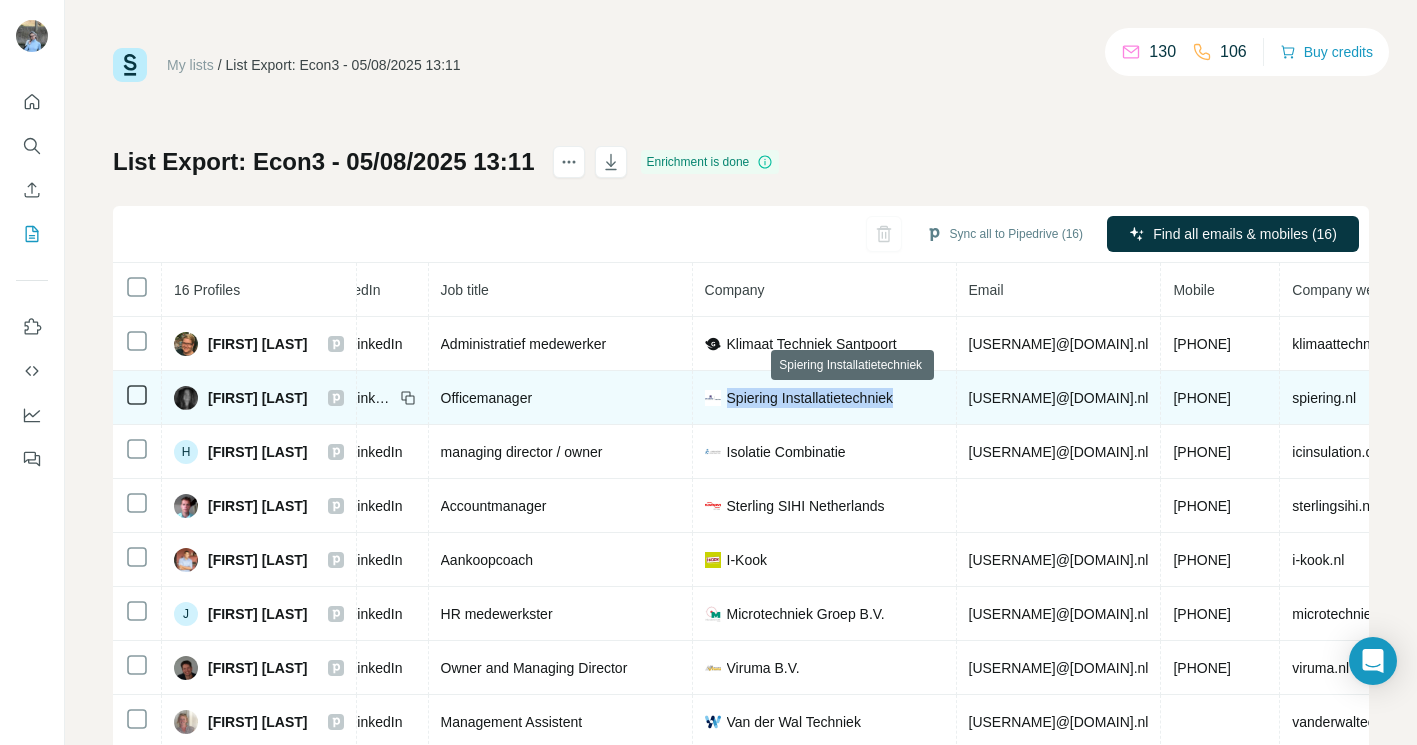 drag, startPoint x: 945, startPoint y: 397, endPoint x: 762, endPoint y: 397, distance: 183 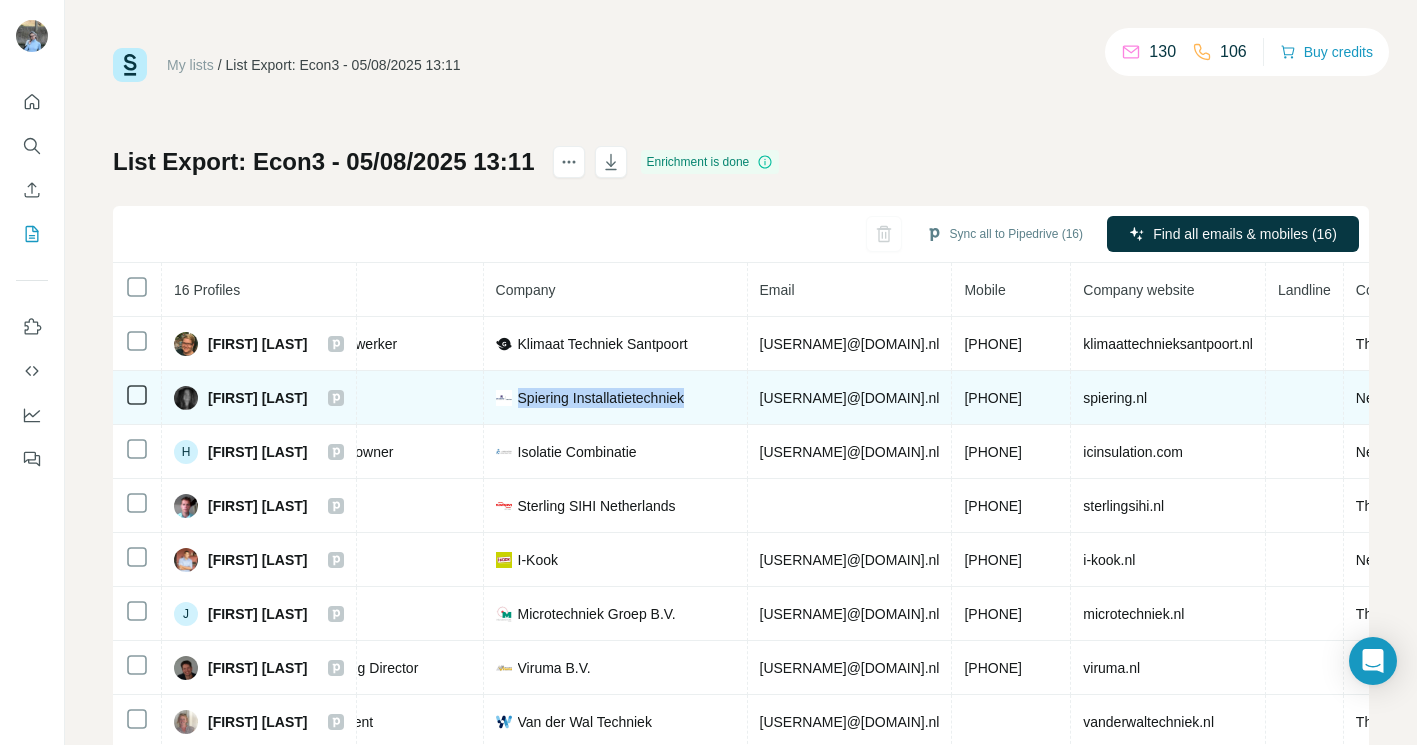 scroll, scrollTop: 0, scrollLeft: 375, axis: horizontal 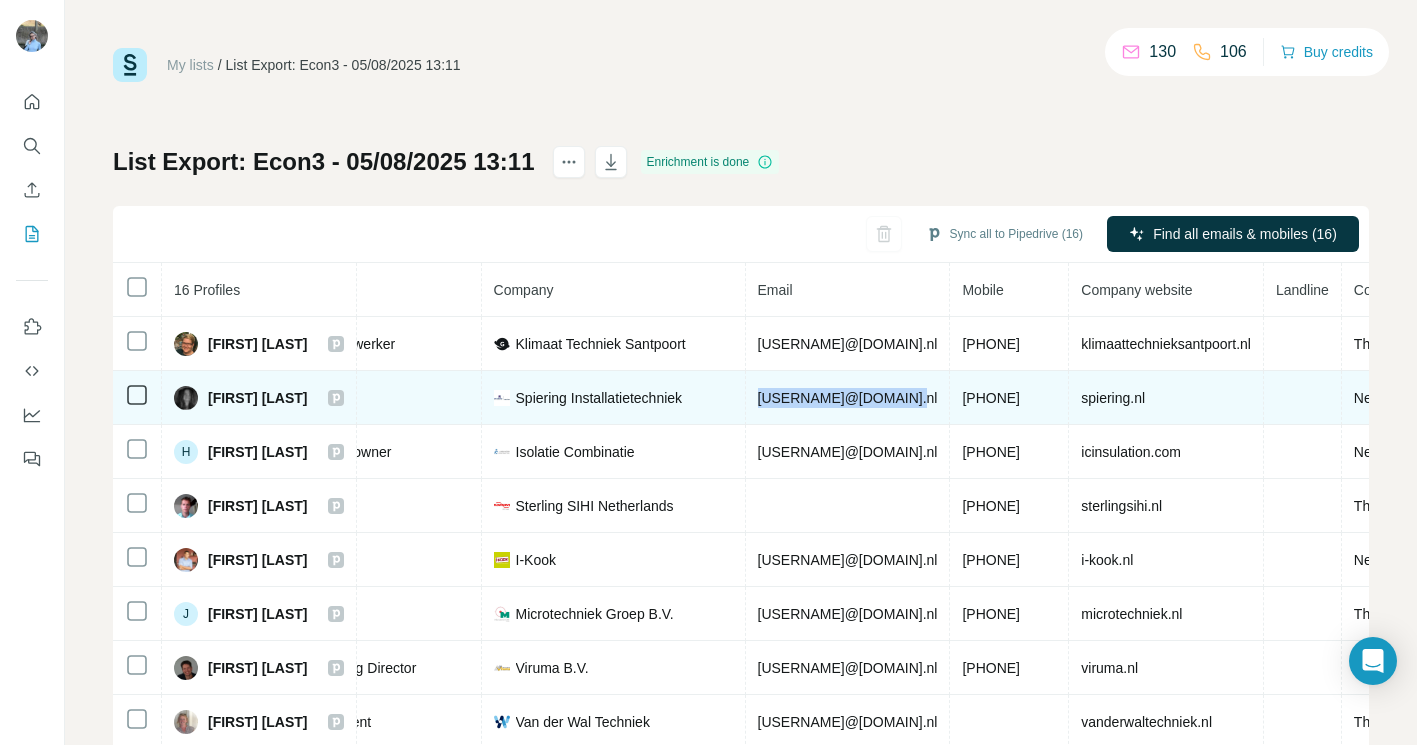 drag, startPoint x: 957, startPoint y: 393, endPoint x: 780, endPoint y: 404, distance: 177.34148 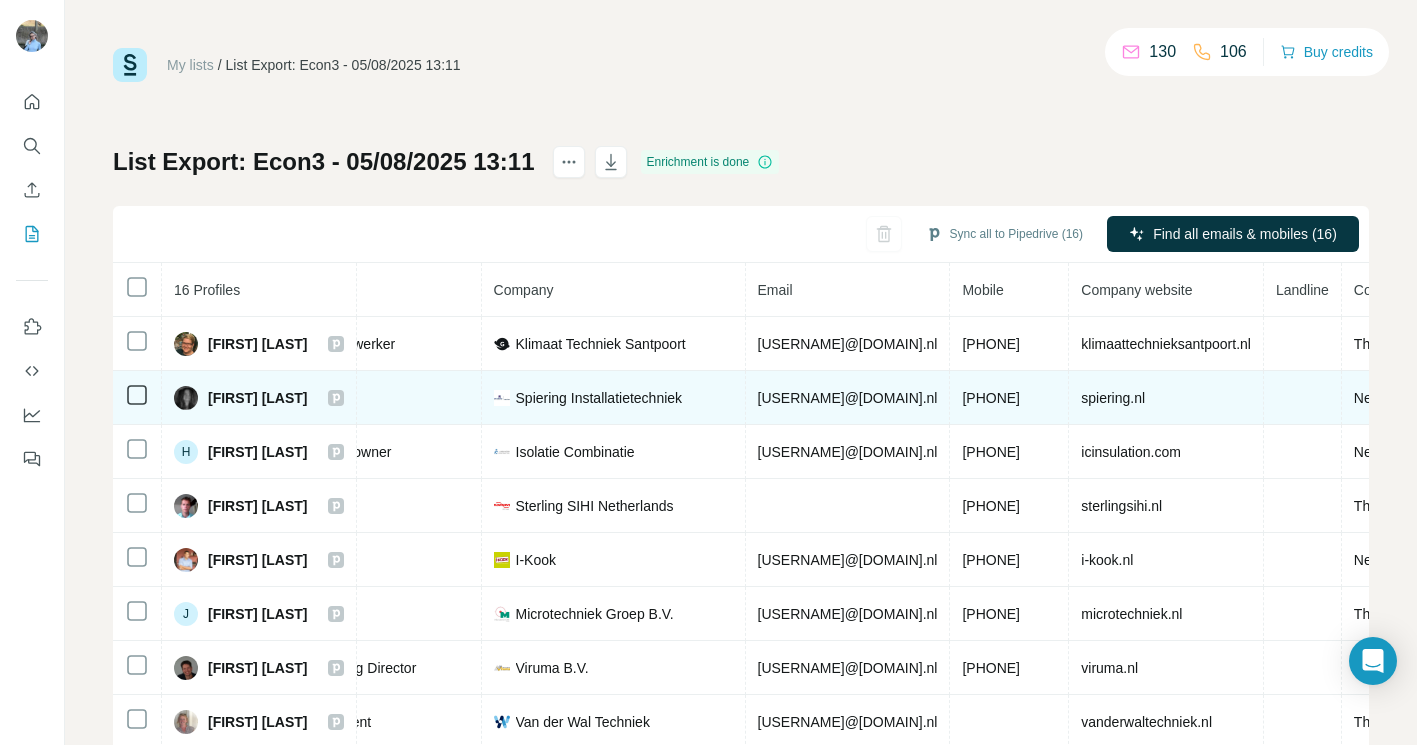 click on "[PHONE]" at bounding box center (991, 398) 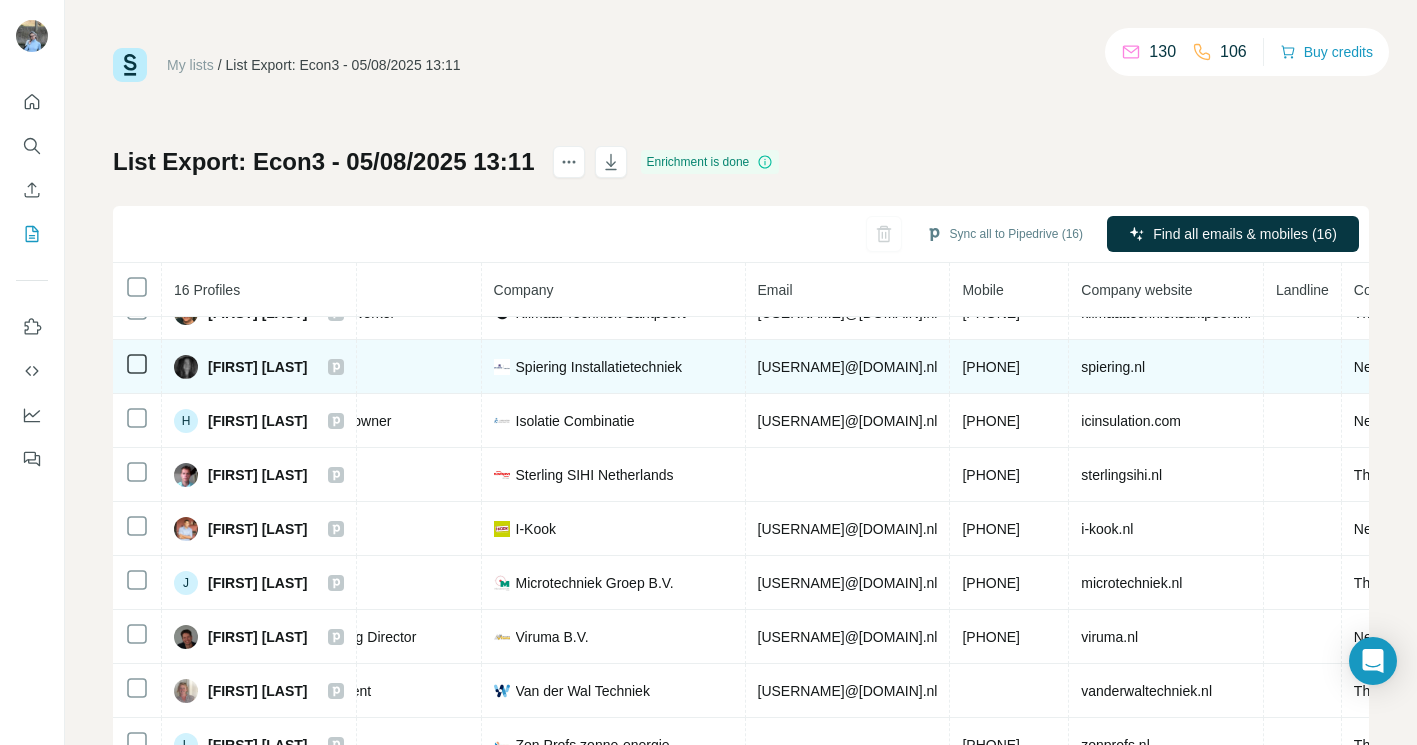 scroll, scrollTop: 30, scrollLeft: 375, axis: both 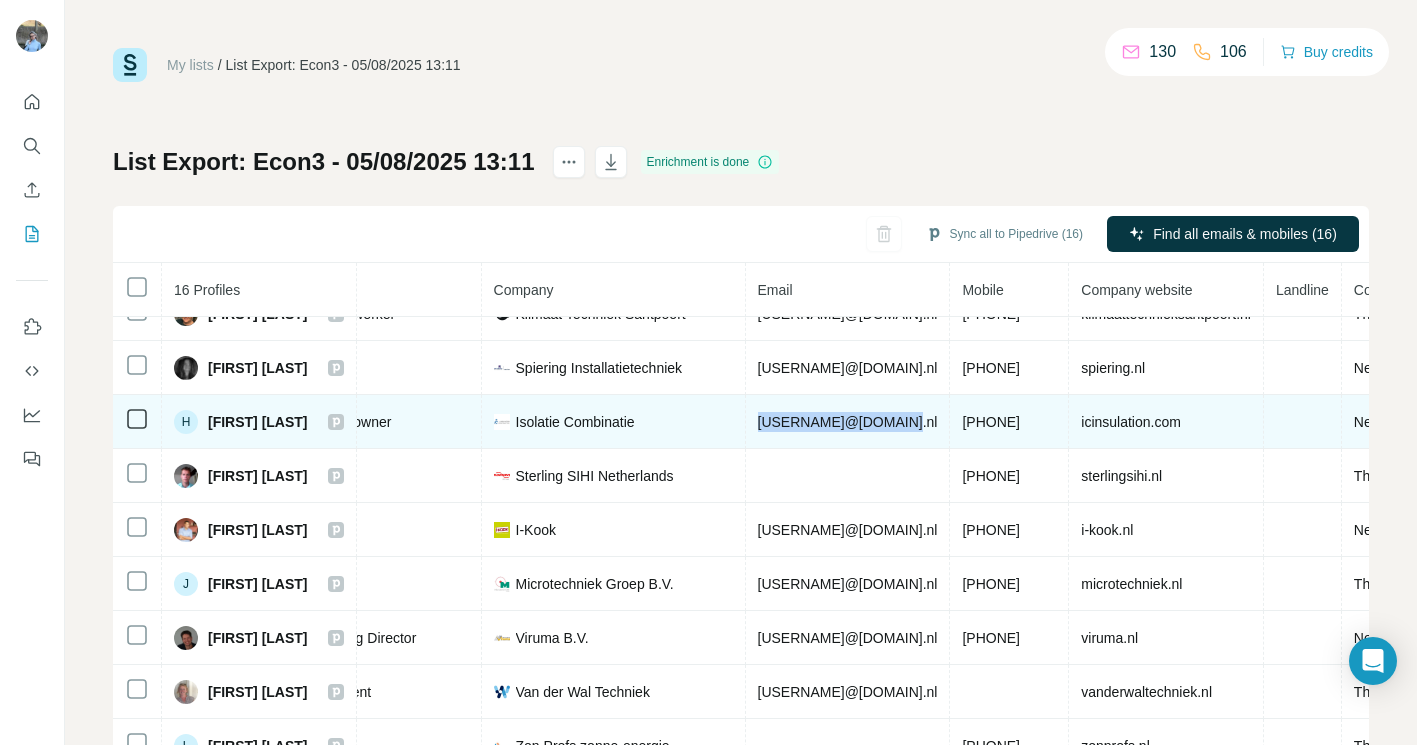 drag, startPoint x: 938, startPoint y: 423, endPoint x: 758, endPoint y: 424, distance: 180.00278 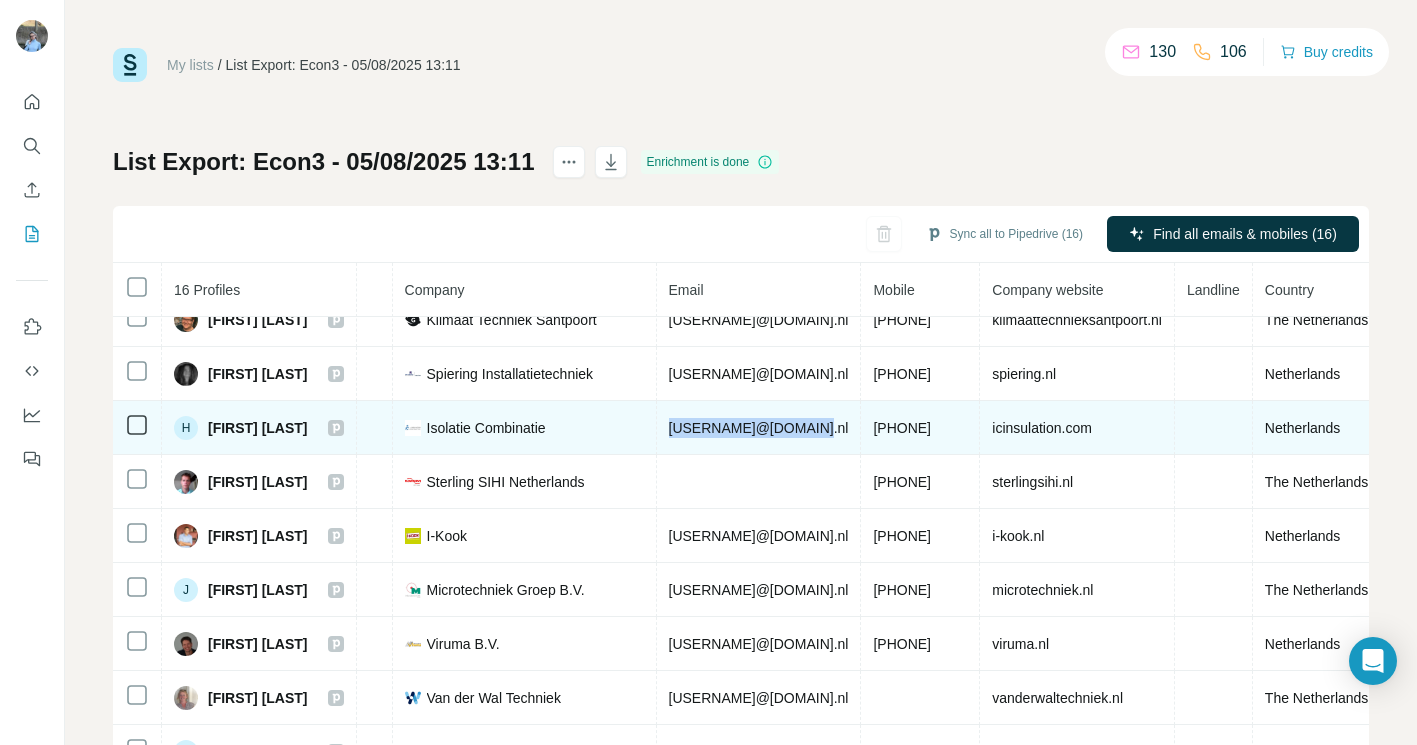 scroll, scrollTop: 24, scrollLeft: 0, axis: vertical 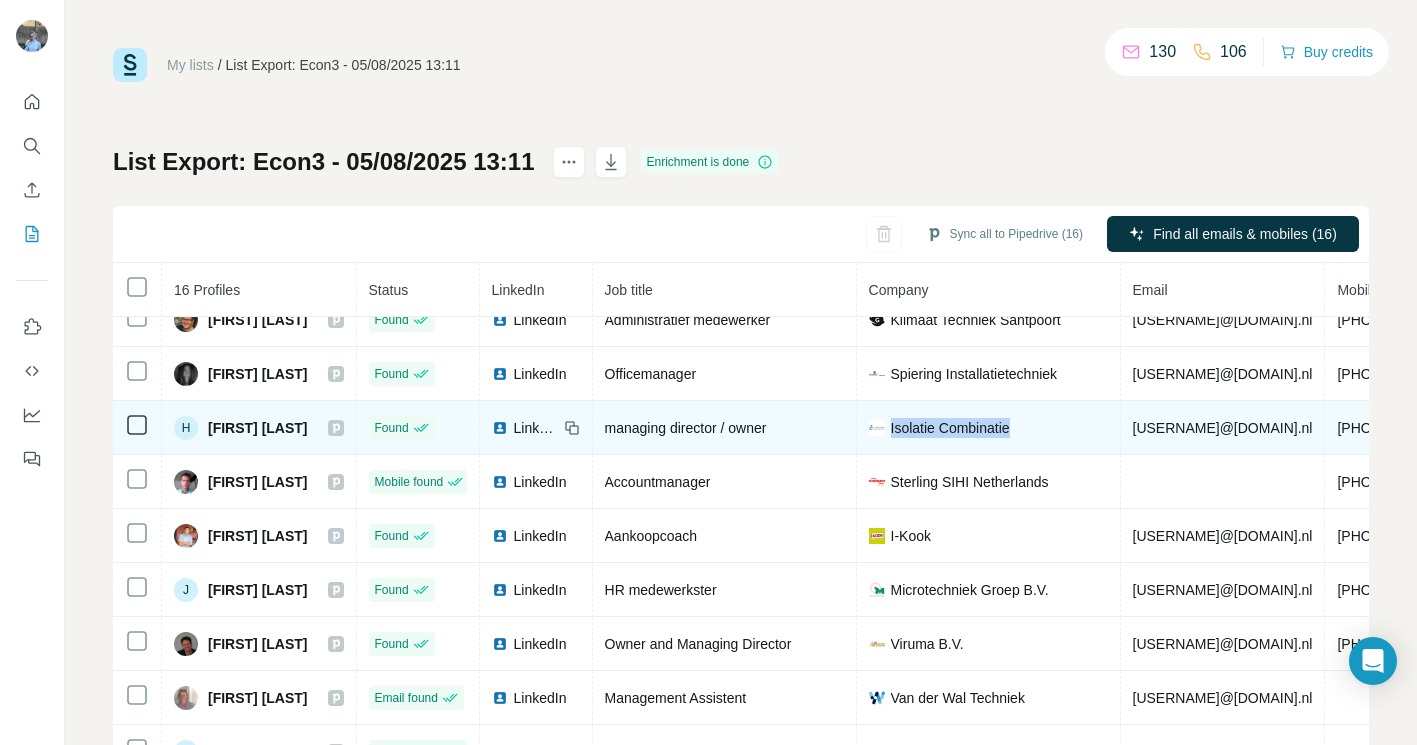 drag, startPoint x: 1062, startPoint y: 423, endPoint x: 921, endPoint y: 419, distance: 141.05673 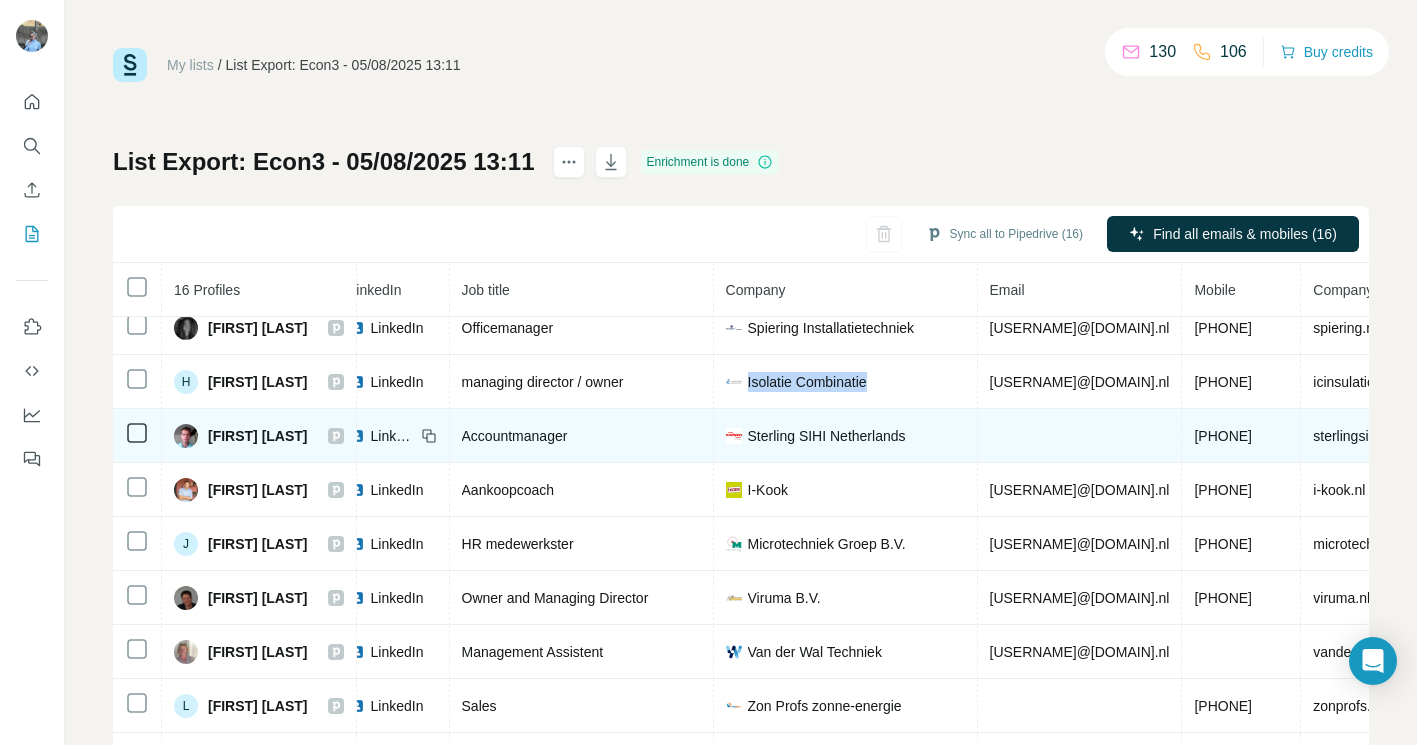 scroll, scrollTop: 70, scrollLeft: 140, axis: both 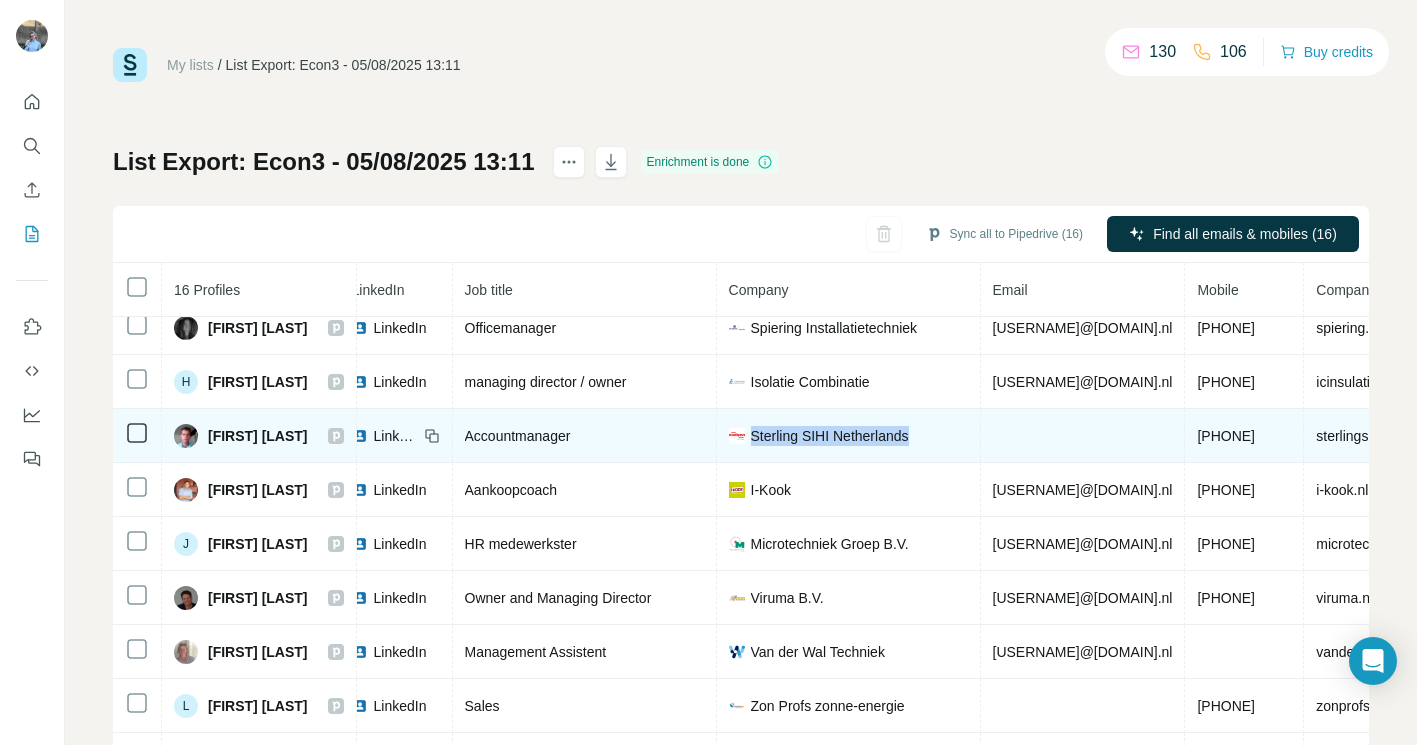 drag, startPoint x: 960, startPoint y: 432, endPoint x: 785, endPoint y: 435, distance: 175.02571 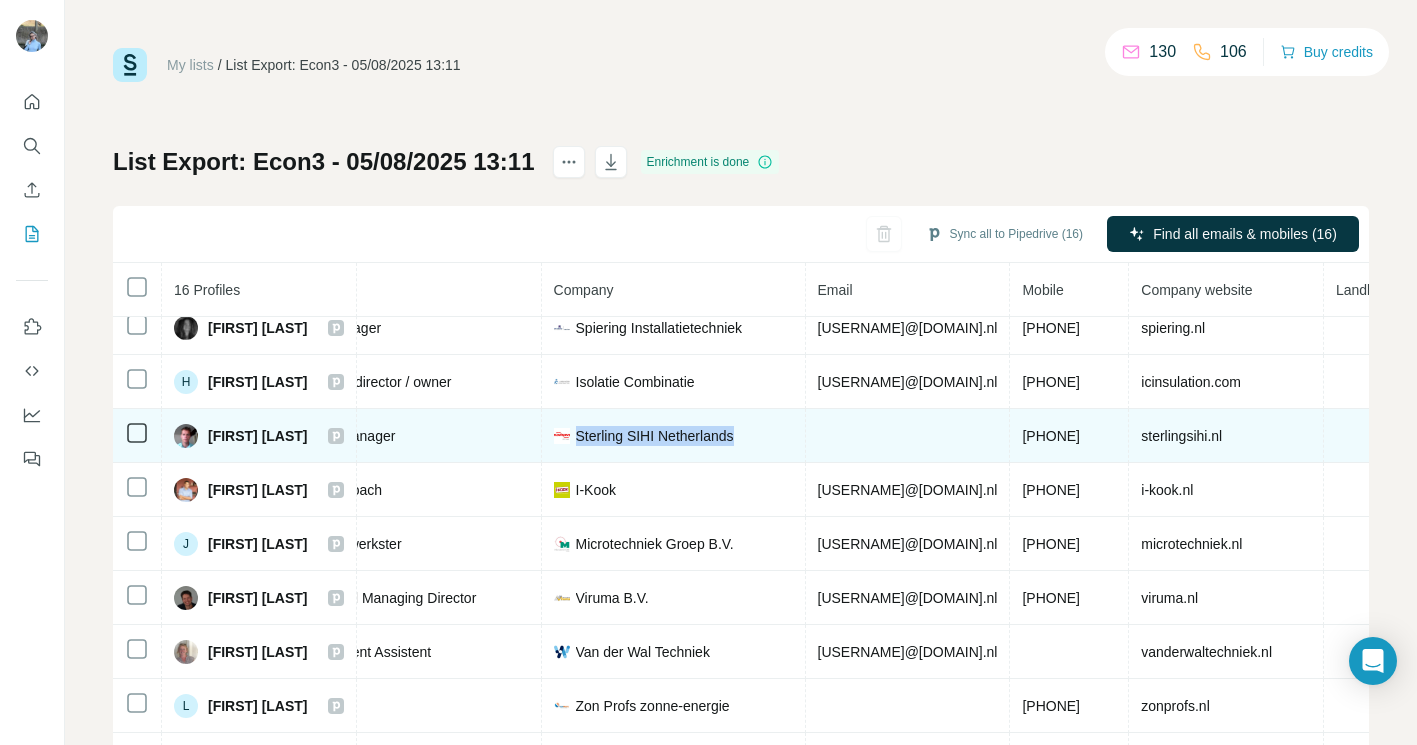 scroll, scrollTop: 70, scrollLeft: 318, axis: both 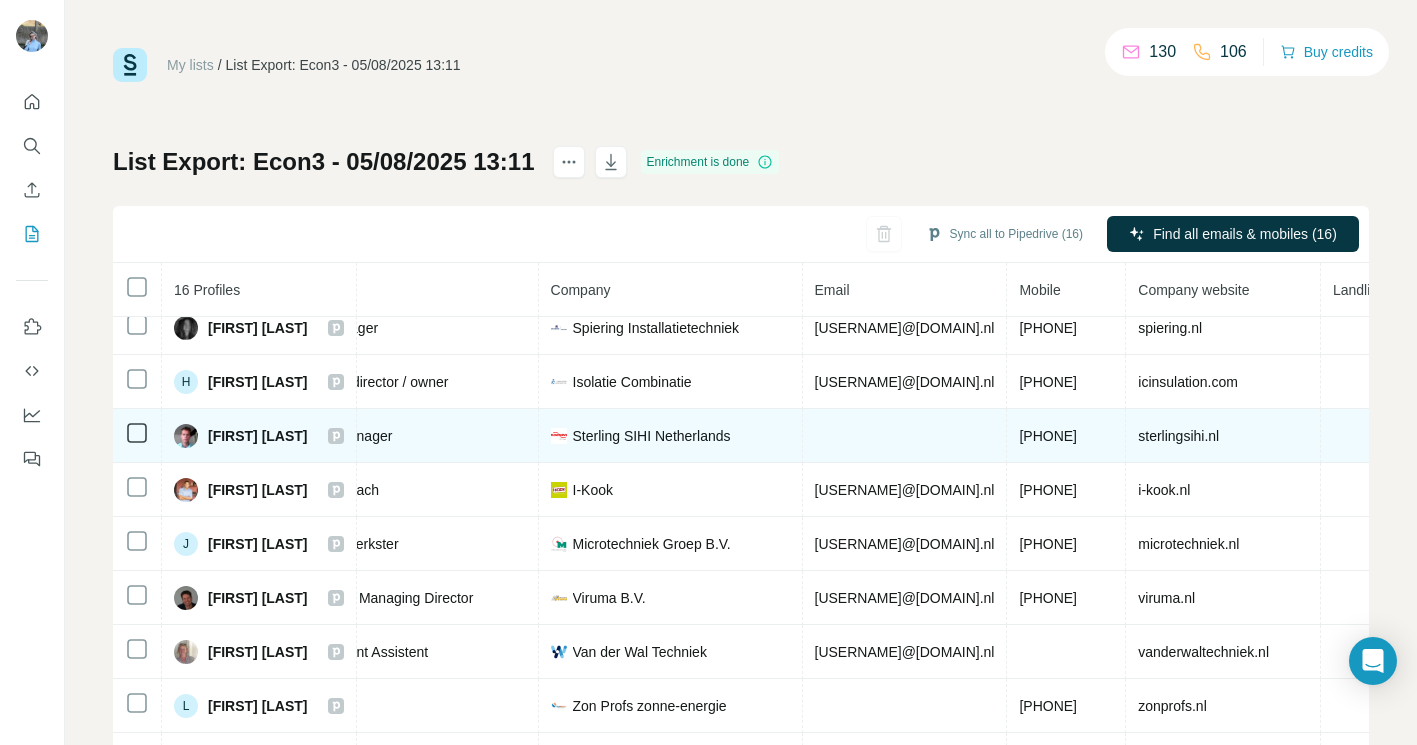 click on "[PHONE]" at bounding box center [1048, 436] 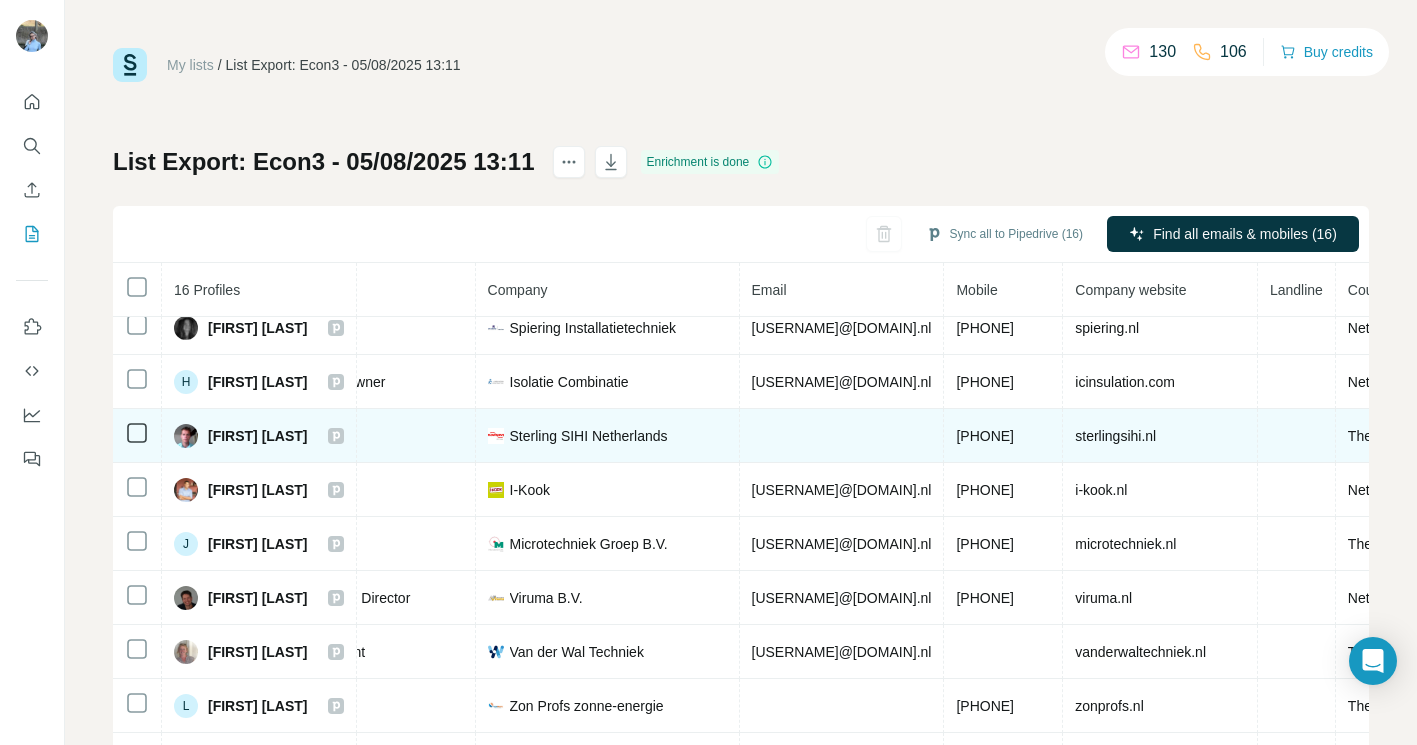 scroll, scrollTop: 70, scrollLeft: 0, axis: vertical 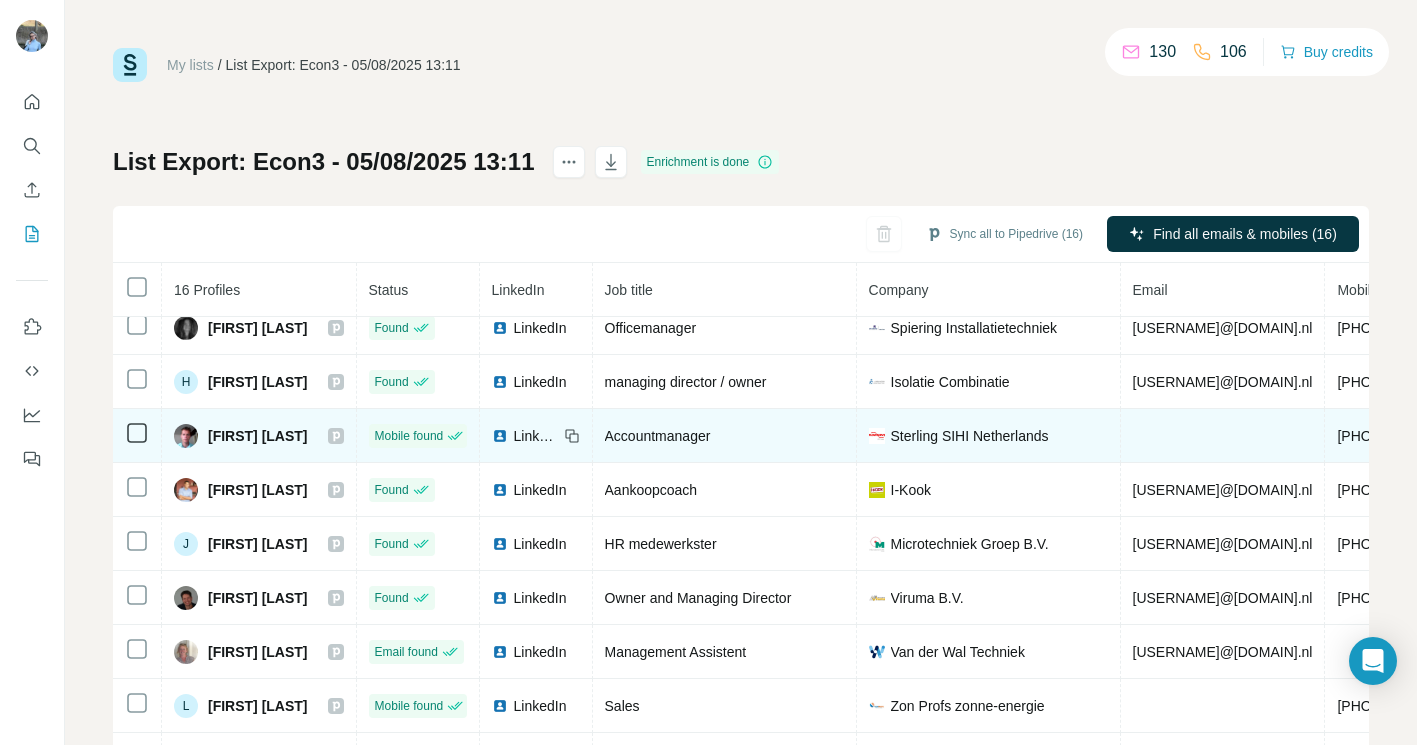 click on "[FIRST] [LAST]" at bounding box center (258, 436) 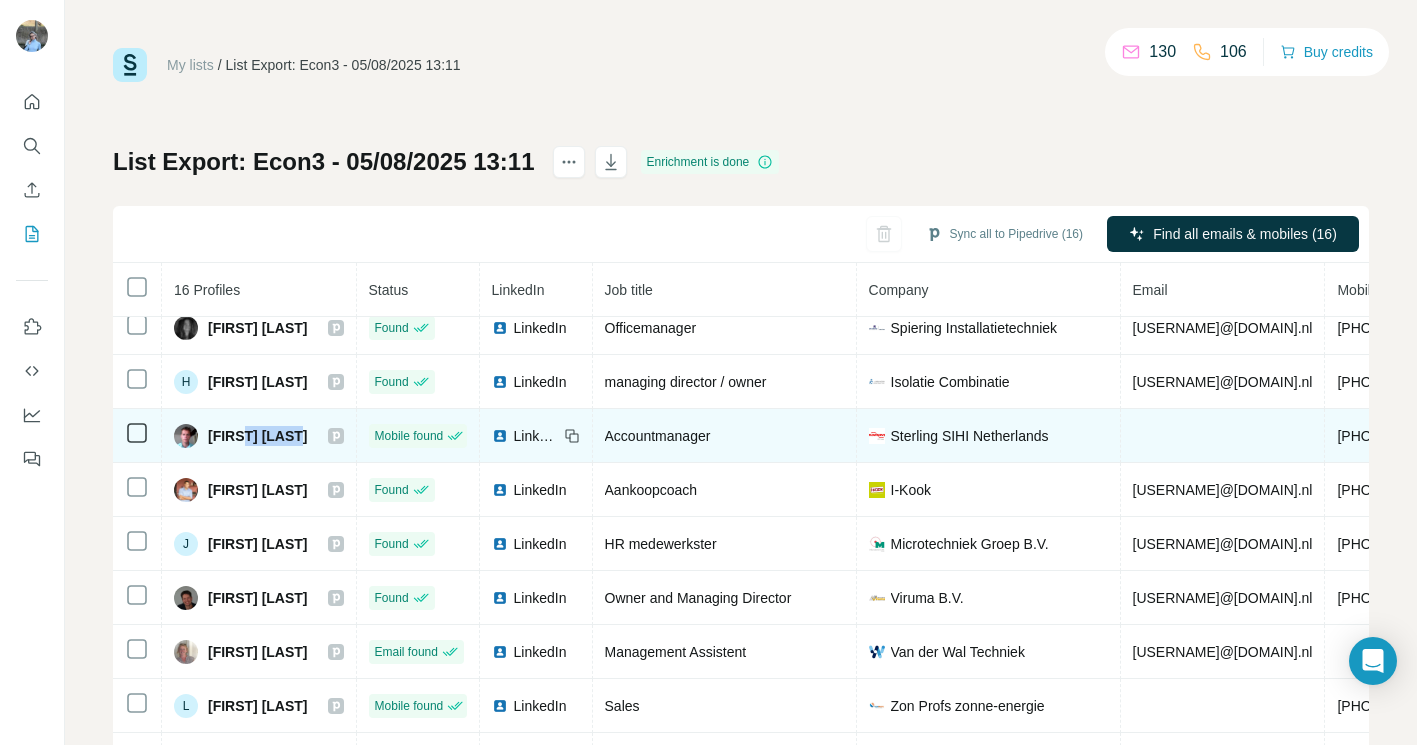 click on "[FIRST] [LAST]" at bounding box center (258, 436) 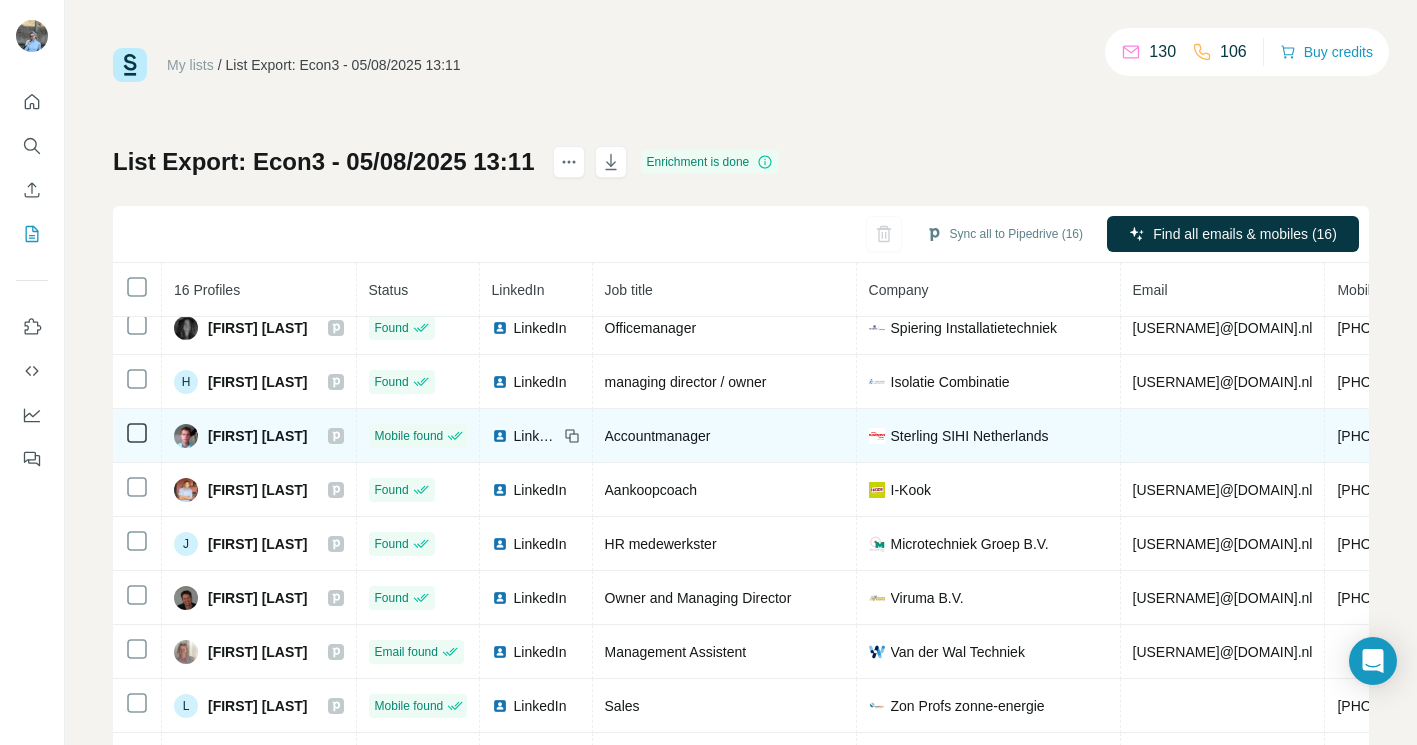 click on "[FIRST] [LAST]" at bounding box center [259, 436] 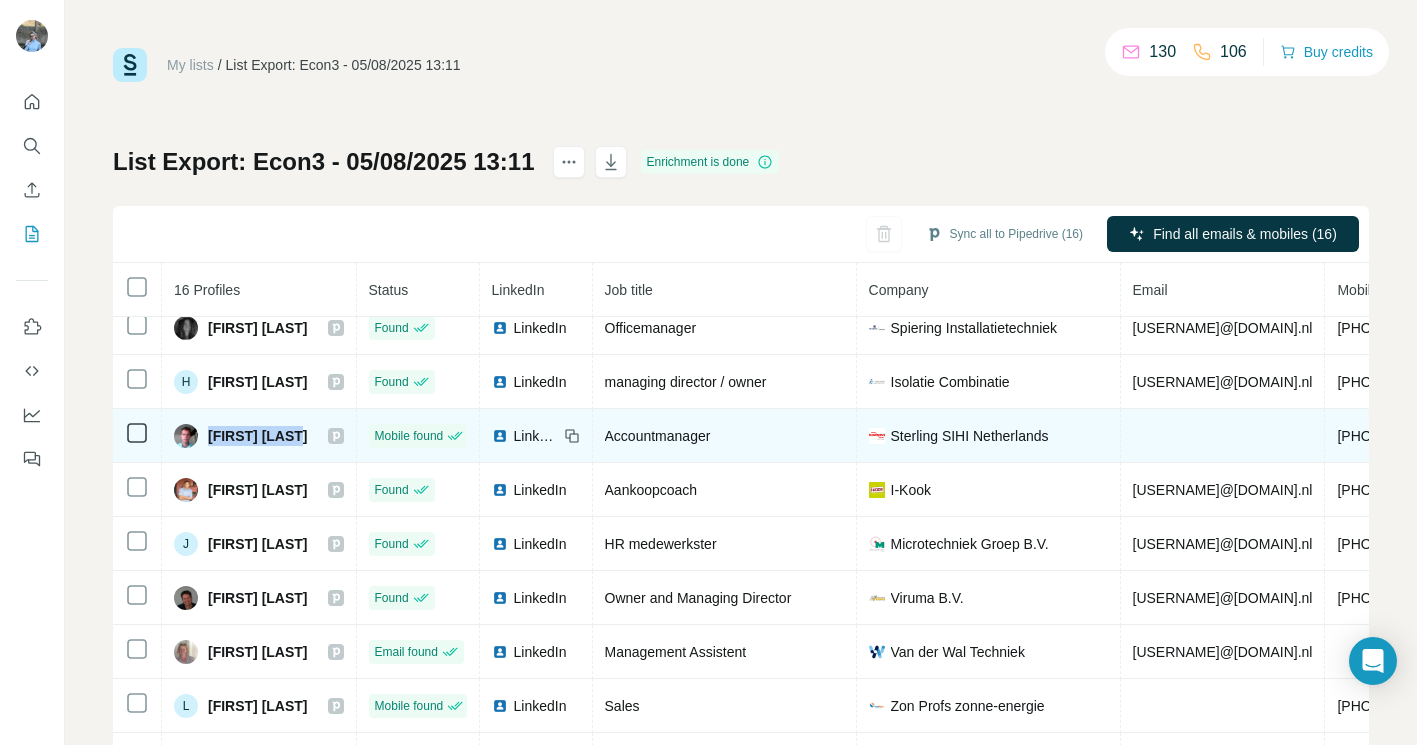 drag, startPoint x: 318, startPoint y: 431, endPoint x: 205, endPoint y: 430, distance: 113.004425 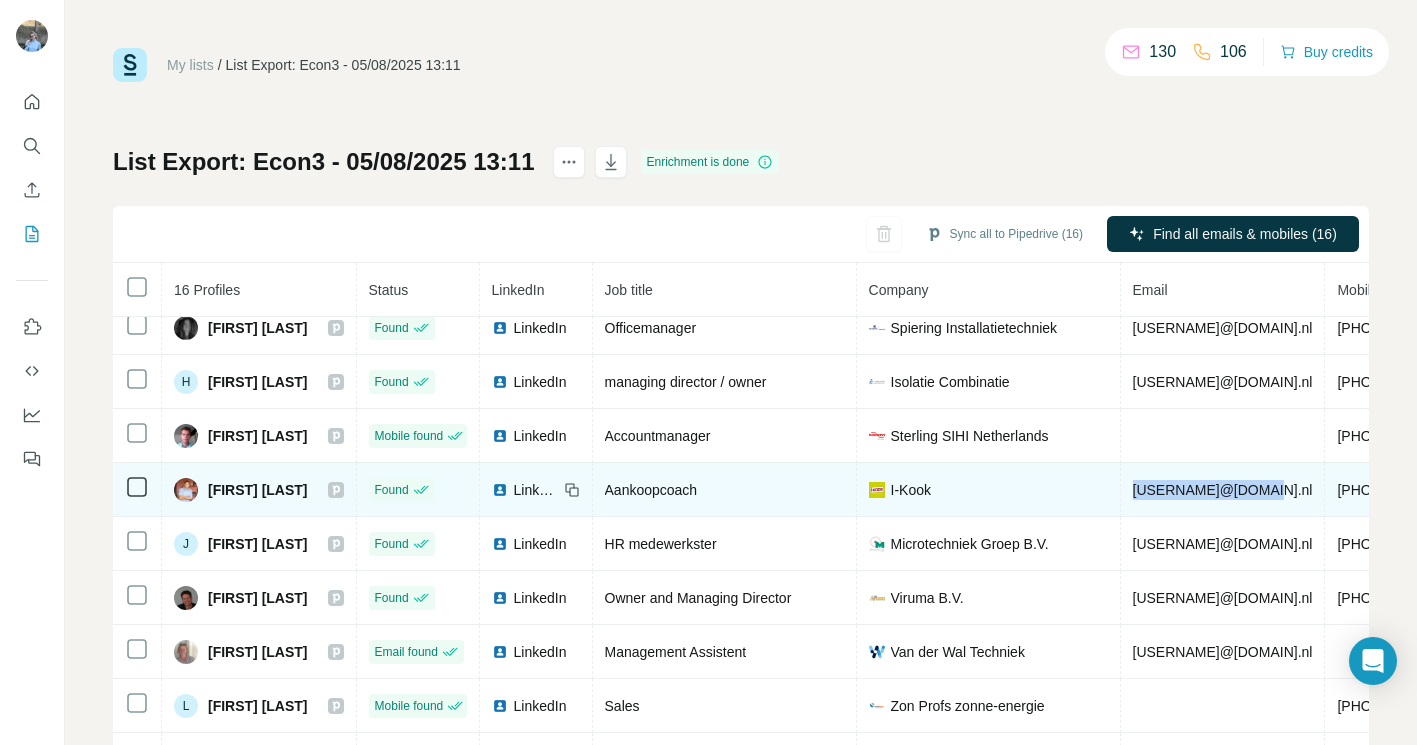 drag, startPoint x: 1161, startPoint y: 487, endPoint x: 1308, endPoint y: 491, distance: 147.05441 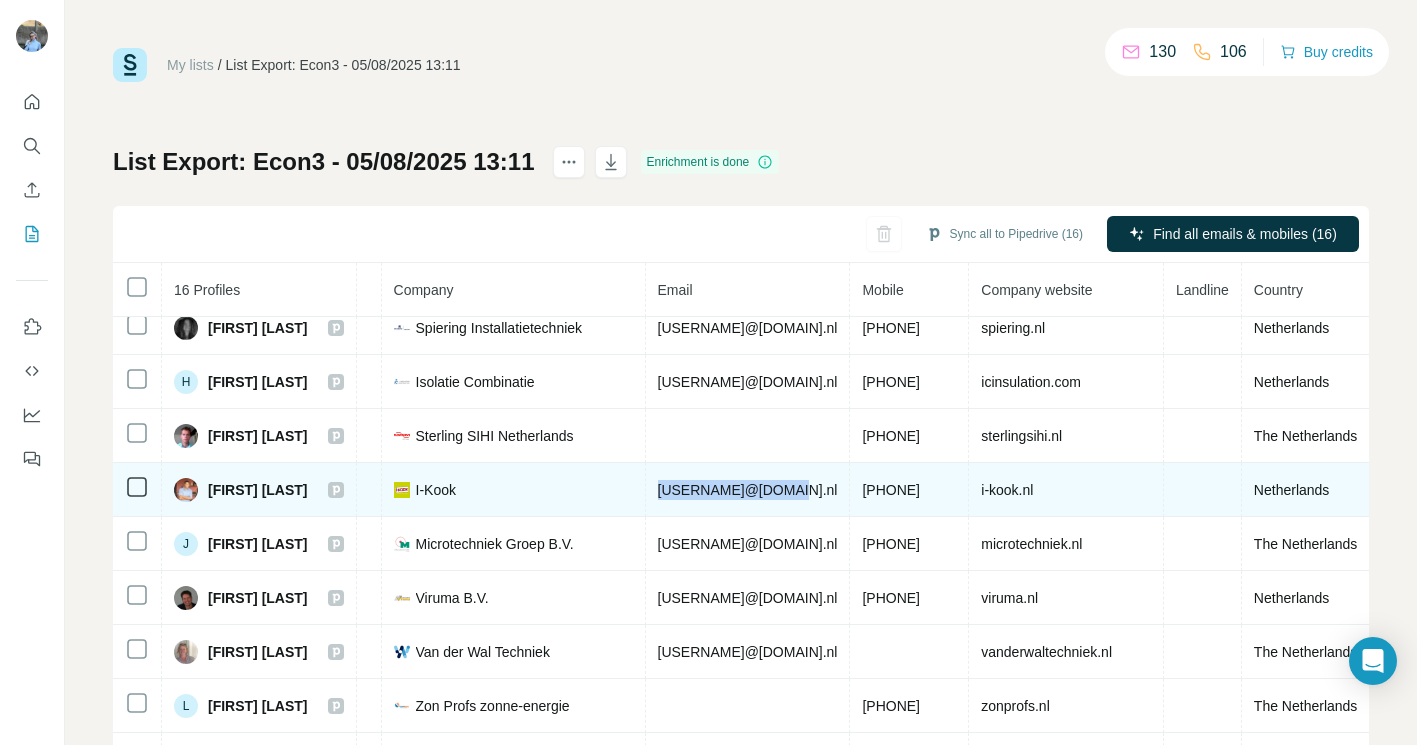 scroll, scrollTop: 70, scrollLeft: 529, axis: both 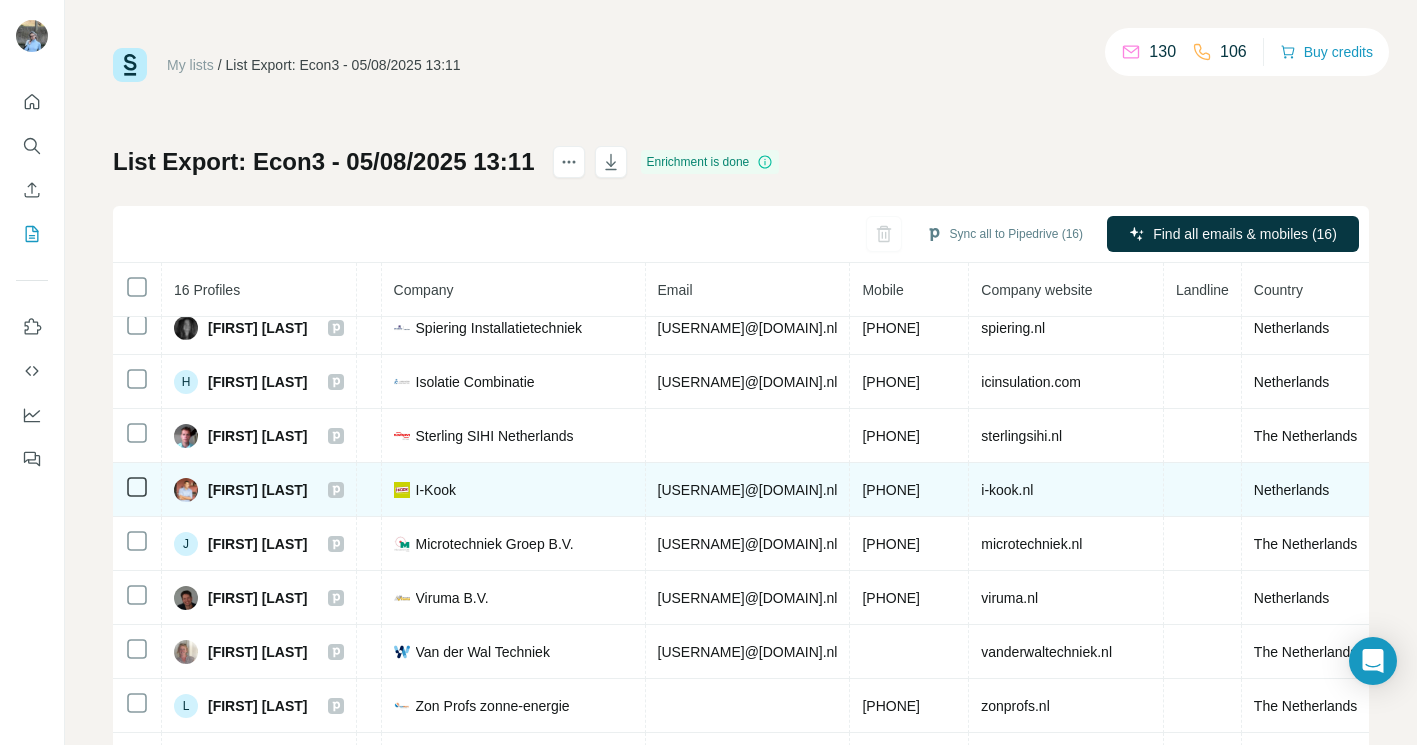 click on "[PHONE]" at bounding box center [891, 490] 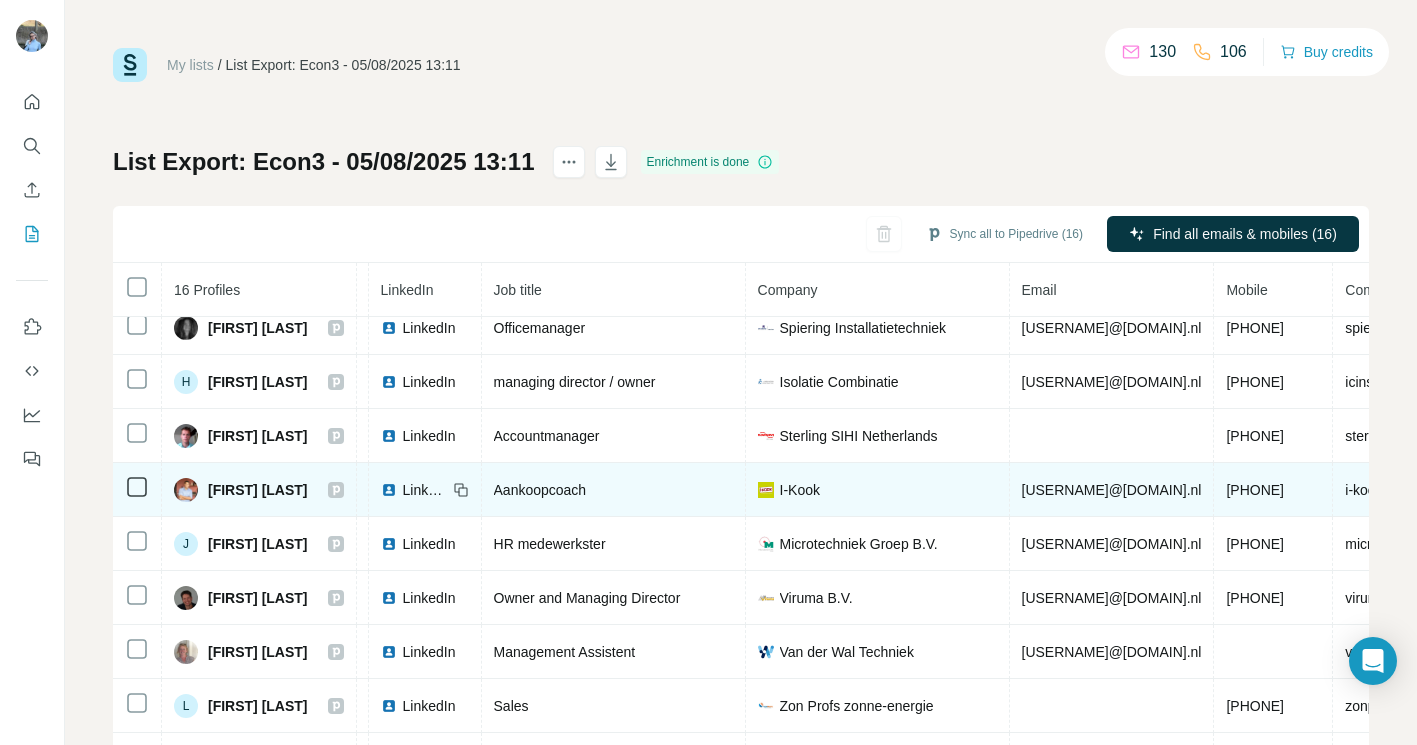 scroll, scrollTop: 70, scrollLeft: 0, axis: vertical 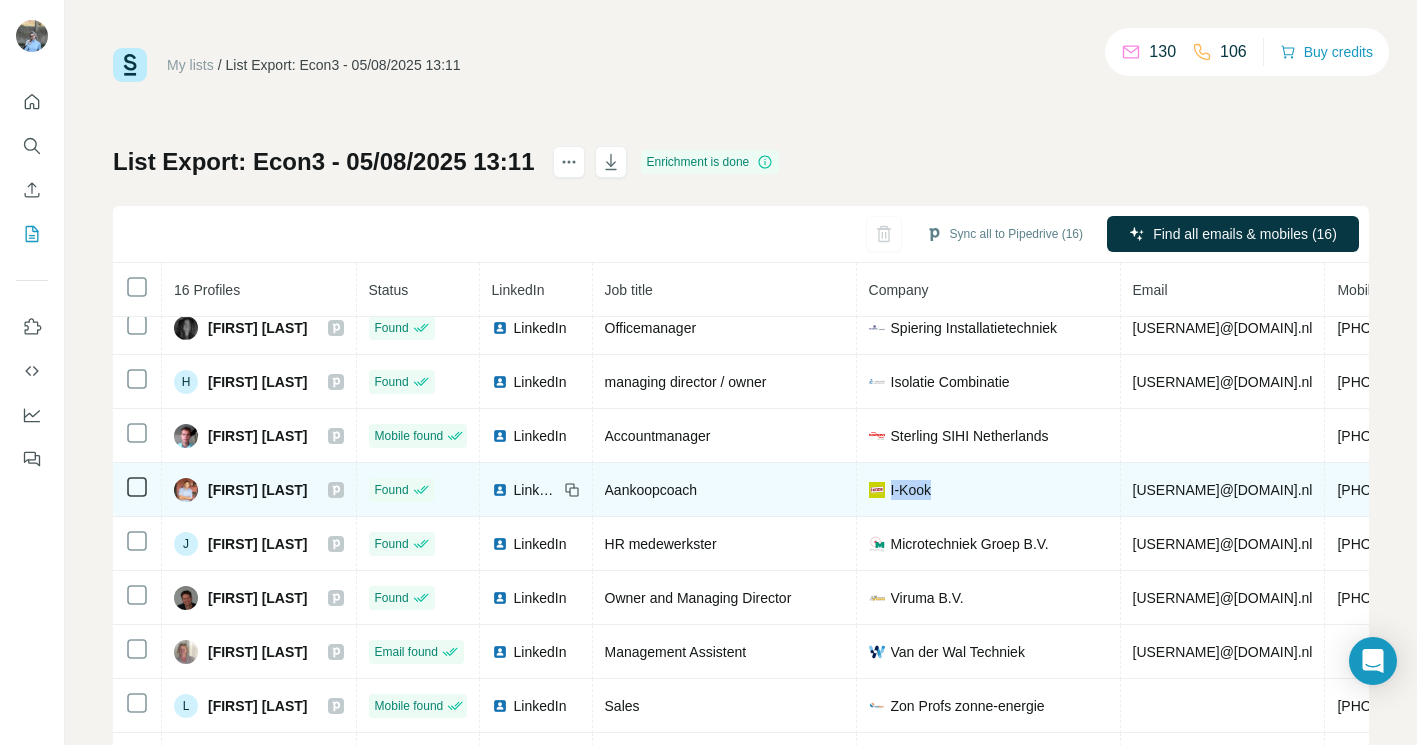 drag, startPoint x: 976, startPoint y: 488, endPoint x: 923, endPoint y: 489, distance: 53.009434 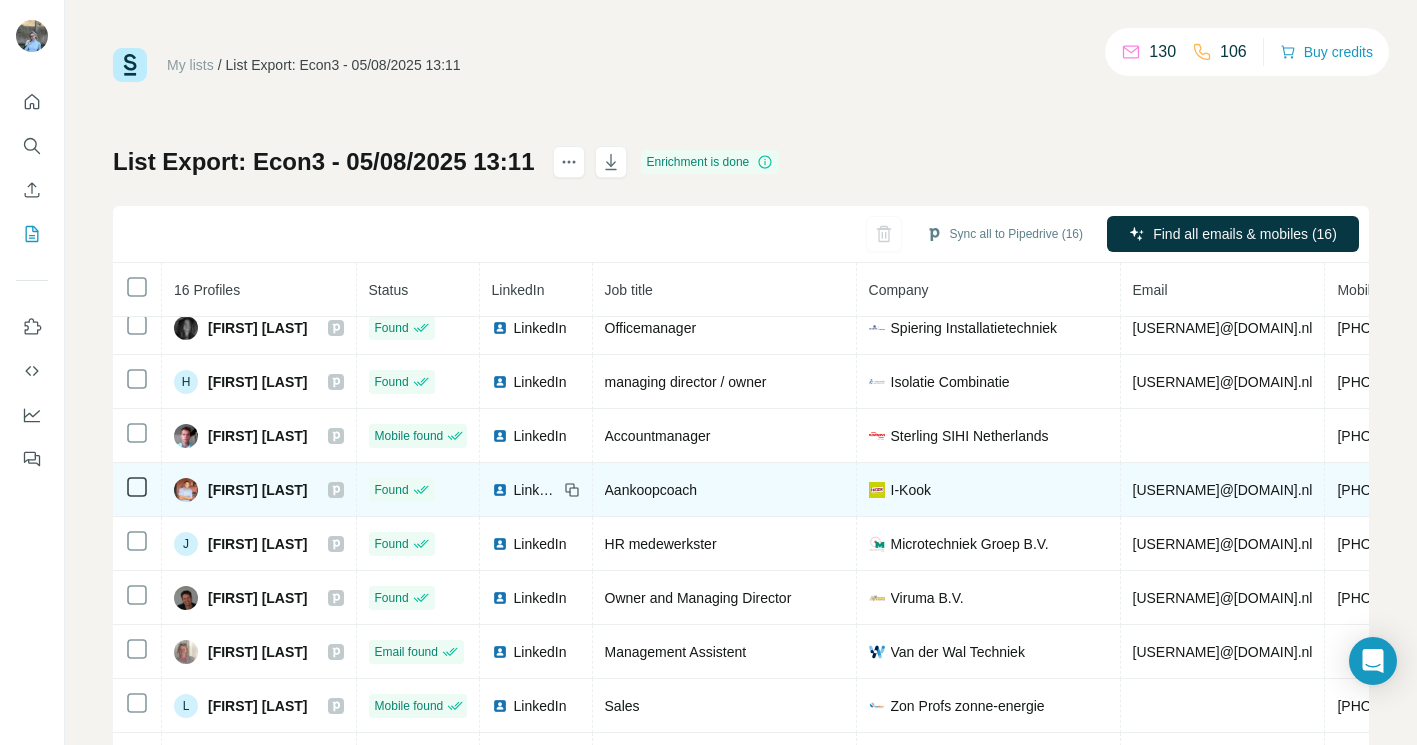 click on "I-Kook" at bounding box center [911, 490] 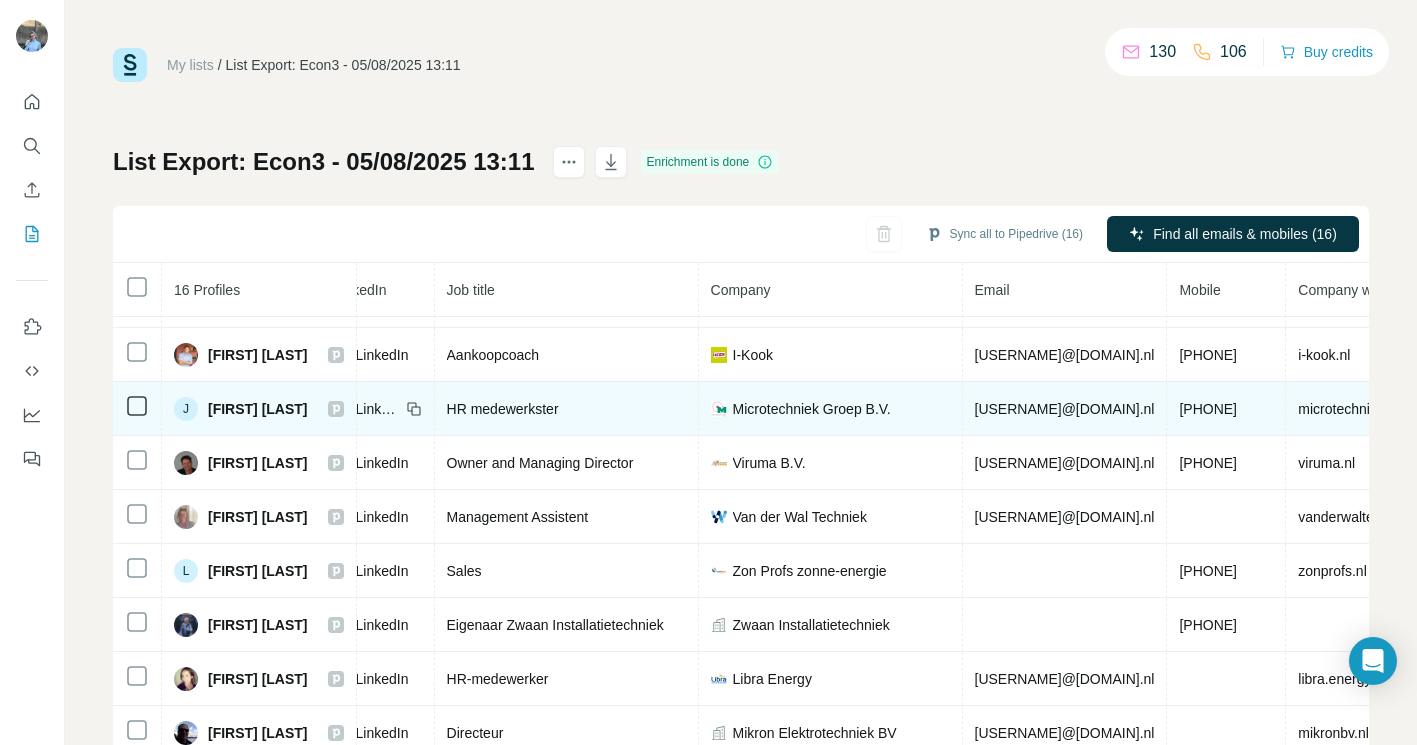 scroll, scrollTop: 205, scrollLeft: 180, axis: both 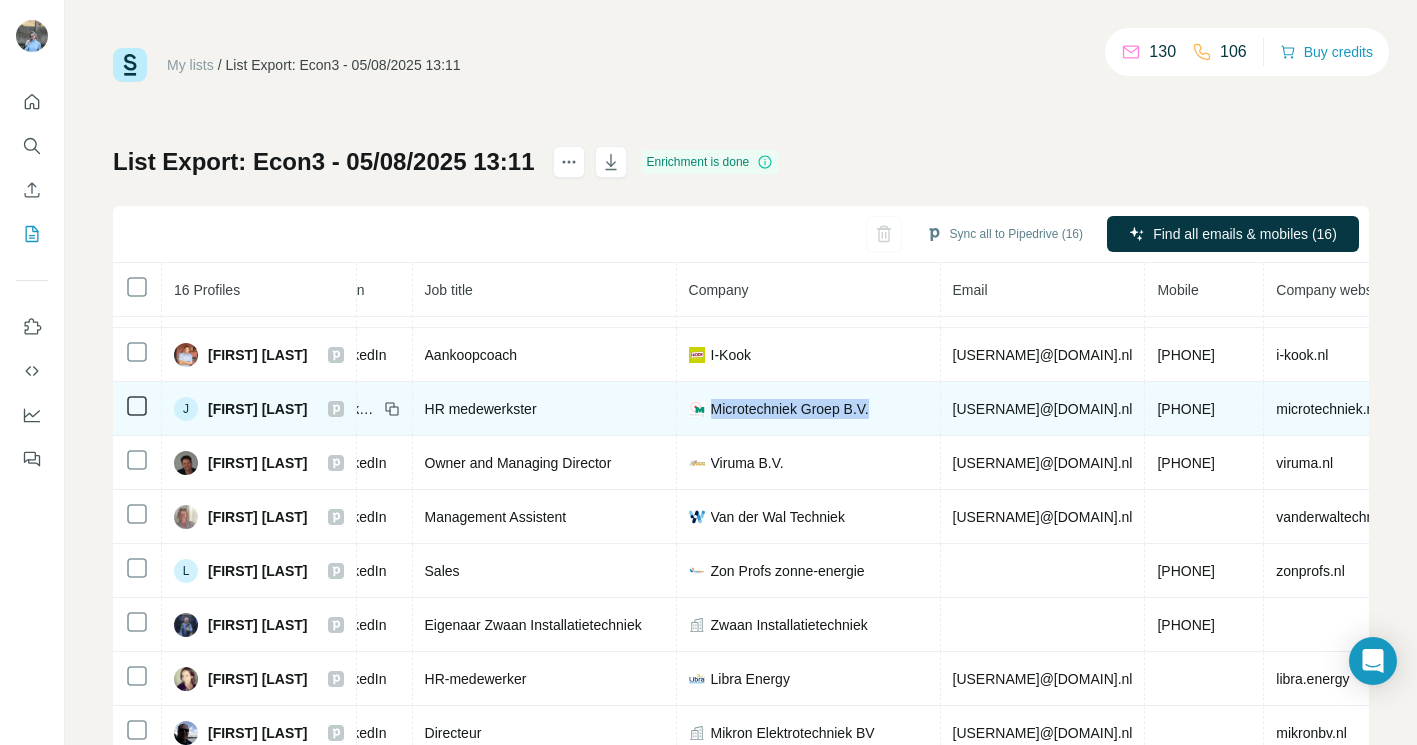 drag, startPoint x: 921, startPoint y: 402, endPoint x: 751, endPoint y: 414, distance: 170.423 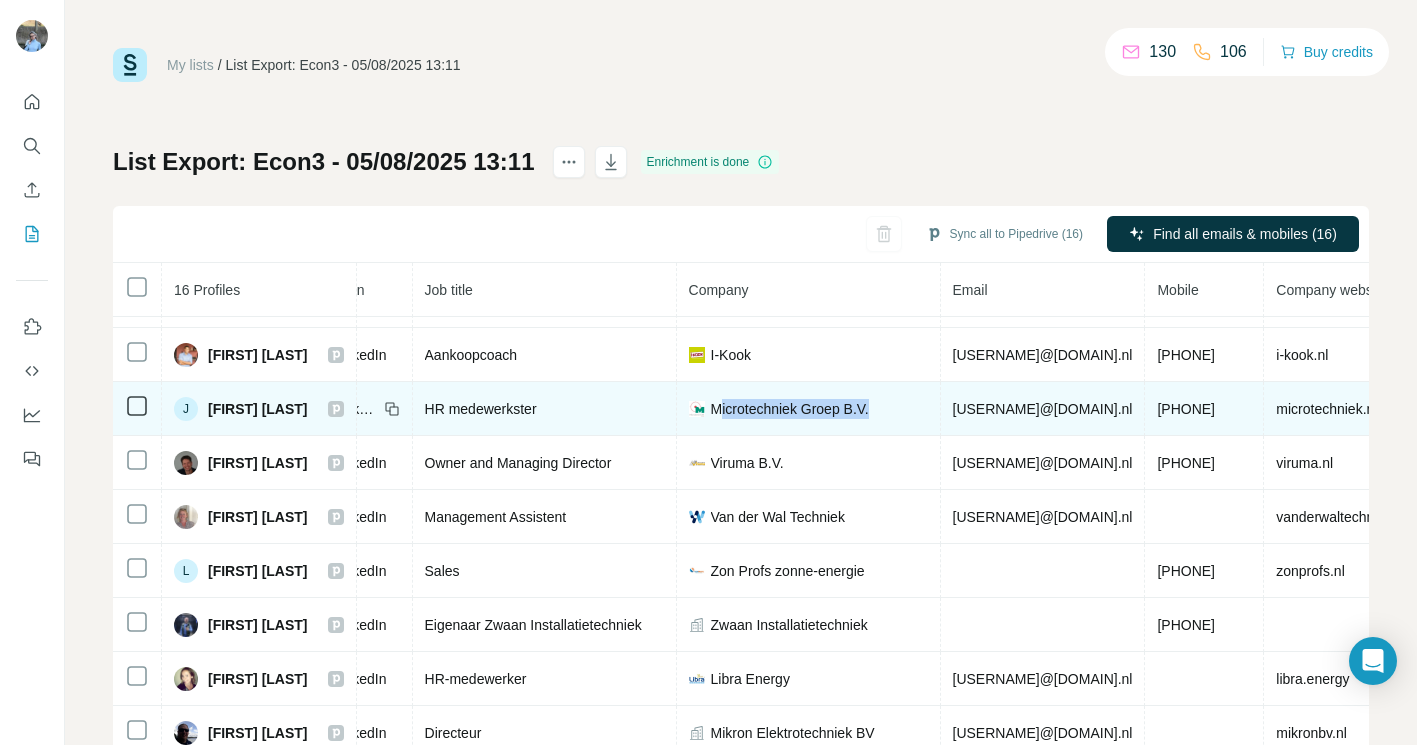 scroll, scrollTop: 205, scrollLeft: 120, axis: both 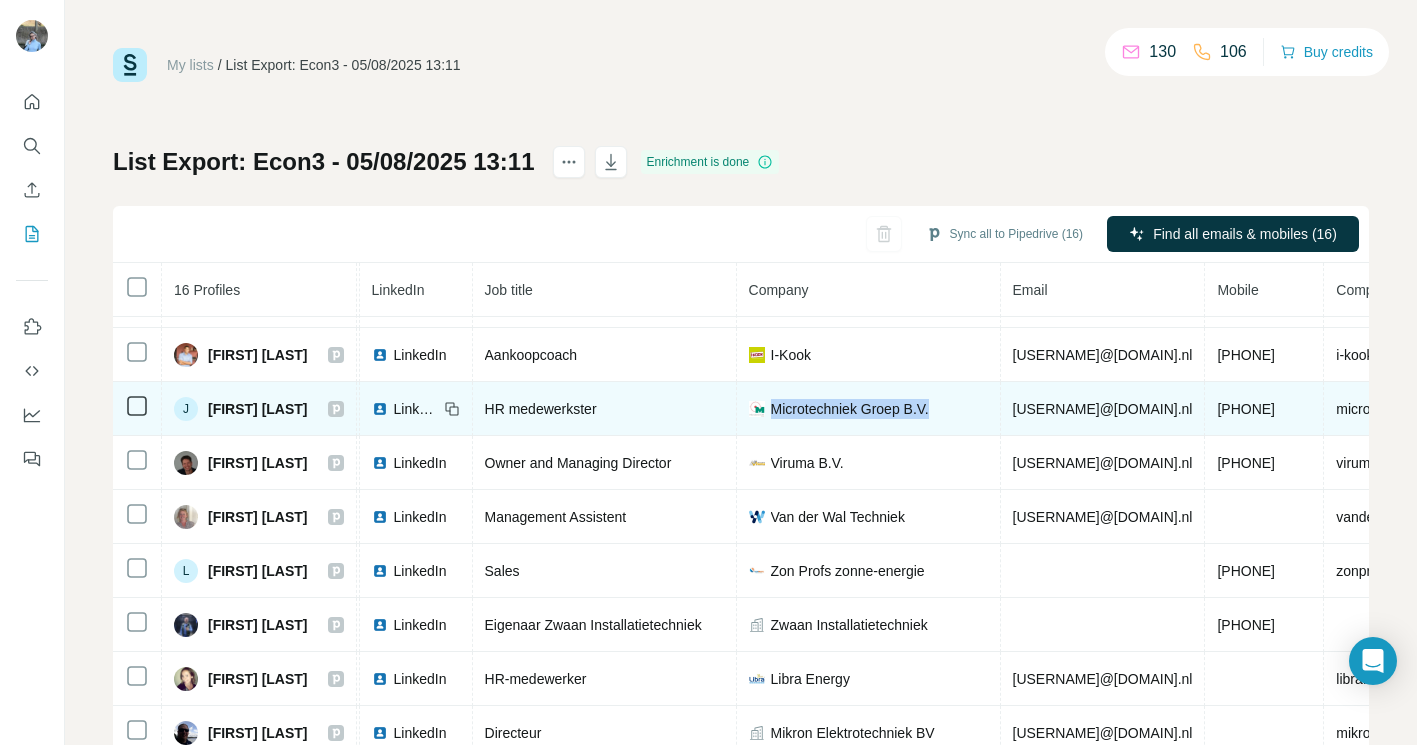 drag, startPoint x: 804, startPoint y: 401, endPoint x: 982, endPoint y: 402, distance: 178.0028 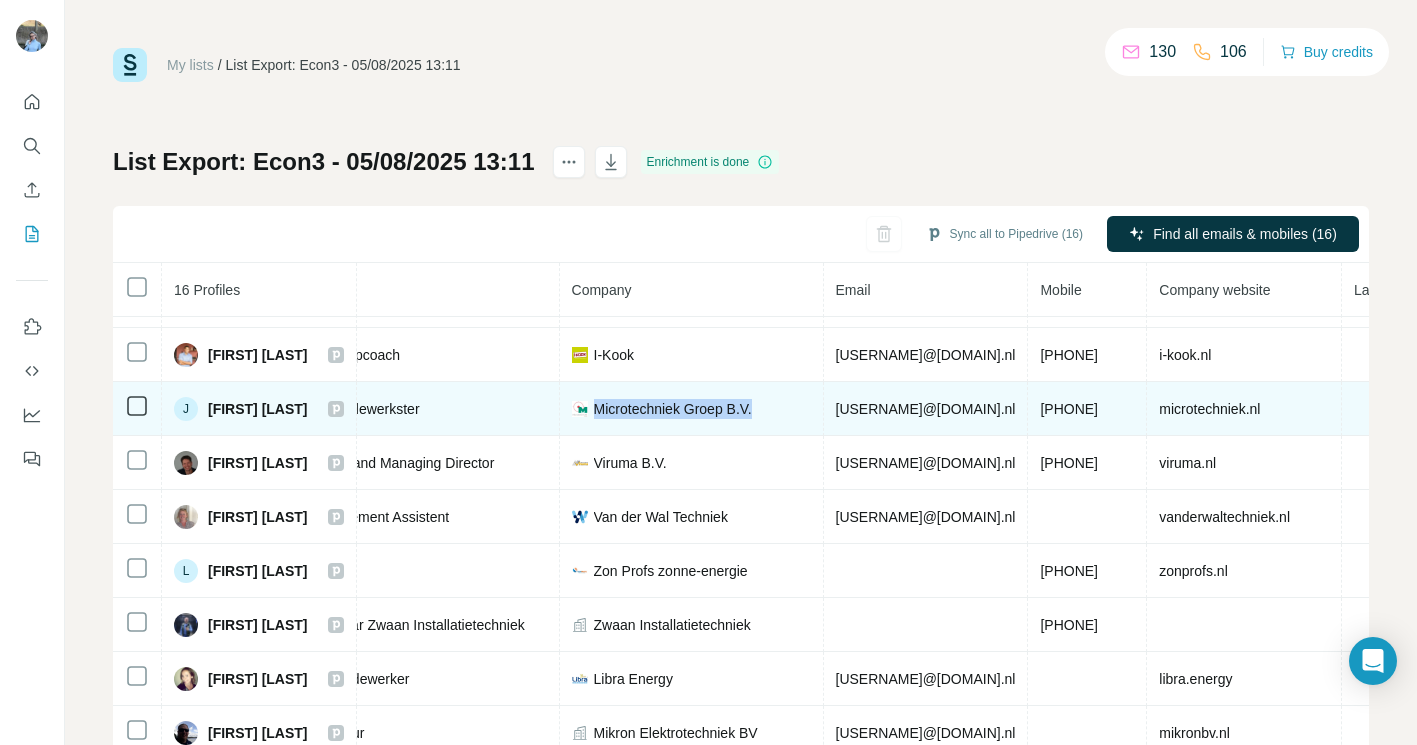 scroll, scrollTop: 205, scrollLeft: 340, axis: both 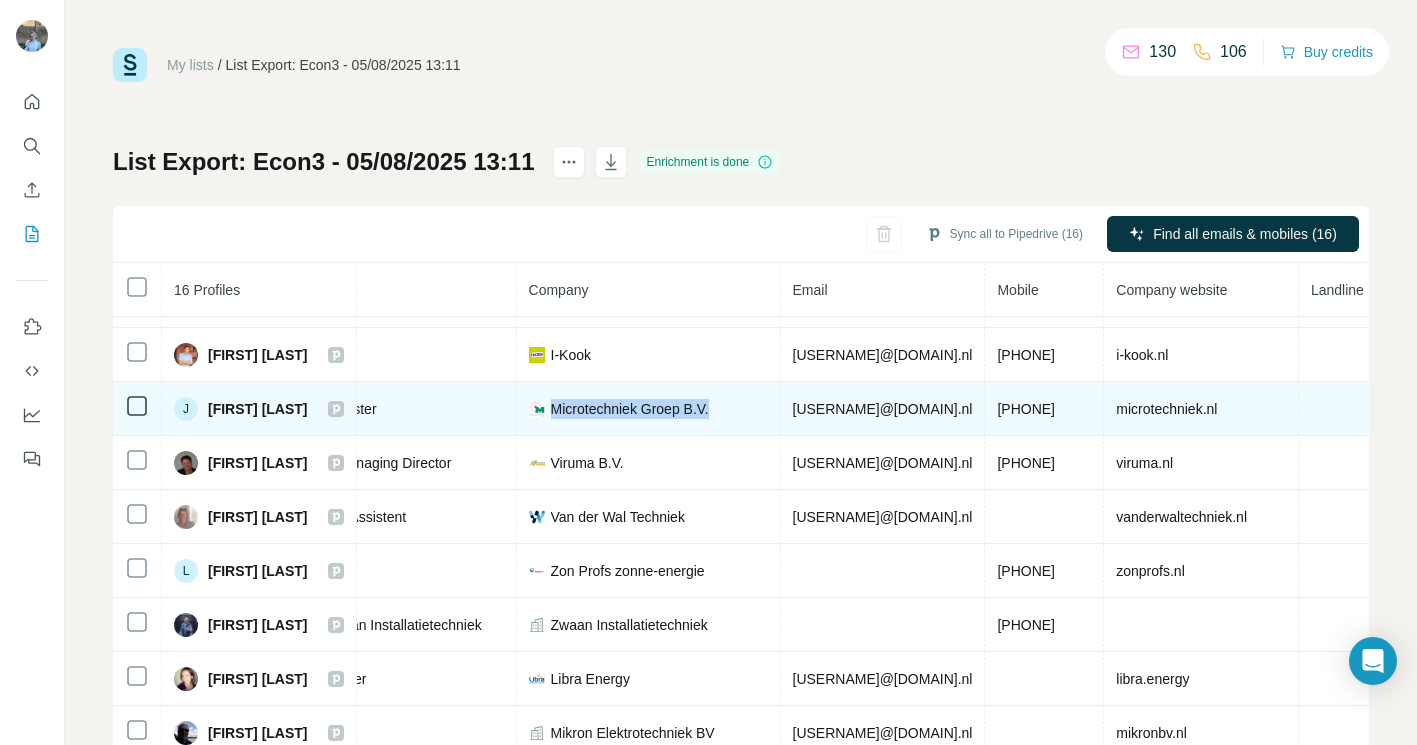 drag, startPoint x: 1050, startPoint y: 404, endPoint x: 805, endPoint y: 407, distance: 245.01837 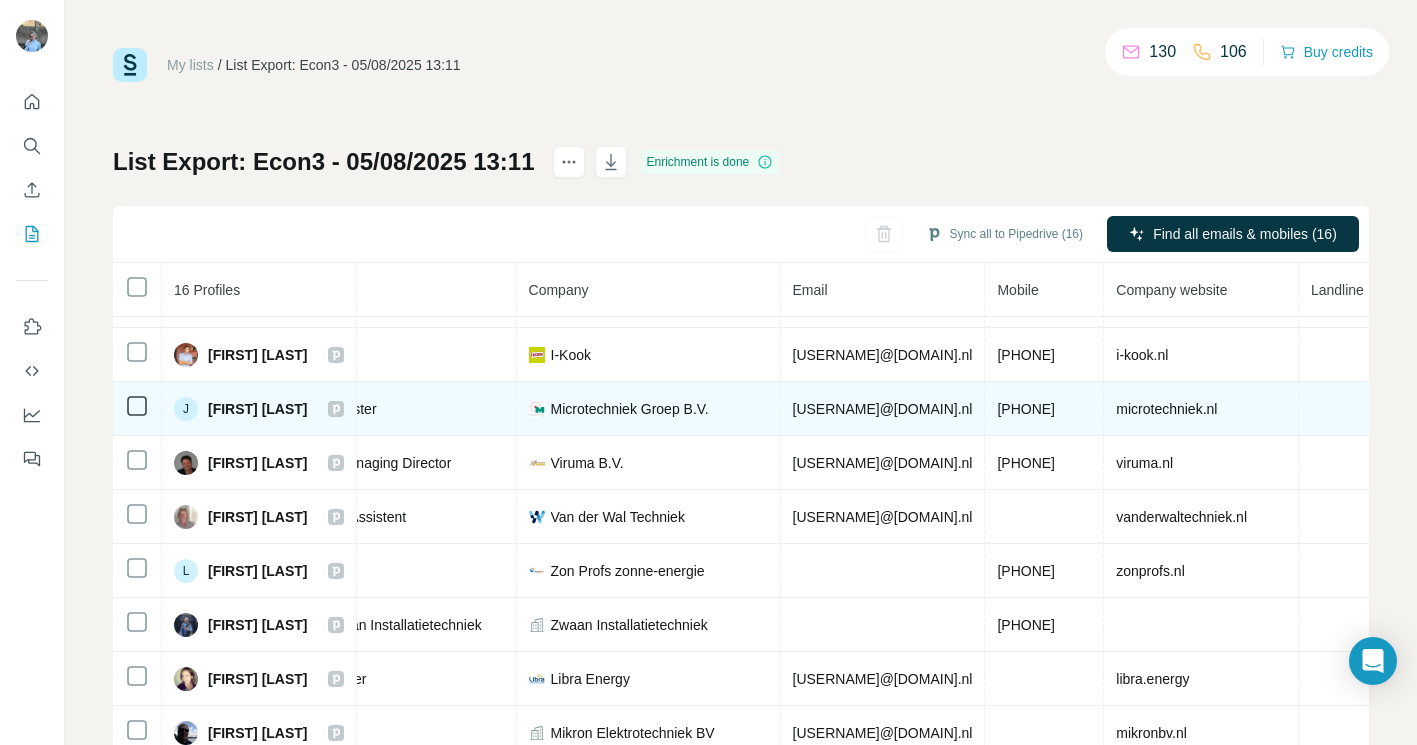 click on "[PHONE]" at bounding box center (1044, 409) 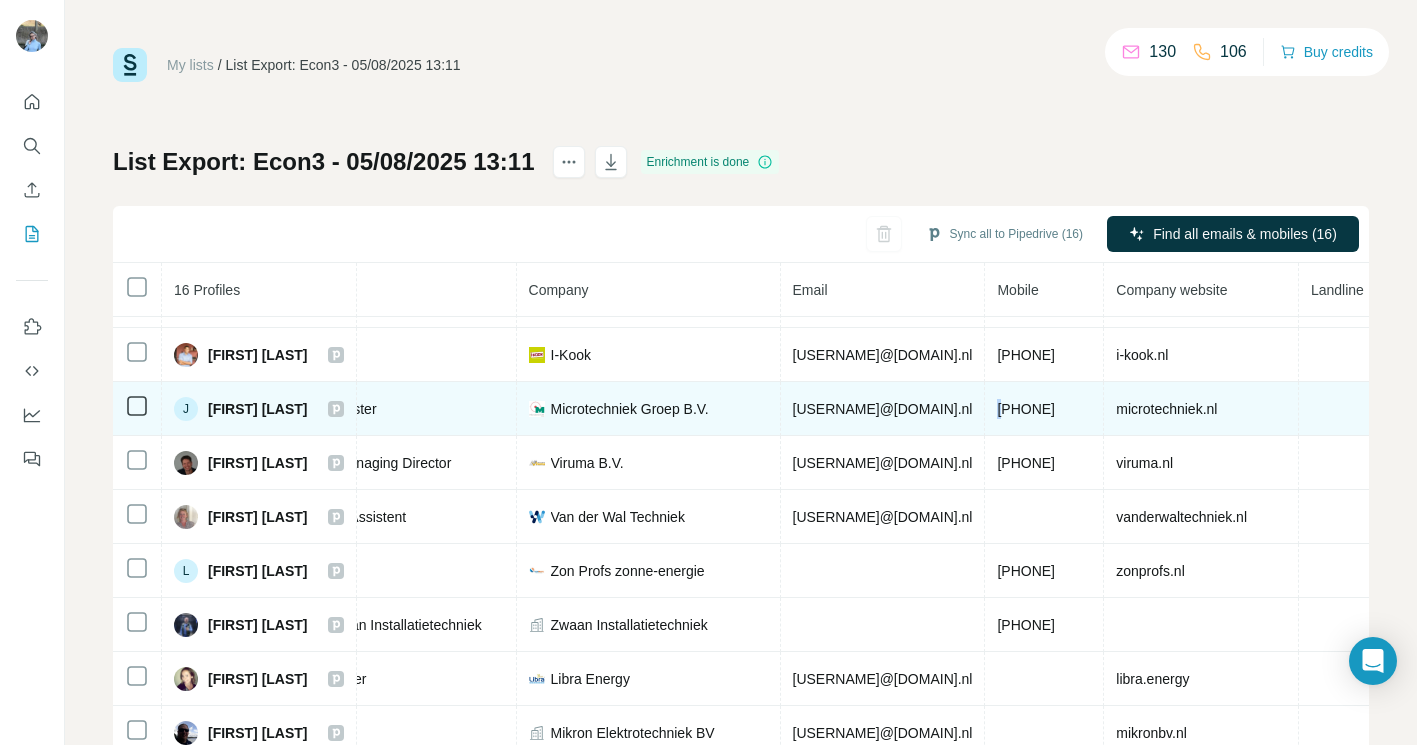 click on "[PHONE]" at bounding box center (1044, 409) 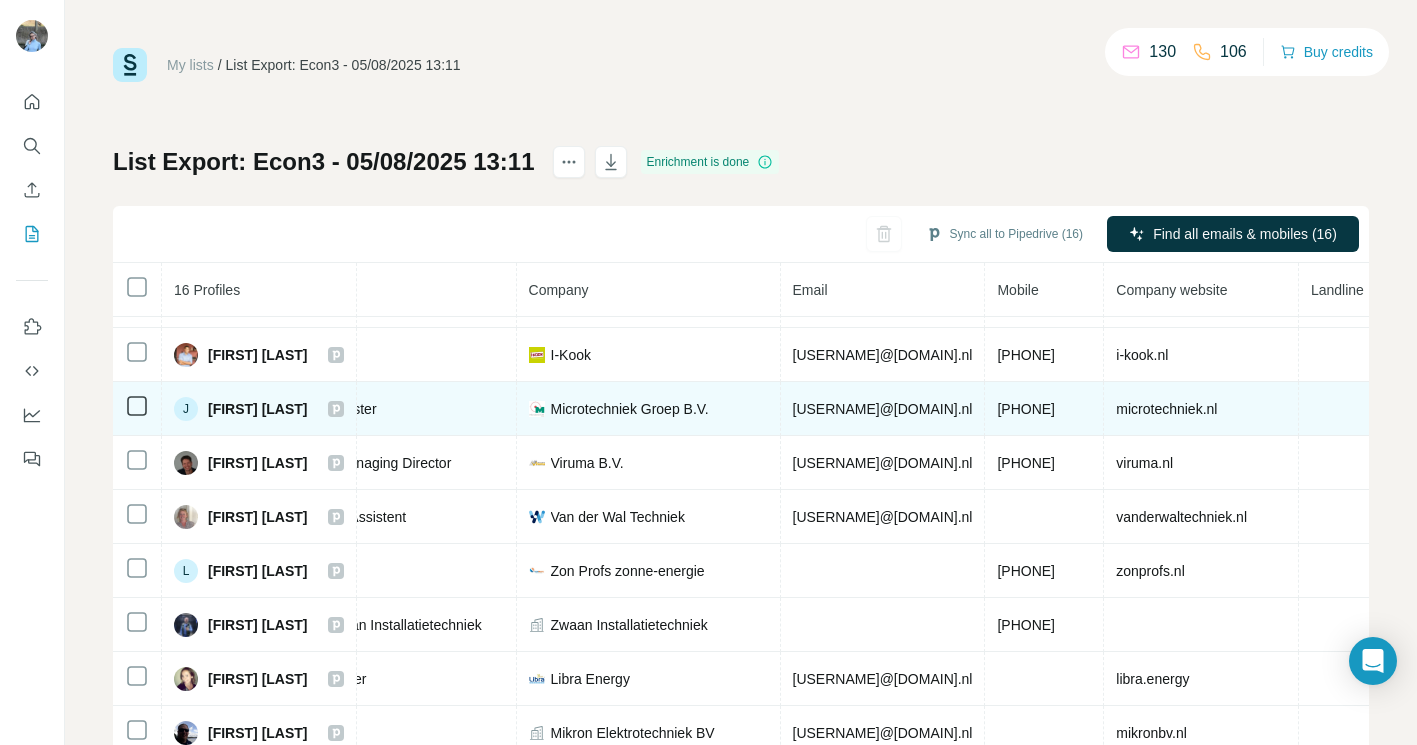 click on "[PHONE]" at bounding box center (1026, 409) 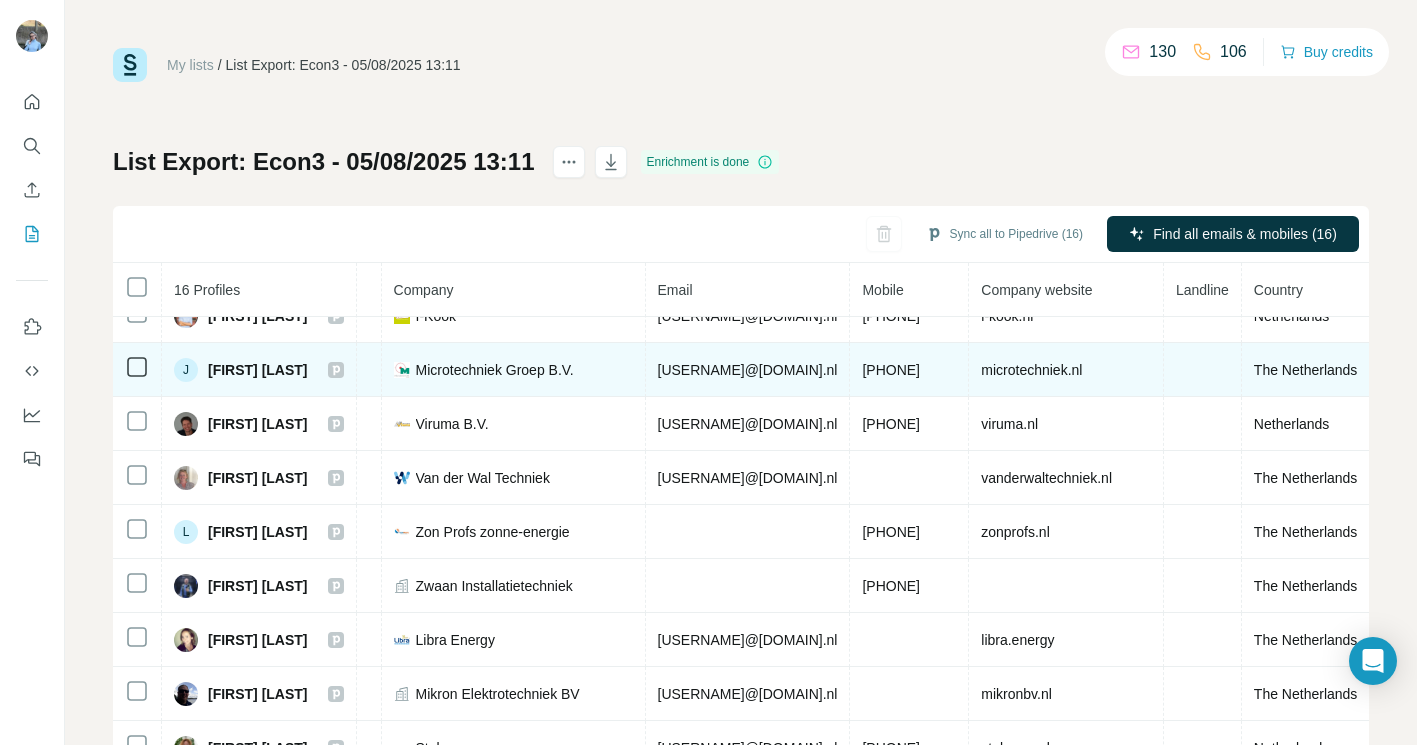 scroll, scrollTop: 249, scrollLeft: 596, axis: both 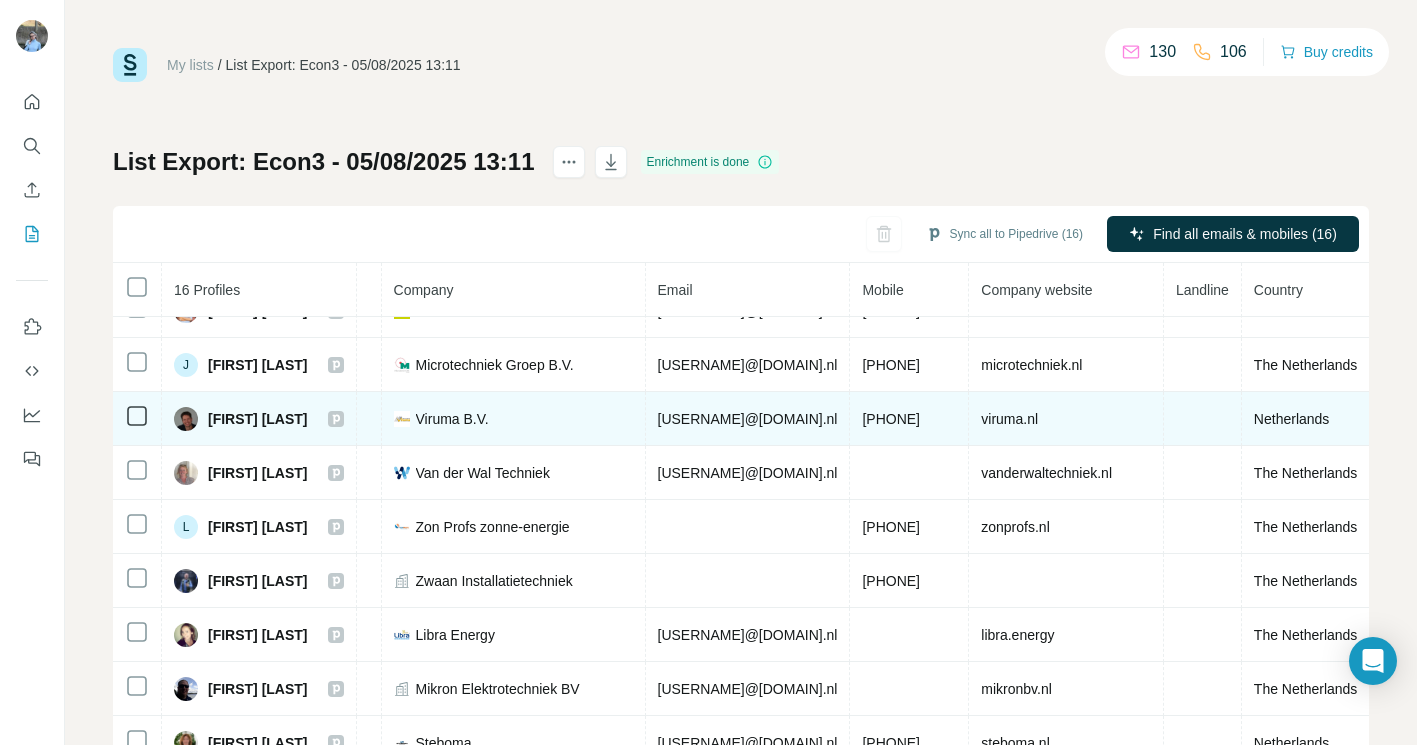 click on "[PHONE]" at bounding box center (891, 419) 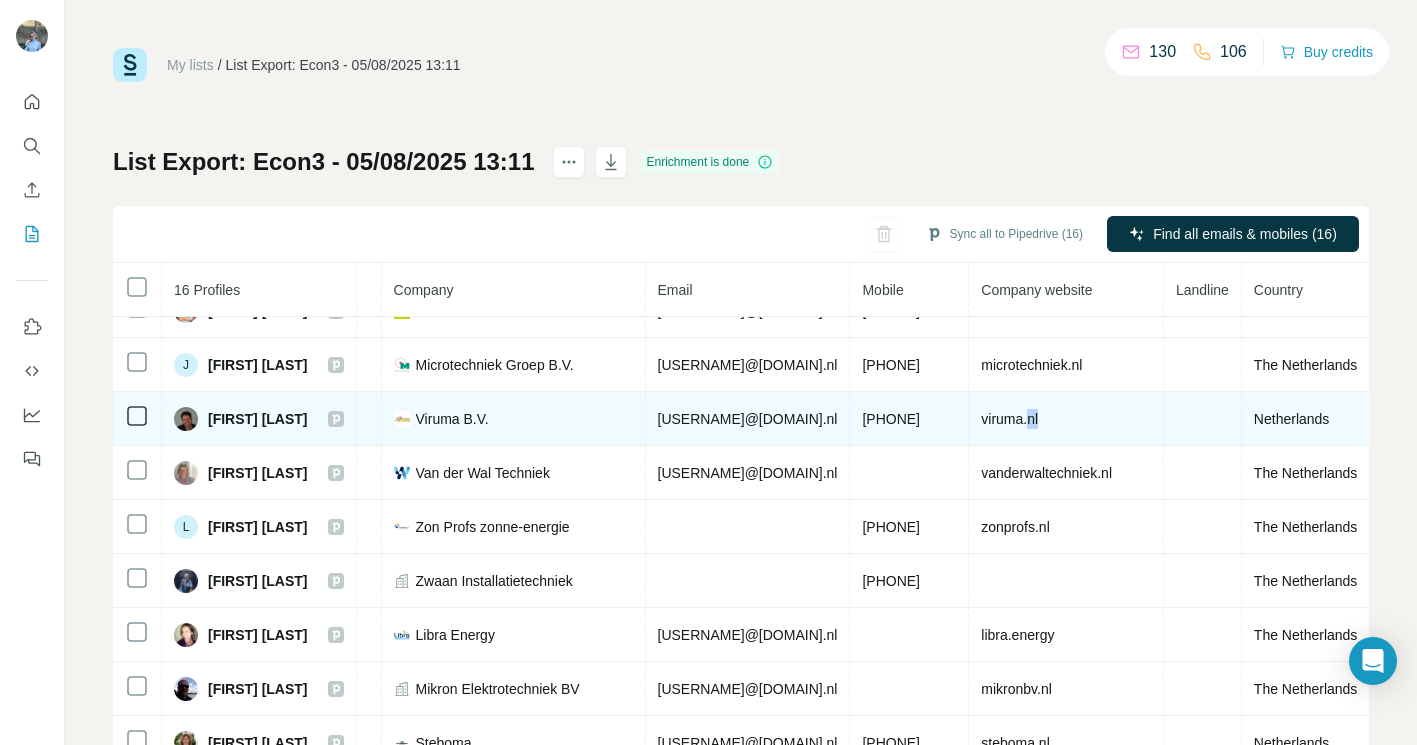 click on "viruma.nl" at bounding box center (1009, 419) 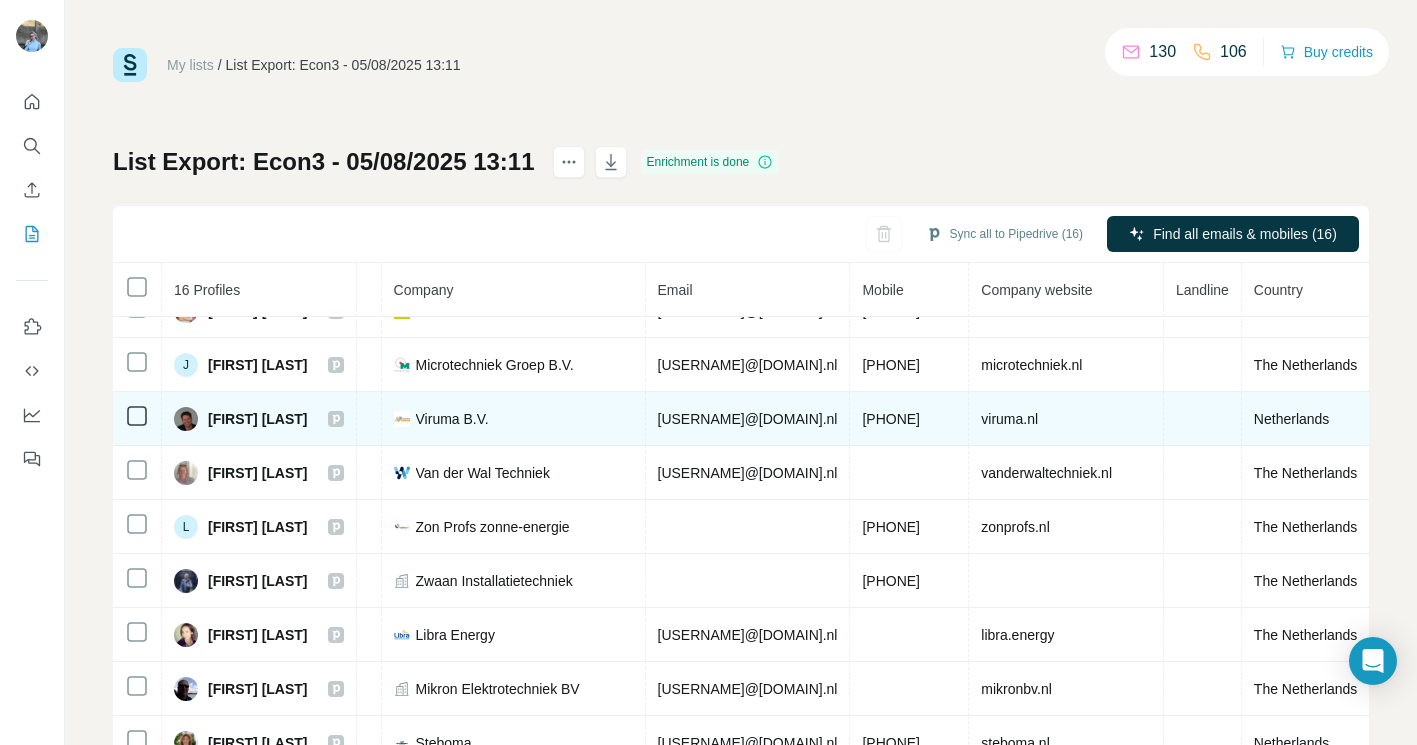 click on "viruma.nl" at bounding box center (1066, 419) 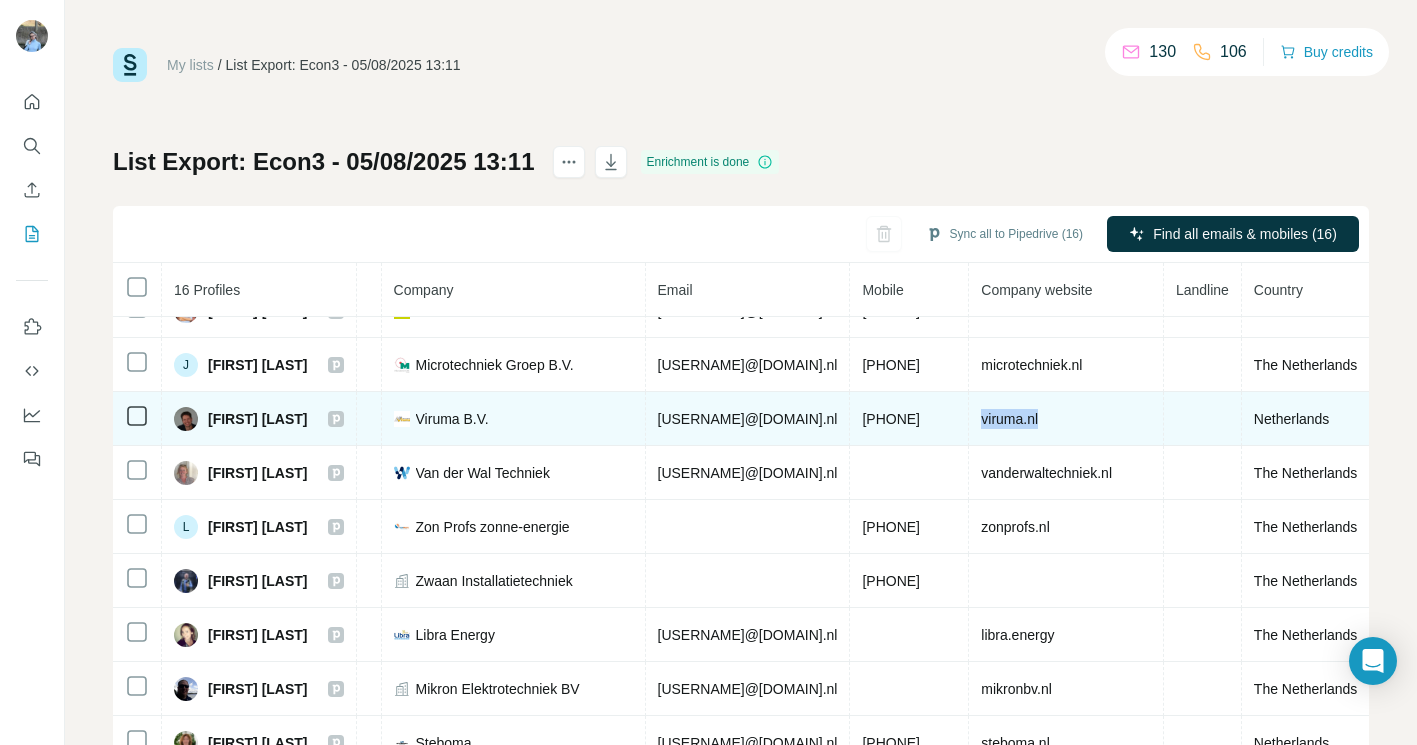 drag, startPoint x: 998, startPoint y: 418, endPoint x: 953, endPoint y: 418, distance: 45 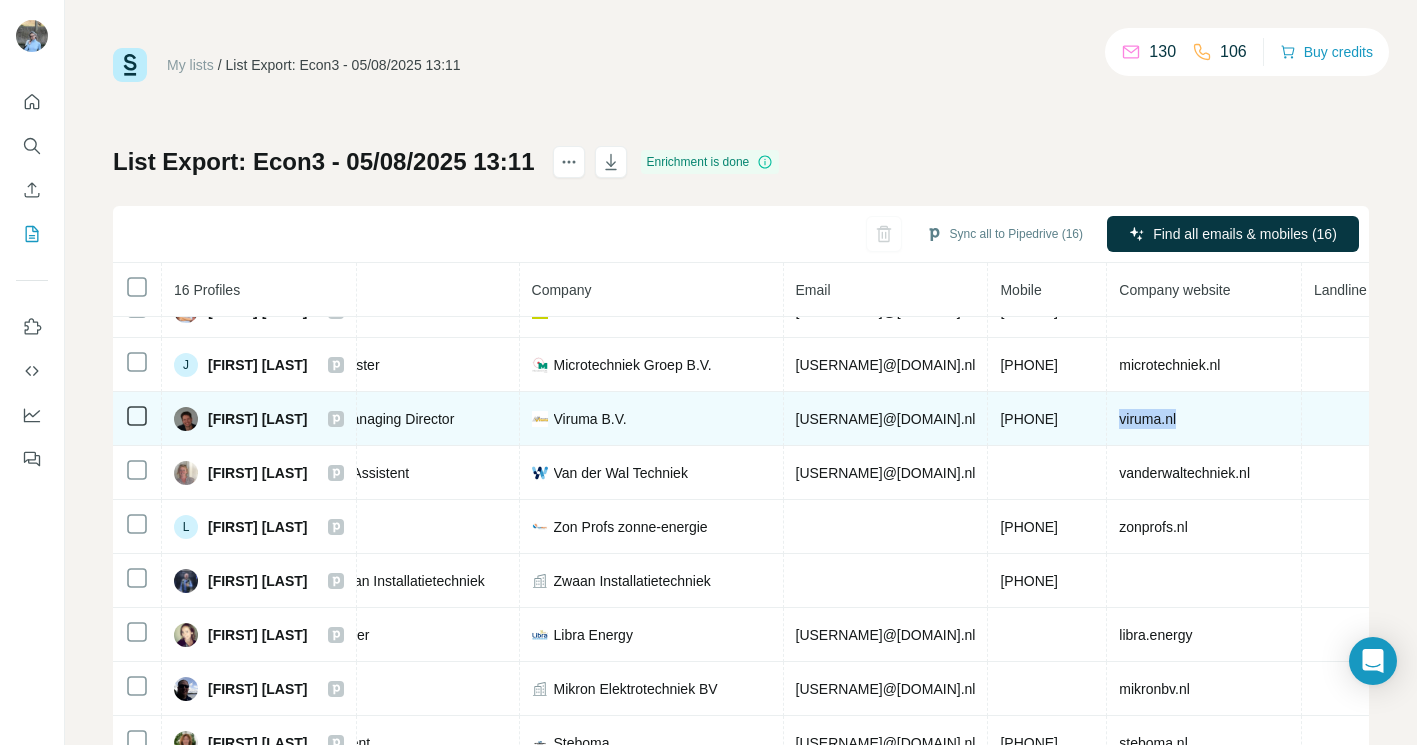 scroll, scrollTop: 249, scrollLeft: 357, axis: both 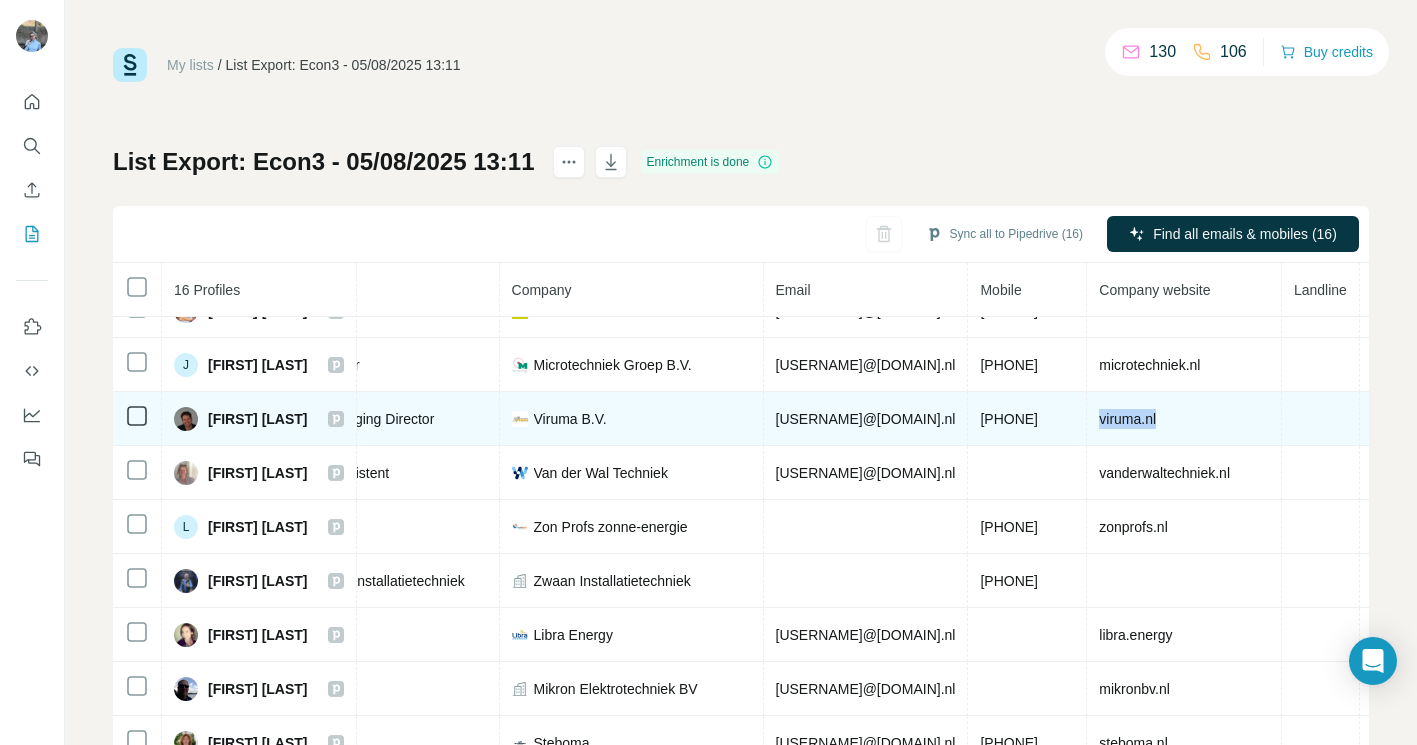 drag, startPoint x: 994, startPoint y: 417, endPoint x: 794, endPoint y: 421, distance: 200.04 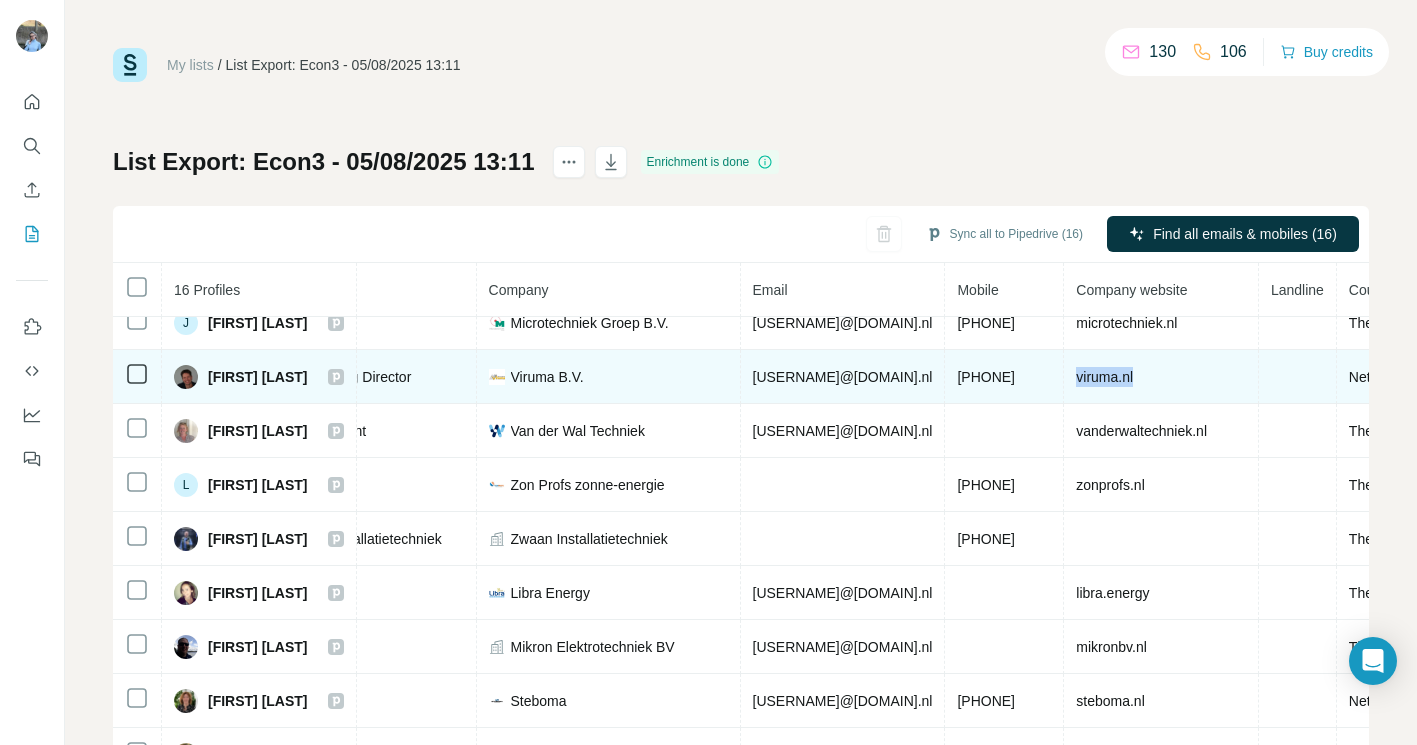 scroll, scrollTop: 288, scrollLeft: 380, axis: both 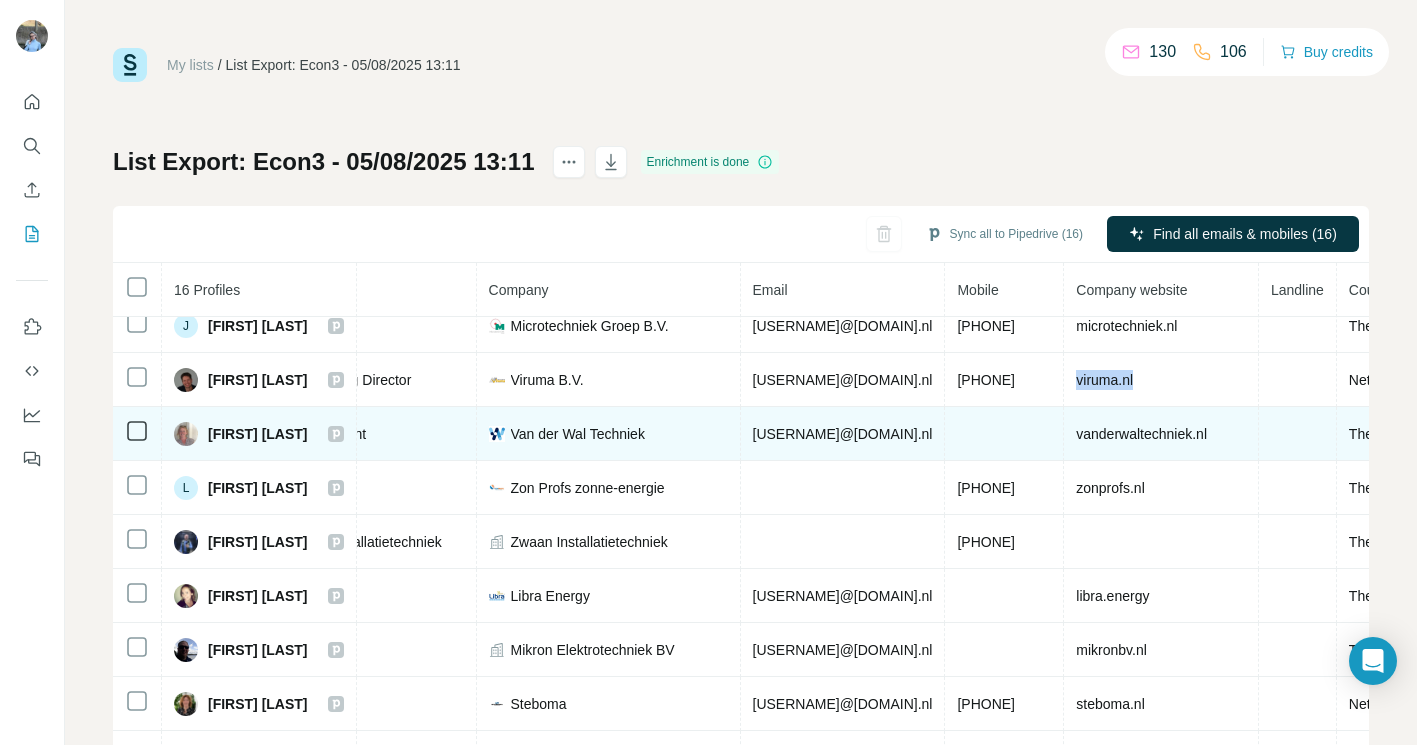 drag, startPoint x: 1040, startPoint y: 432, endPoint x: 710, endPoint y: 444, distance: 330.2181 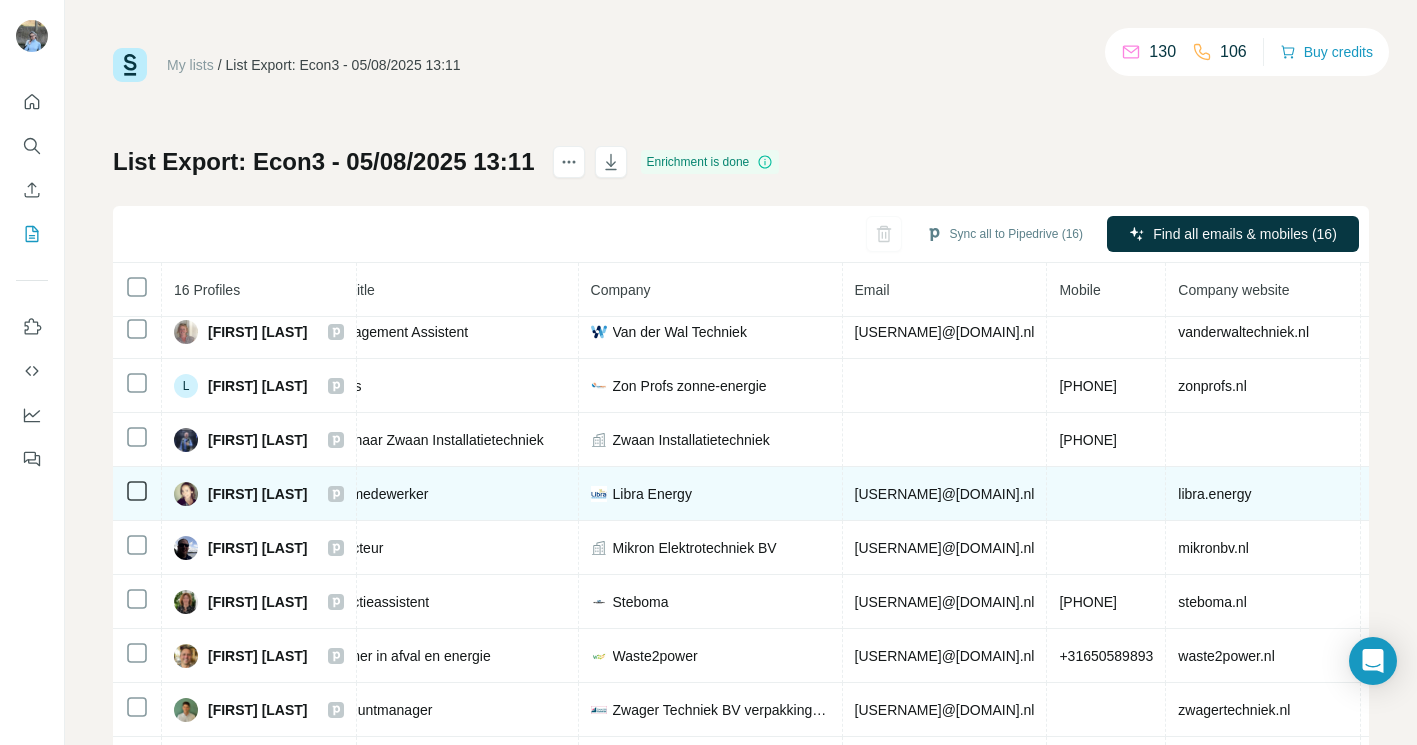 scroll, scrollTop: 389, scrollLeft: 278, axis: both 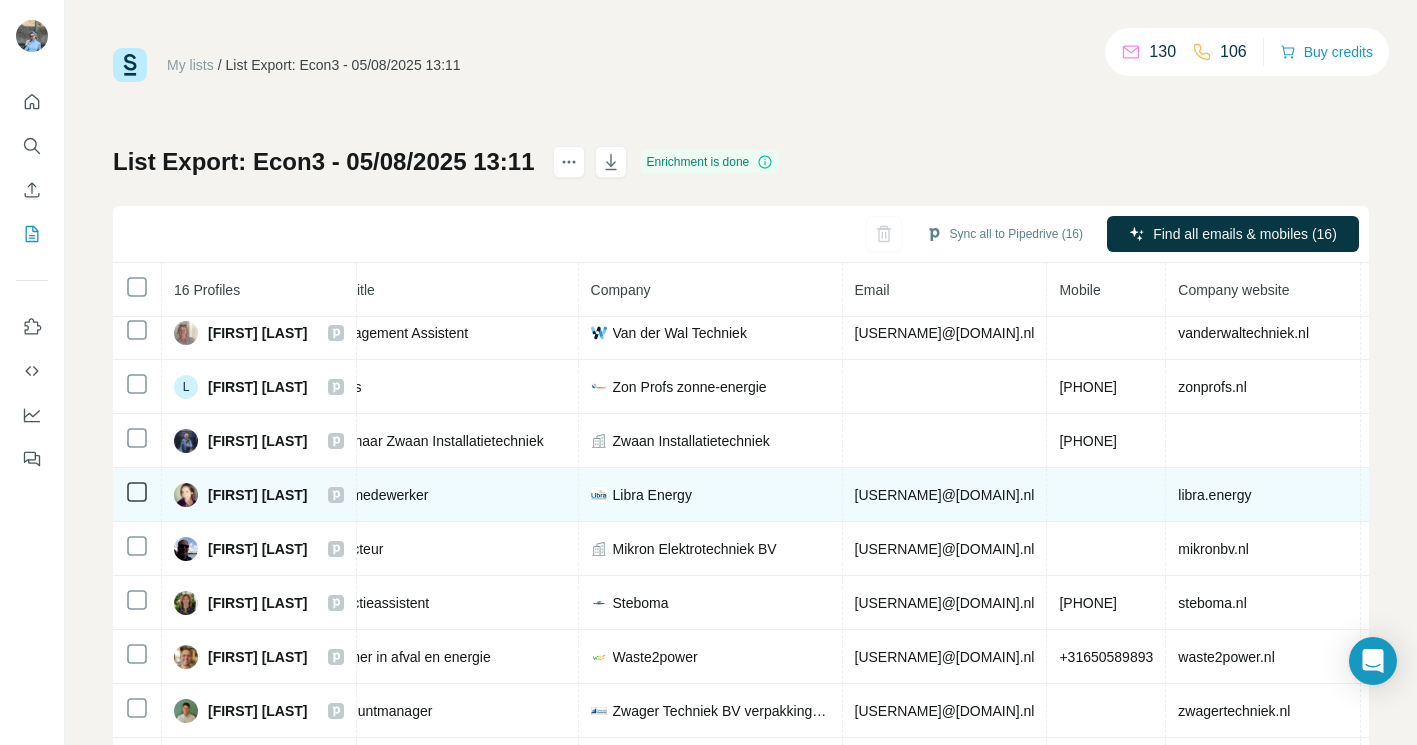 drag, startPoint x: 1092, startPoint y: 487, endPoint x: 873, endPoint y: 504, distance: 219.65883 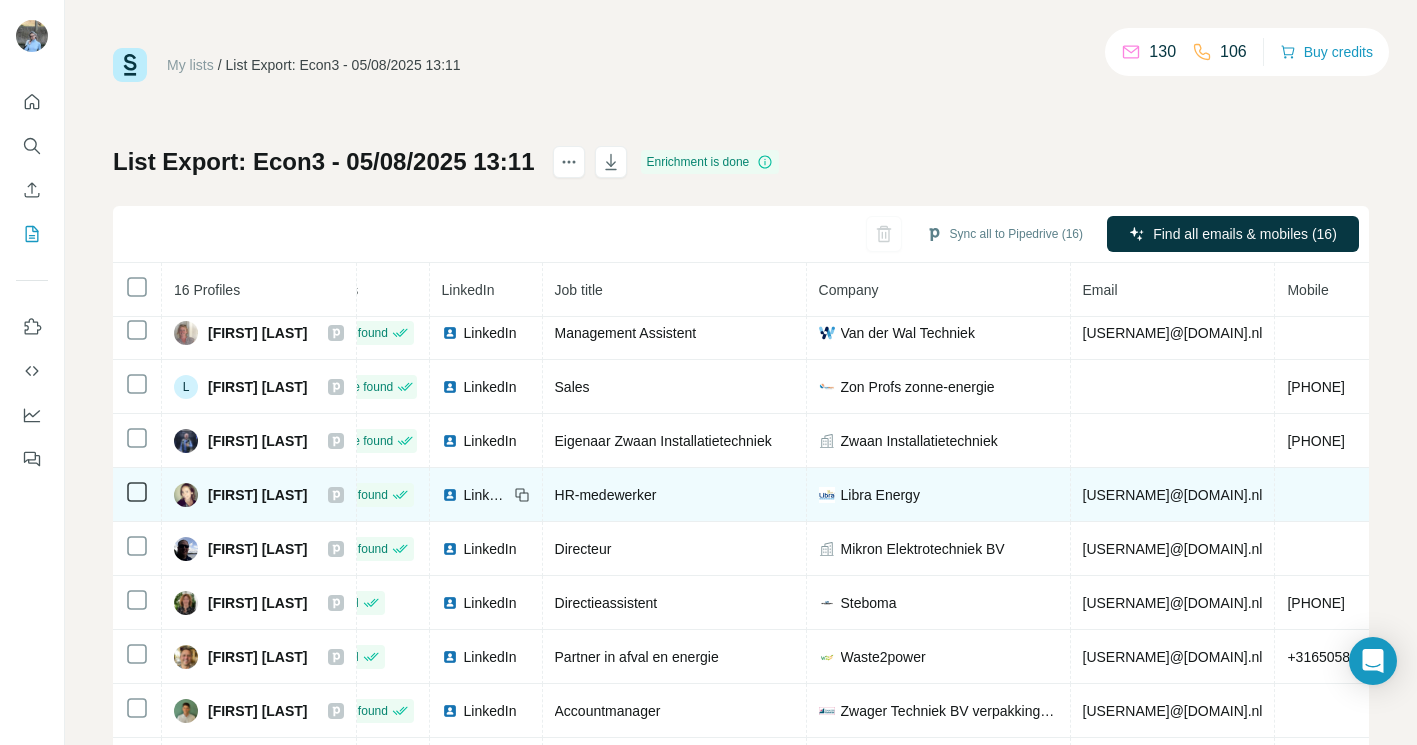scroll, scrollTop: 389, scrollLeft: 0, axis: vertical 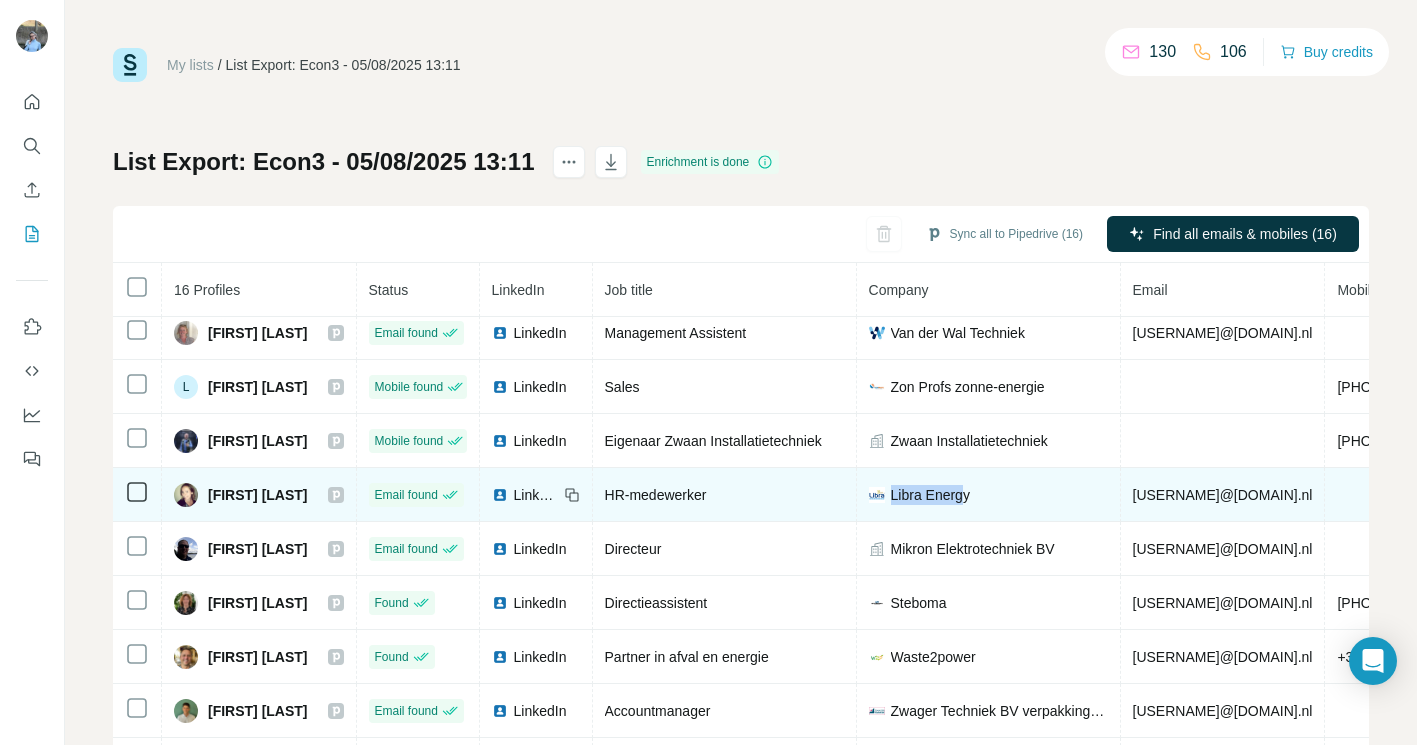 drag, startPoint x: 1002, startPoint y: 493, endPoint x: 924, endPoint y: 495, distance: 78.025635 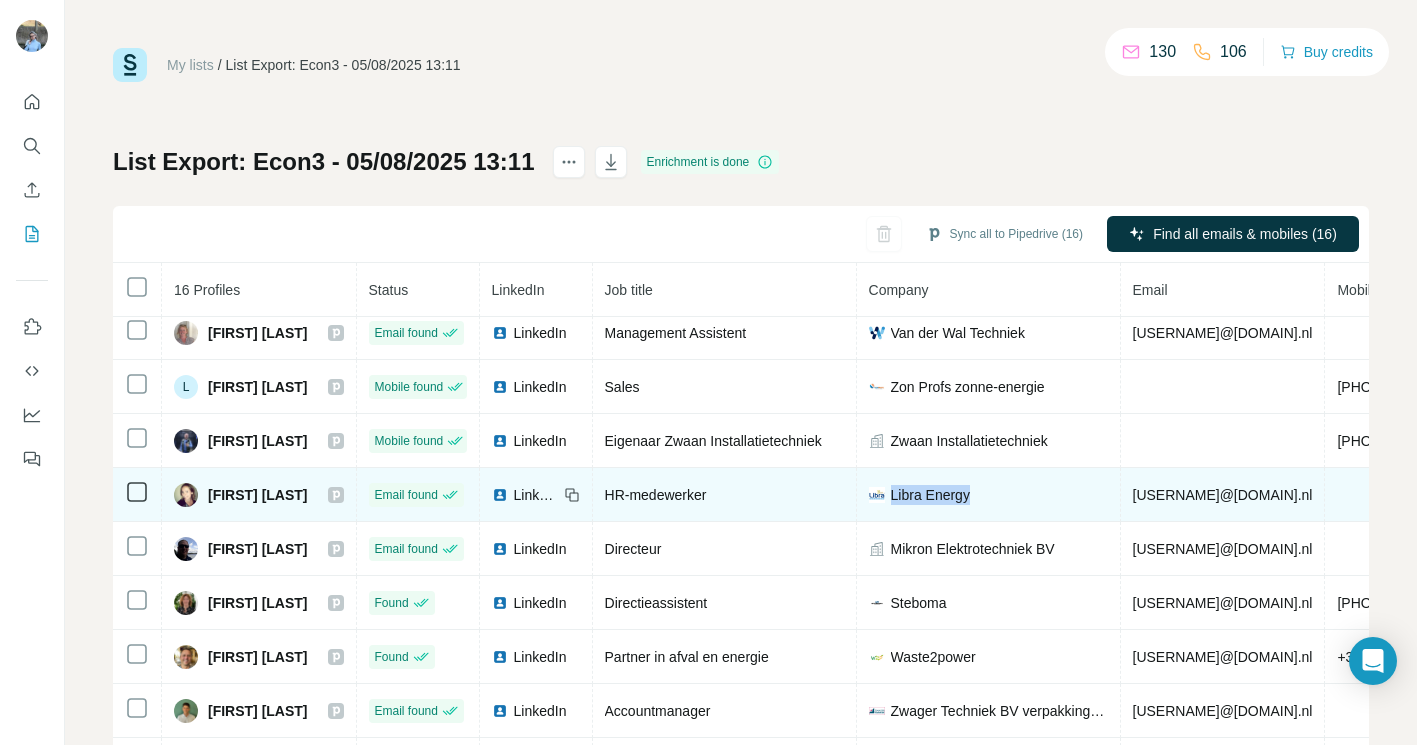 drag, startPoint x: 1028, startPoint y: 495, endPoint x: 926, endPoint y: 496, distance: 102.0049 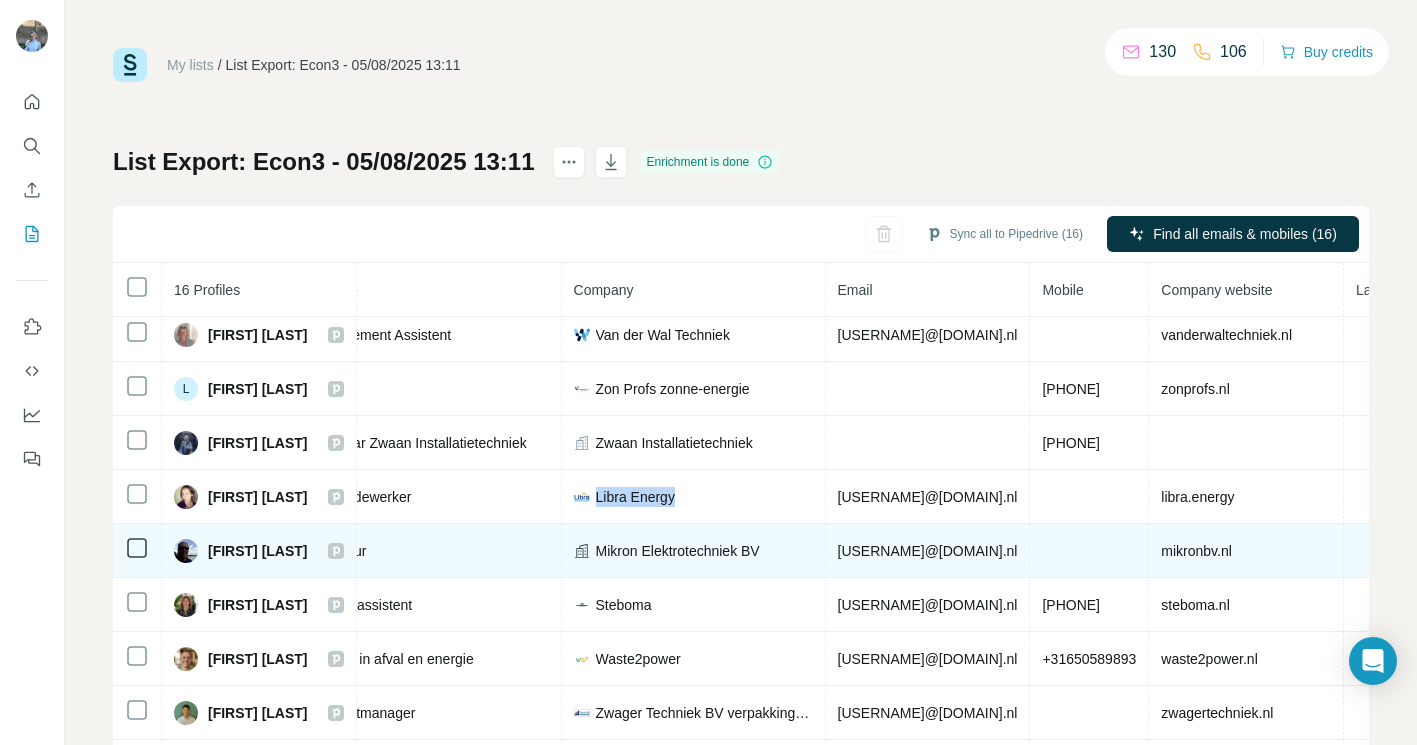 scroll, scrollTop: 390, scrollLeft: 295, axis: both 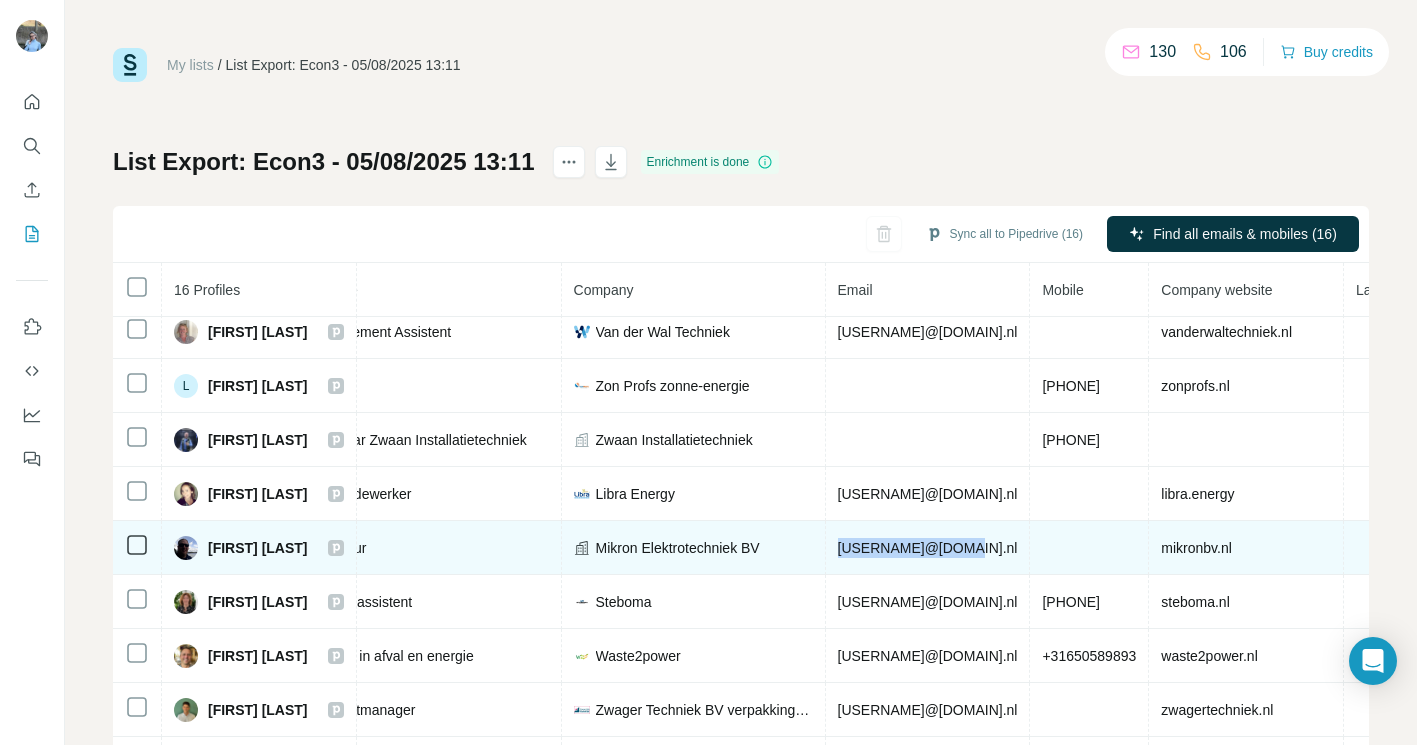drag, startPoint x: 1002, startPoint y: 547, endPoint x: 851, endPoint y: 547, distance: 151 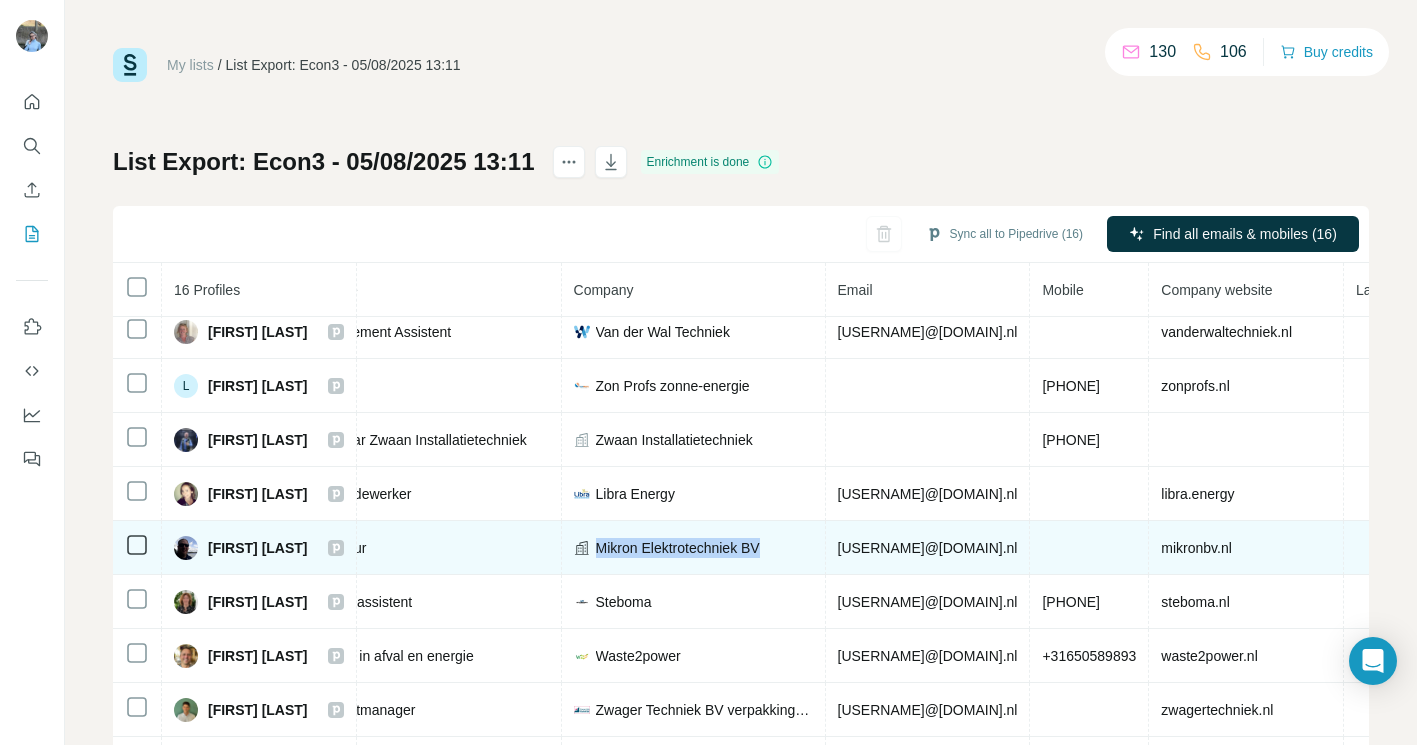 drag, startPoint x: 808, startPoint y: 547, endPoint x: 581, endPoint y: 546, distance: 227.0022 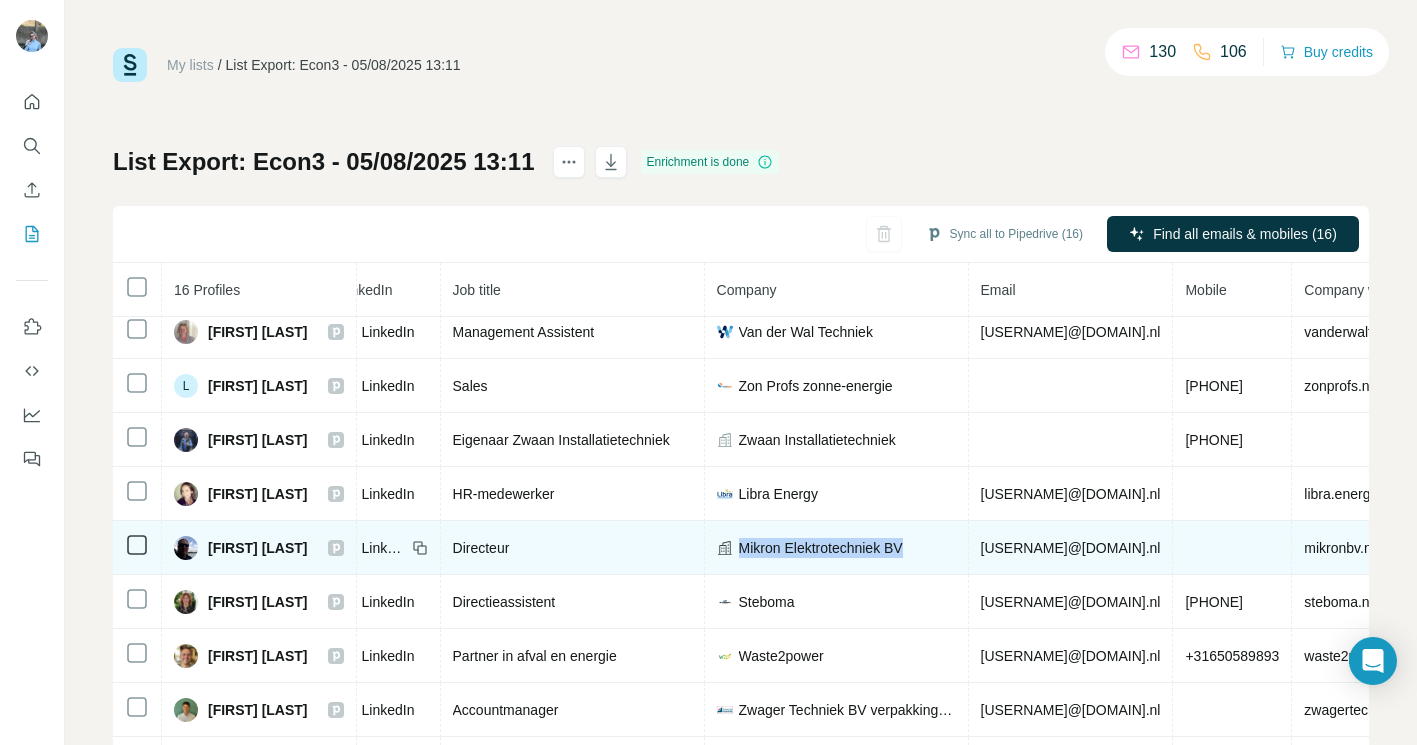 scroll, scrollTop: 390, scrollLeft: 149, axis: both 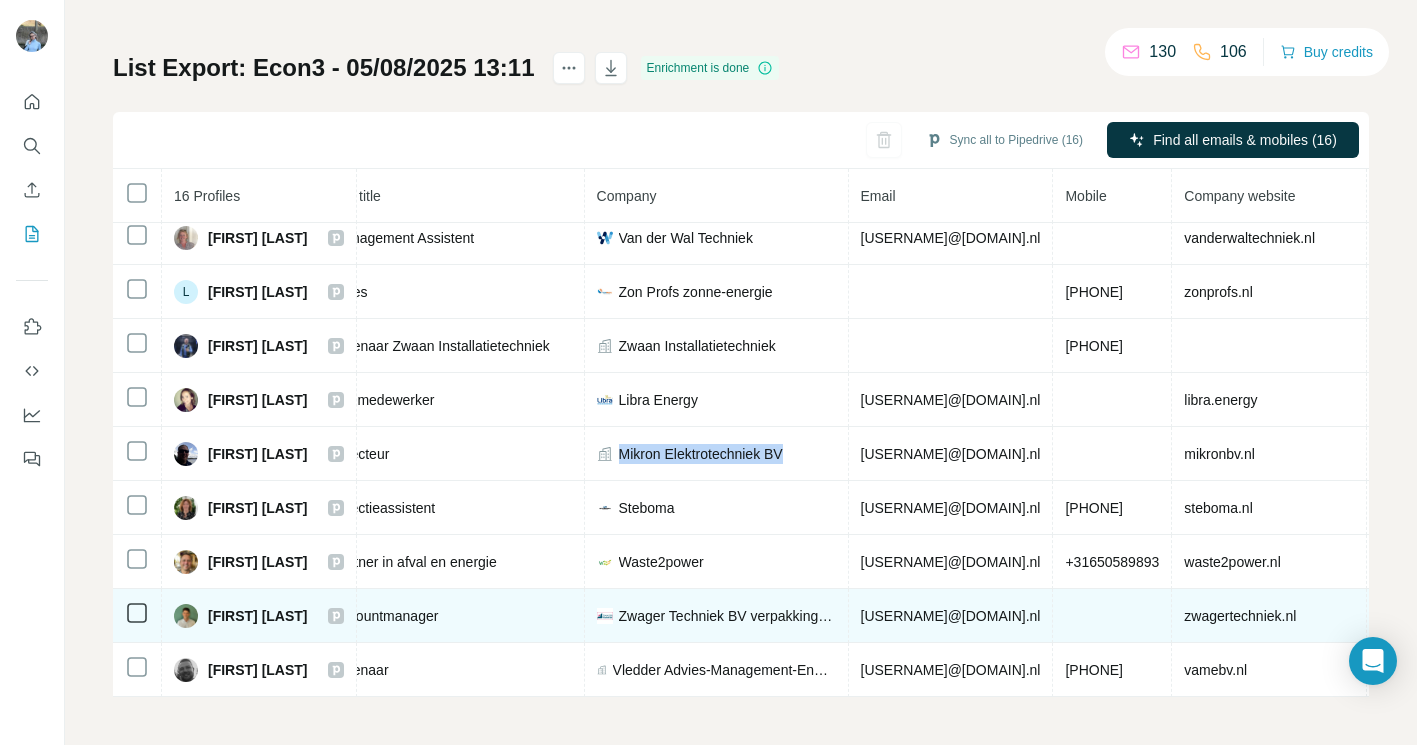 drag, startPoint x: 1106, startPoint y: 612, endPoint x: 885, endPoint y: 615, distance: 221.02036 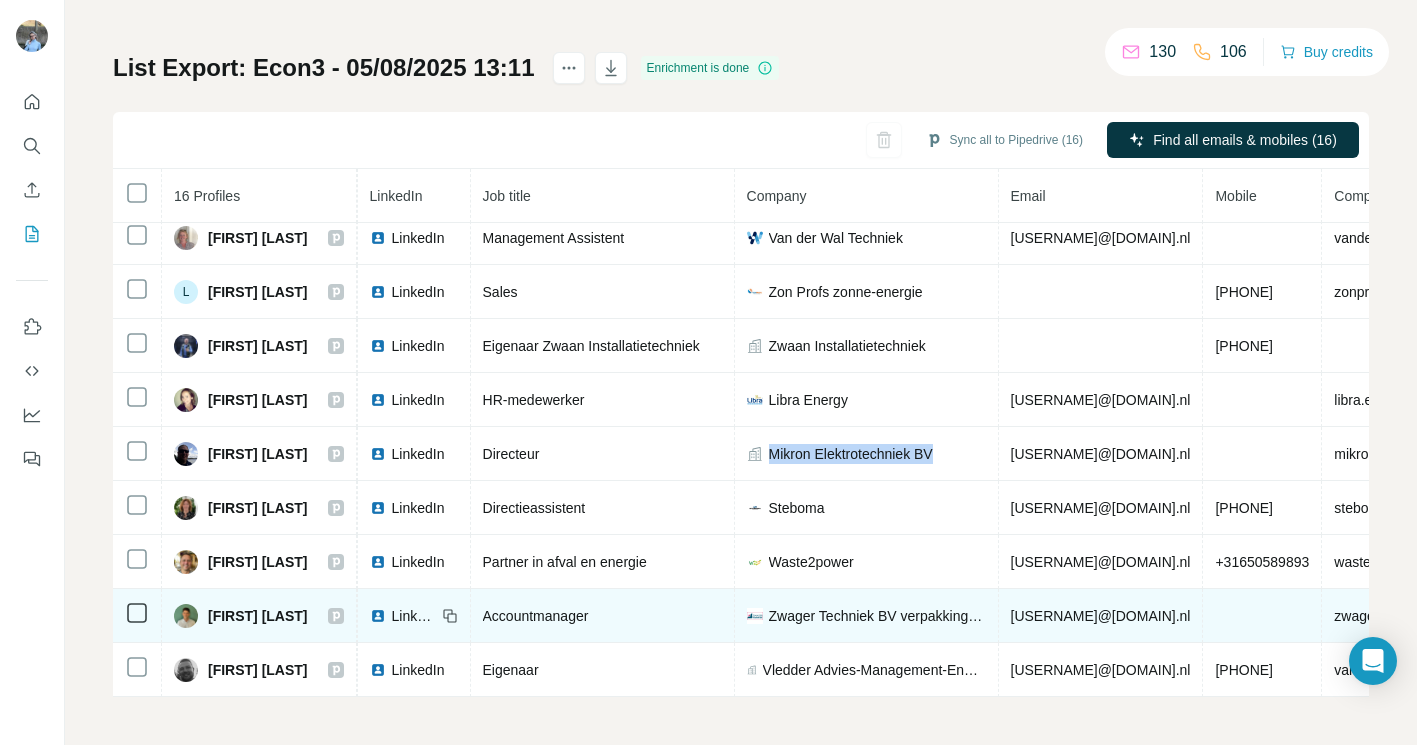 scroll, scrollTop: 390, scrollLeft: 71, axis: both 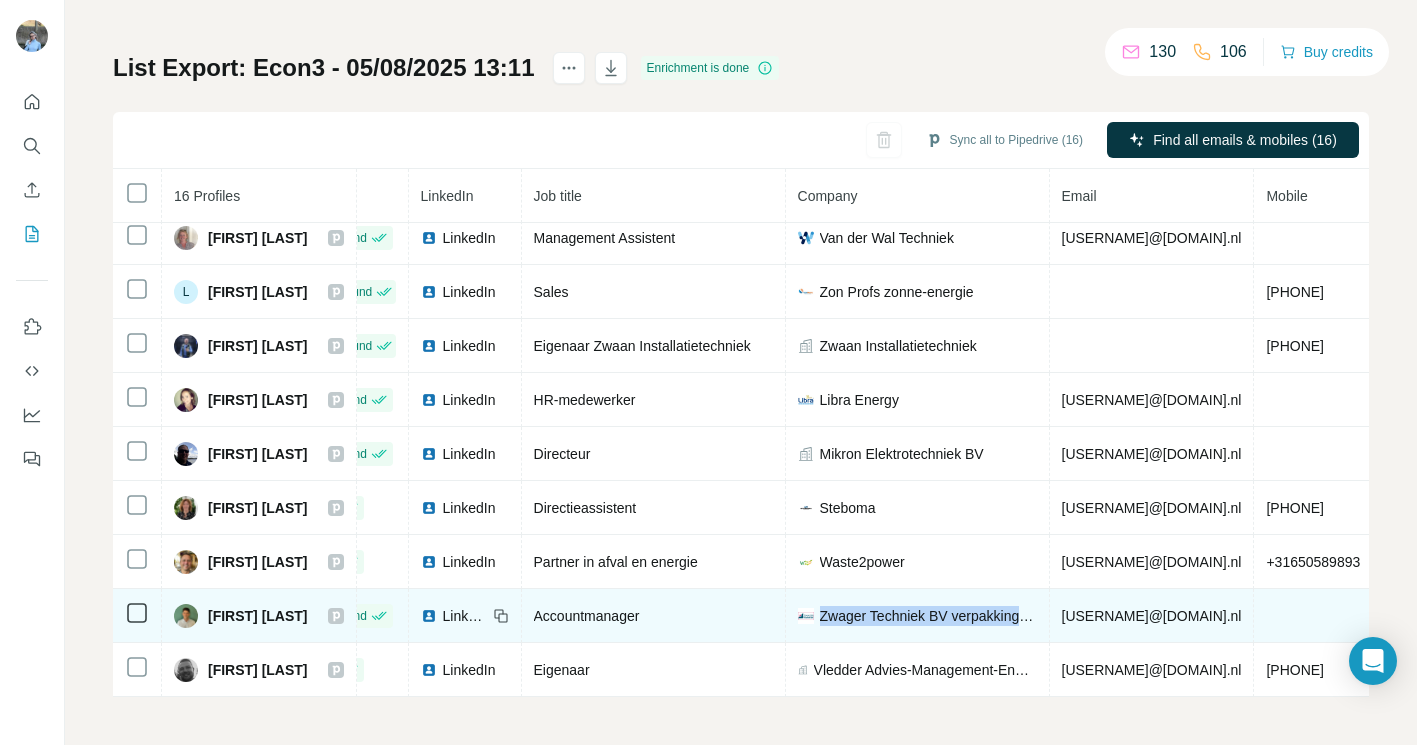 drag, startPoint x: 851, startPoint y: 617, endPoint x: 1062, endPoint y: 615, distance: 211.00948 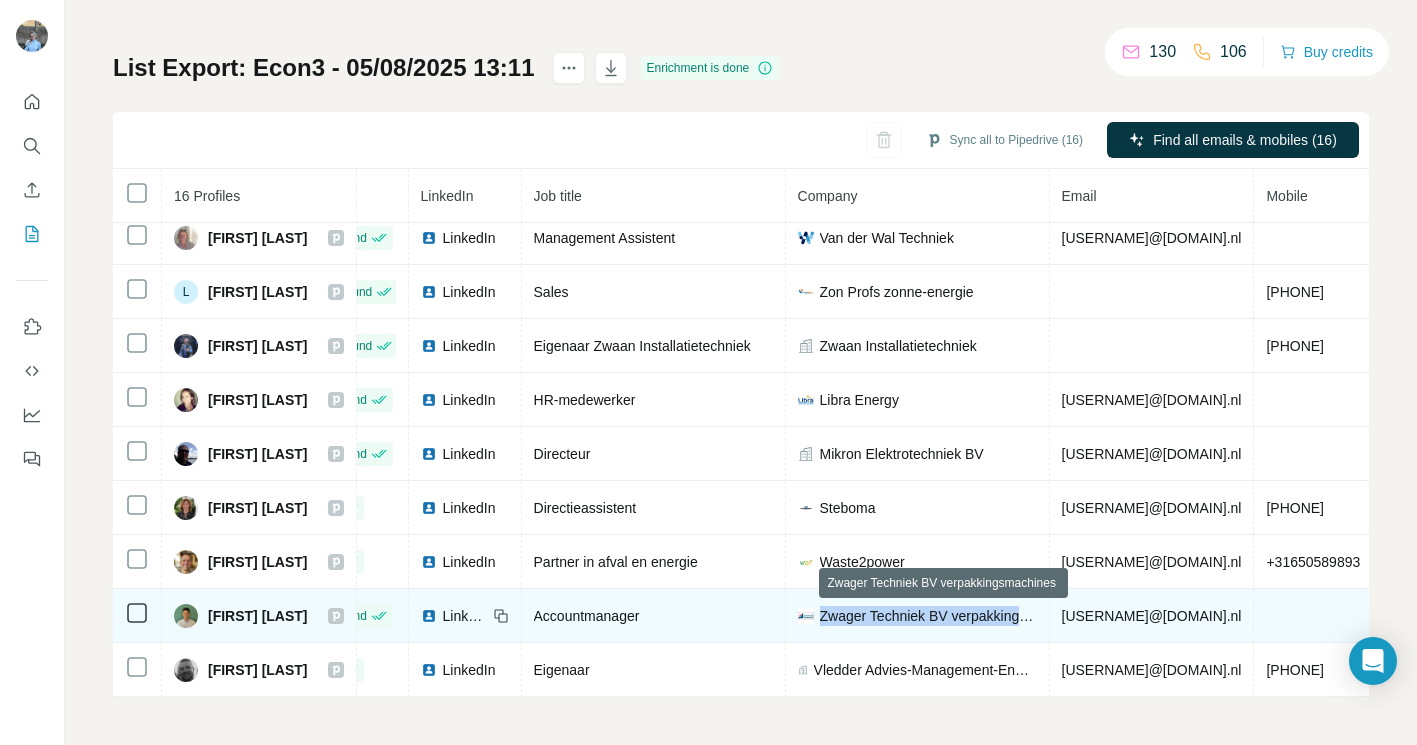 click on "Zwager Techniek BV verpakkingsmachines" at bounding box center [928, 616] 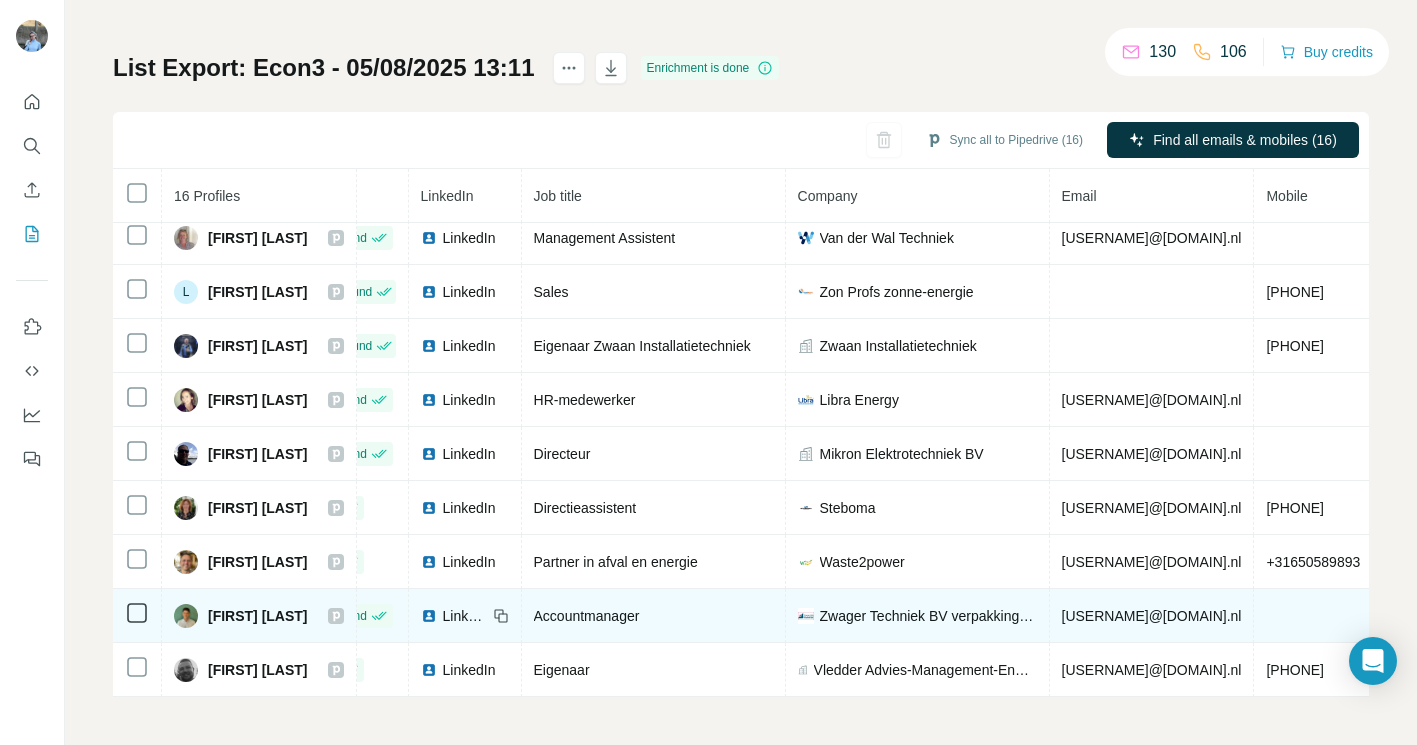 click on "Zwager Techniek BV verpakkingsmachines" at bounding box center [928, 616] 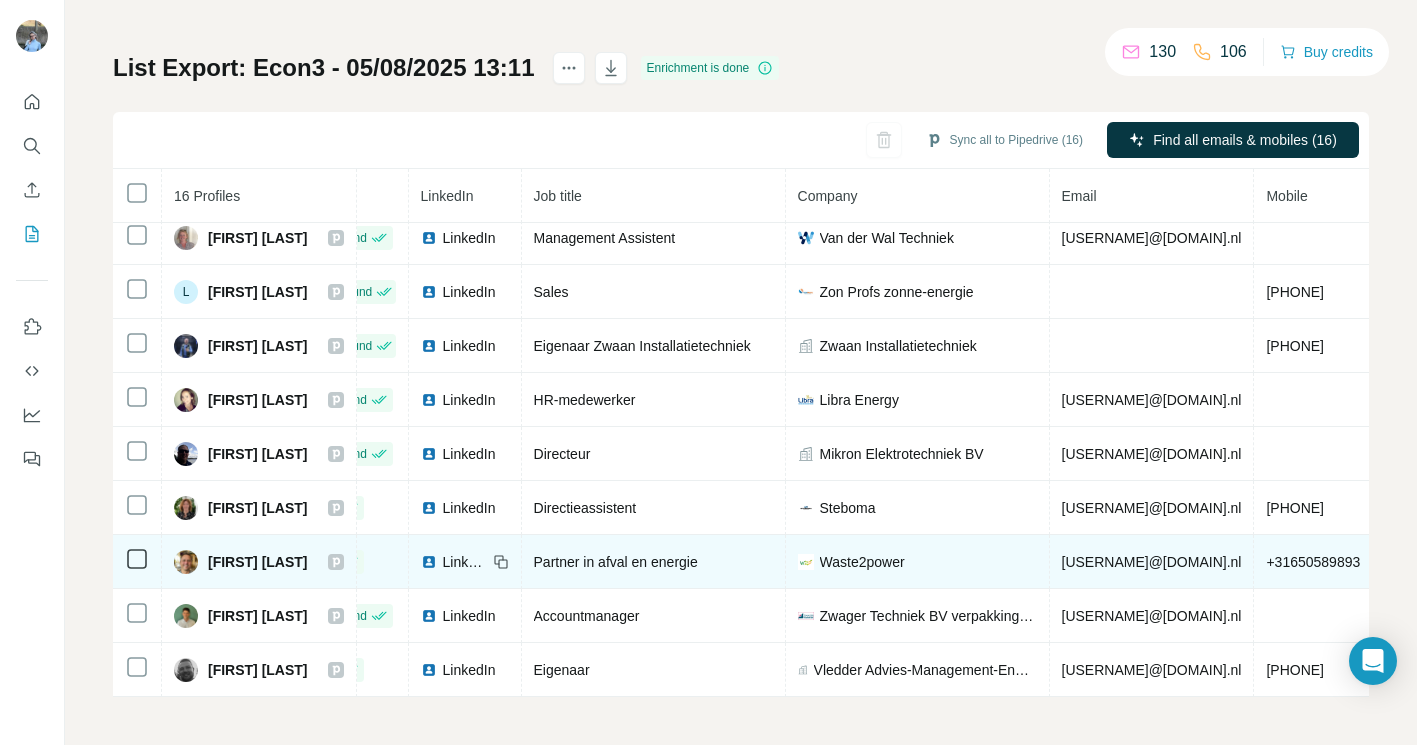 click on "Waste2power" at bounding box center [918, 562] 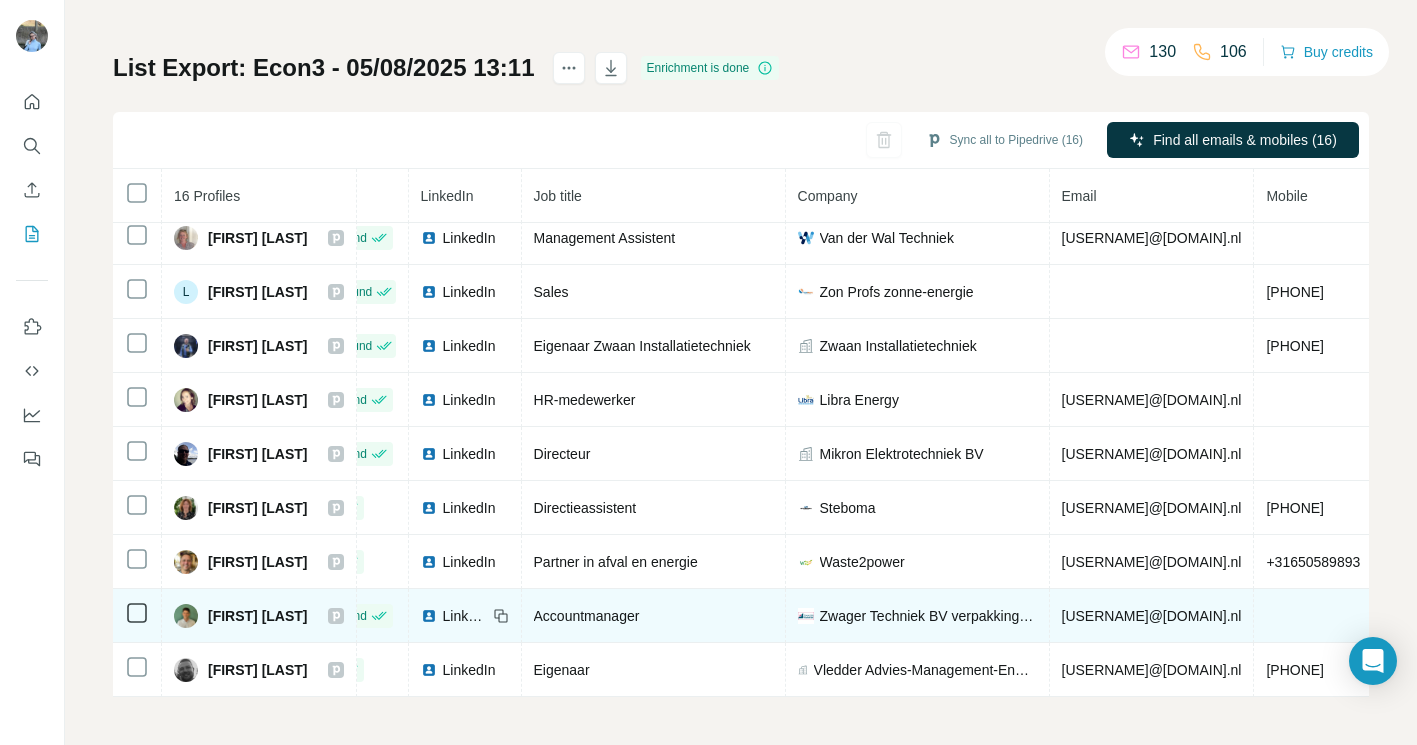 click on "Zwager Techniek BV verpakkingsmachines" at bounding box center [928, 616] 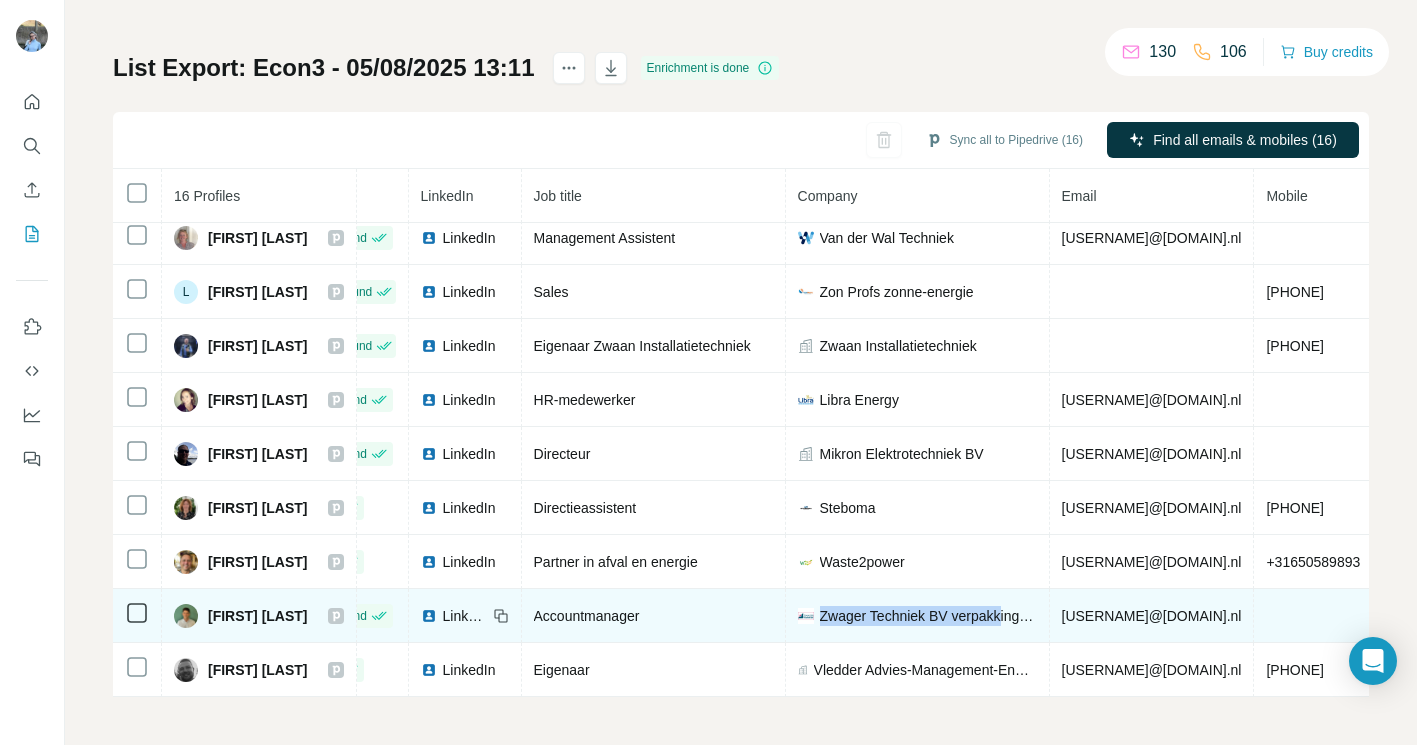 drag, startPoint x: 856, startPoint y: 617, endPoint x: 1043, endPoint y: 607, distance: 187.26718 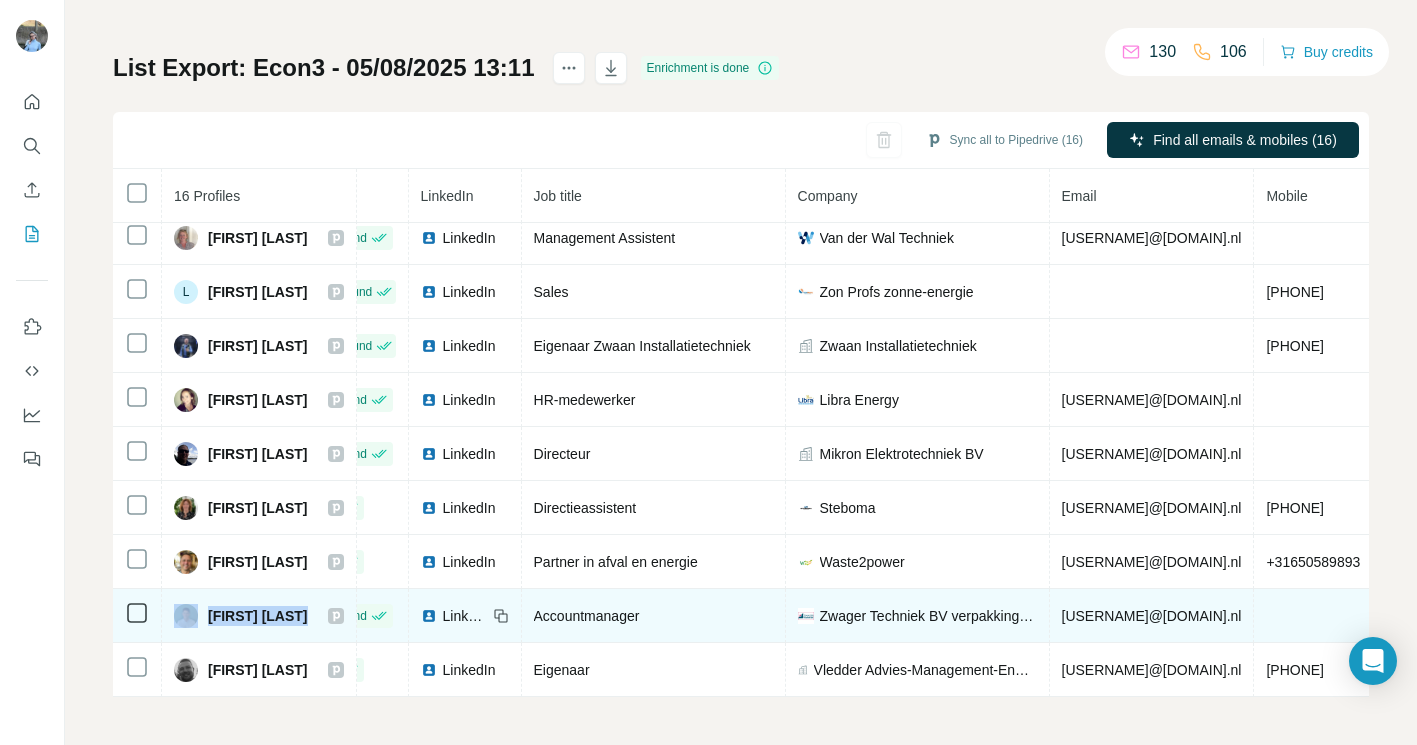 drag, startPoint x: 324, startPoint y: 613, endPoint x: 186, endPoint y: 610, distance: 138.03261 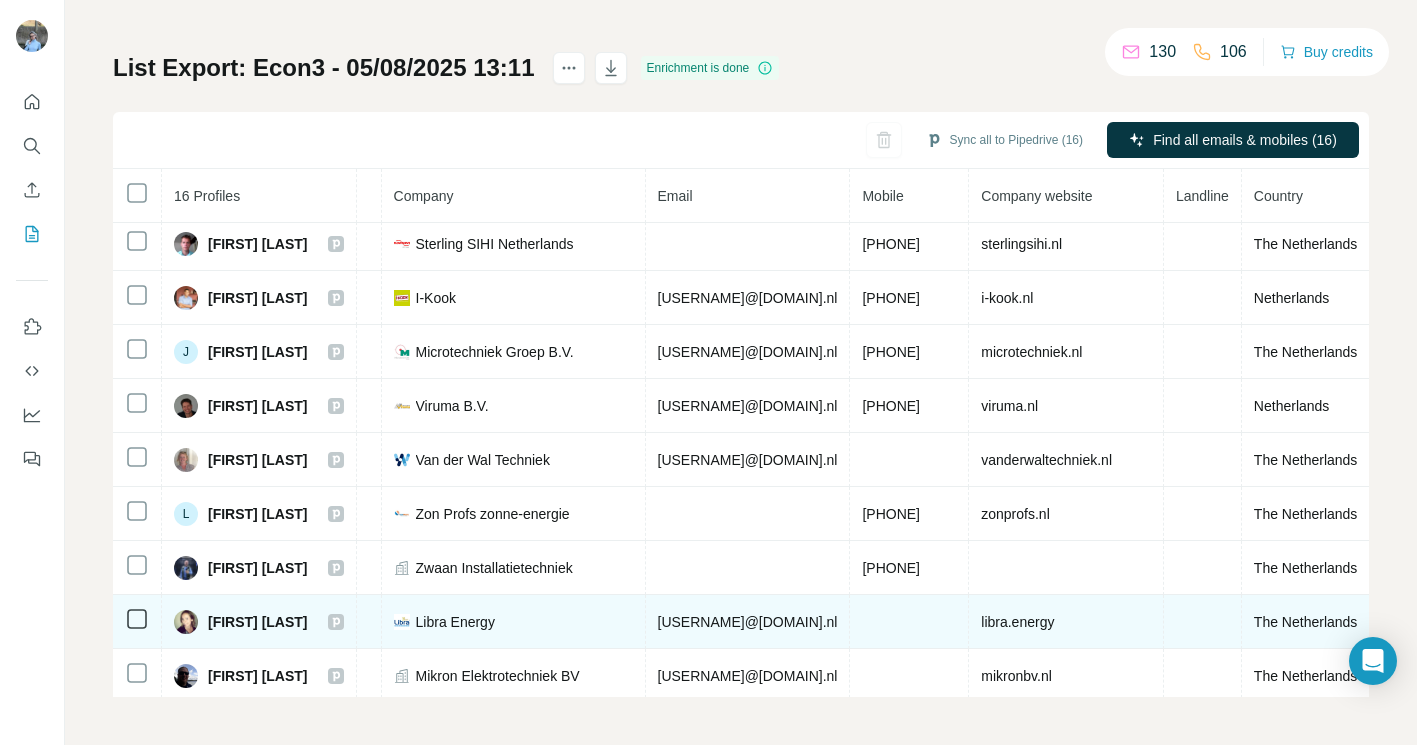 scroll, scrollTop: 0, scrollLeft: 604, axis: horizontal 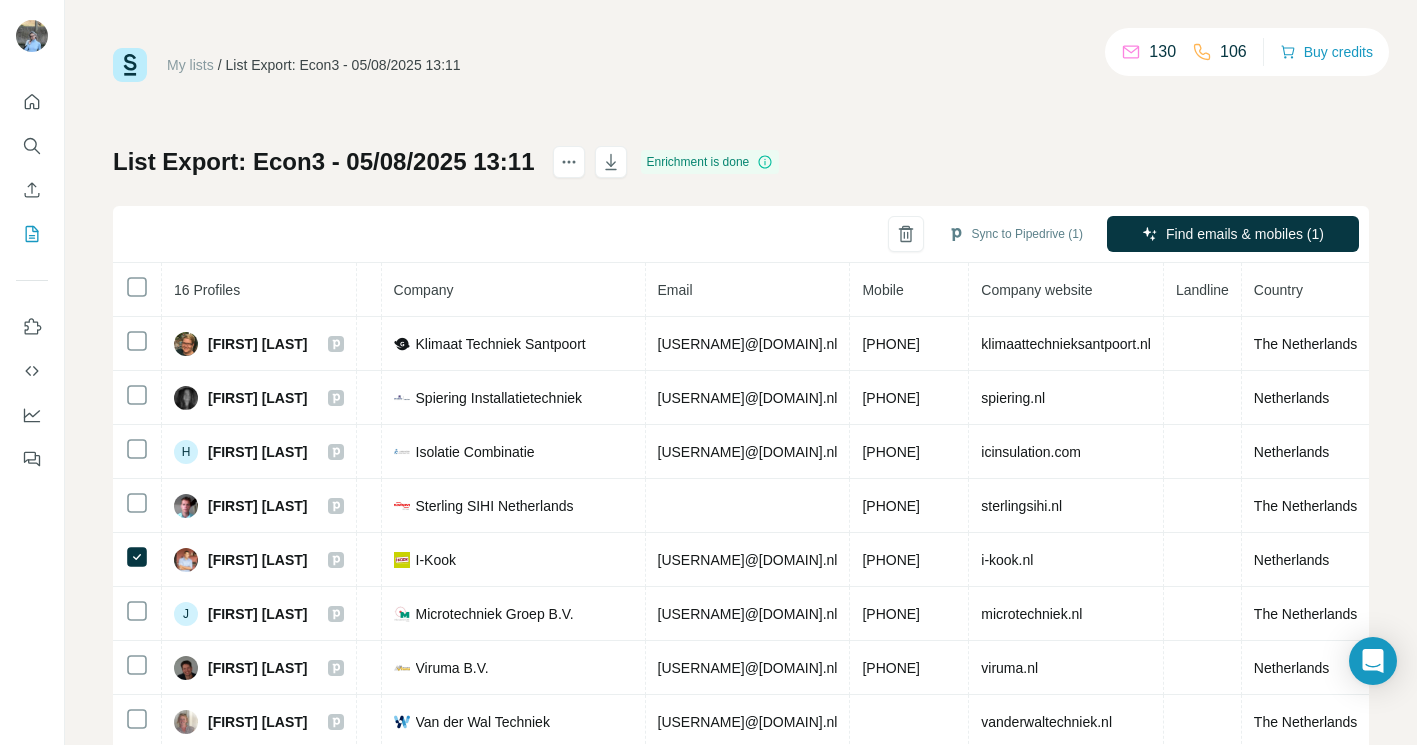 click on "List Export: Econ3 - 05/08/2025 13:11 Enrichment is done Sync to Pipedrive (1) Find emails & mobiles (1) 16 Profiles Status LinkedIn Job title Company Email Mobile Company website Landline Country [FIRST] [LAST] Found LinkedIn Administratief medewerker Klimaat Techniek Santpoort [USERNAME]@[DOMAIN].nl [PHONE] klimaattechnieksantpoort.nl The Netherlands [FIRST] [LAST] Found LinkedIn Officemanager Spiering Installatietechniek [USERNAME]@[DOMAIN].nl [PHONE] spiering.nl Netherlands H [FIRST] [LAST] Found LinkedIn managing director / owner Isolatie Combinatie [USERNAME]@[DOMAIN].nl [PHONE] icinsulation.com Netherlands [FIRST] [LAST] Mobile found LinkedIn Accountmanager Sterling SIHI Netherlands [PHONE] sterlingsihi.nl The Netherlands [FIRST] [LAST] Found LinkedIn Aankoopcoach I-Kook [USERNAME]@[DOMAIN].nl [PHONE] i-kook.nl Netherlands J [FIRST] [LAST] Found LinkedIn HR medewerkster  Microtechniek Groep B.V. [USERNAME]@[DOMAIN].nl [PHONE] microtechniek.nl The Netherlands L" at bounding box center [741, 468] 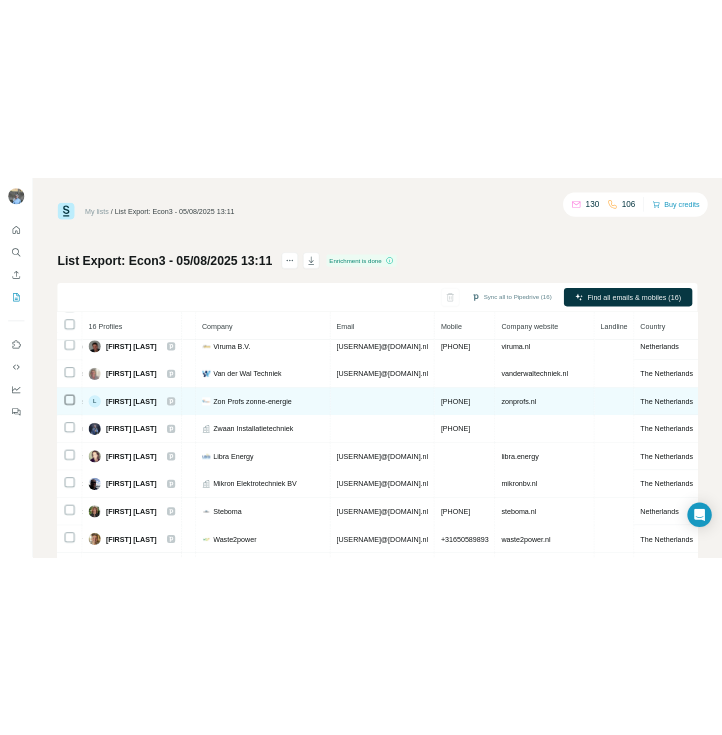 scroll, scrollTop: 337, scrollLeft: 468, axis: both 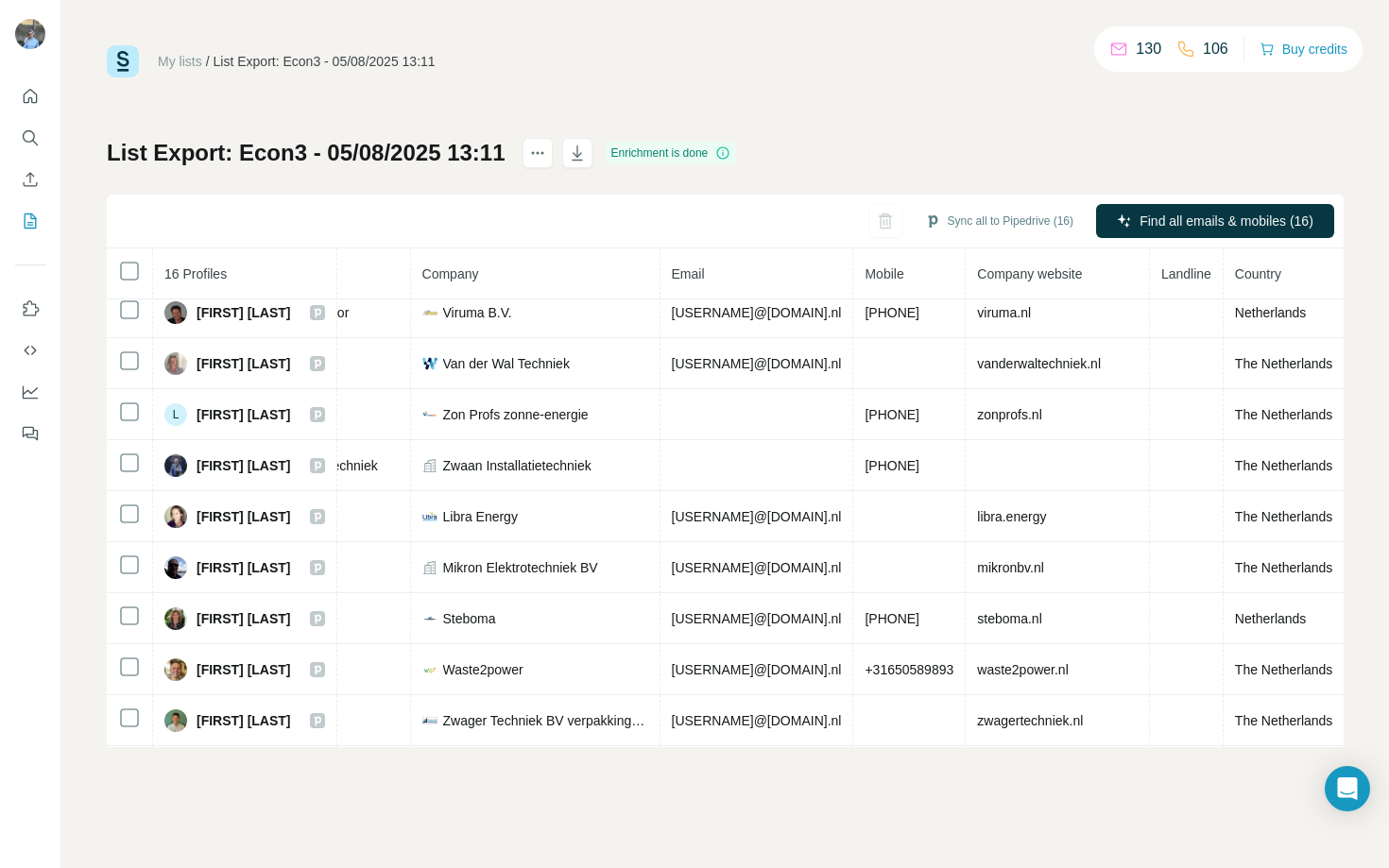 click on "My lists / List Export: Econ3 - 05/08/2025 13:11" at bounding box center [271, 61] 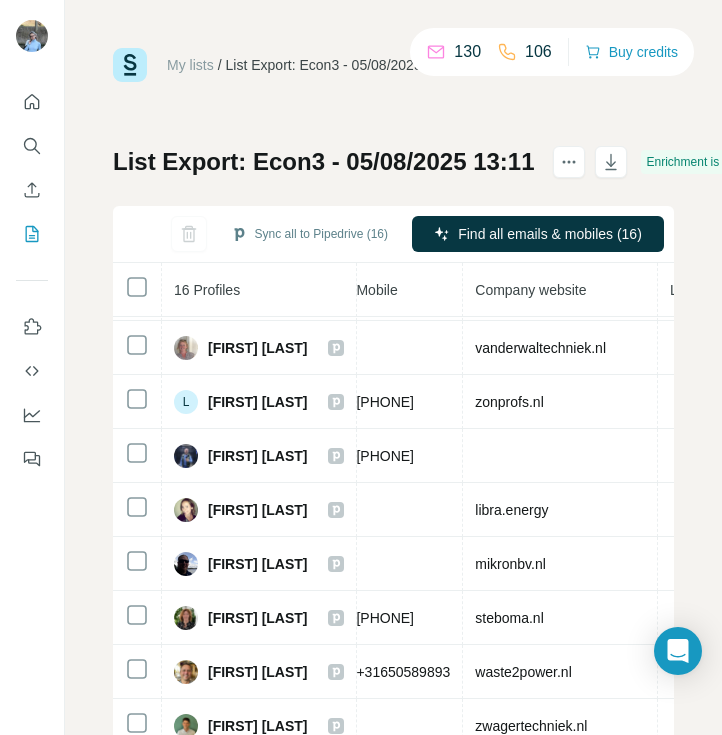 scroll, scrollTop: 372, scrollLeft: 981, axis: both 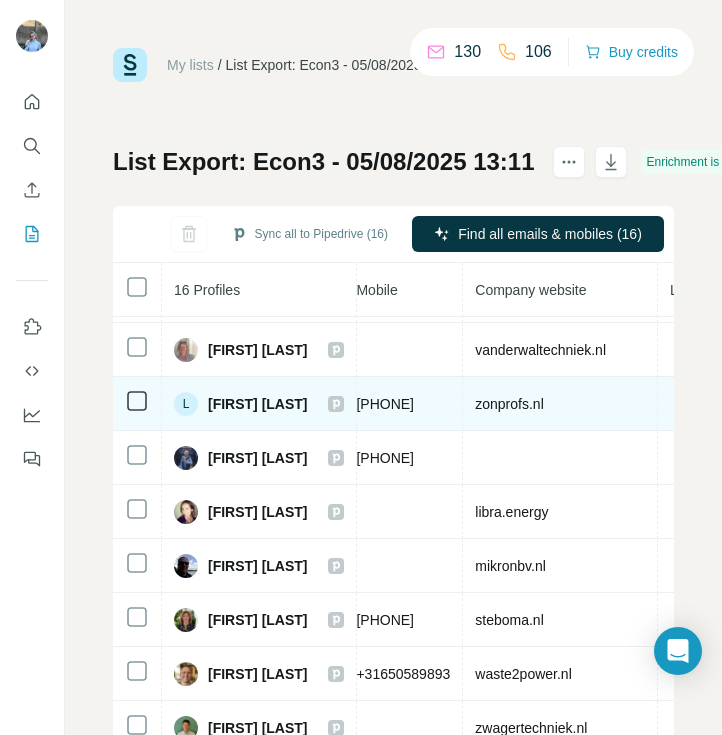 click on "[PHONE]" at bounding box center [385, 404] 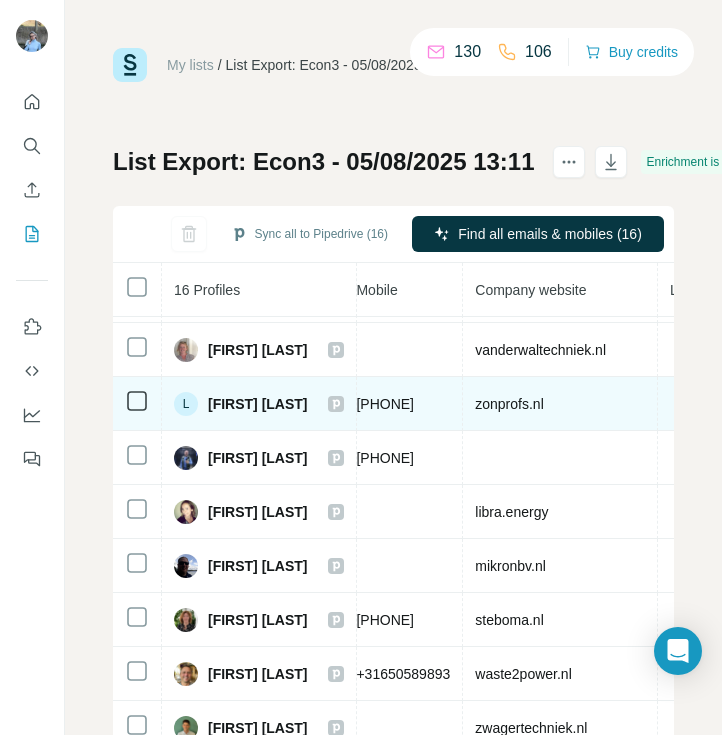 click on "[PHONE]" at bounding box center (385, 404) 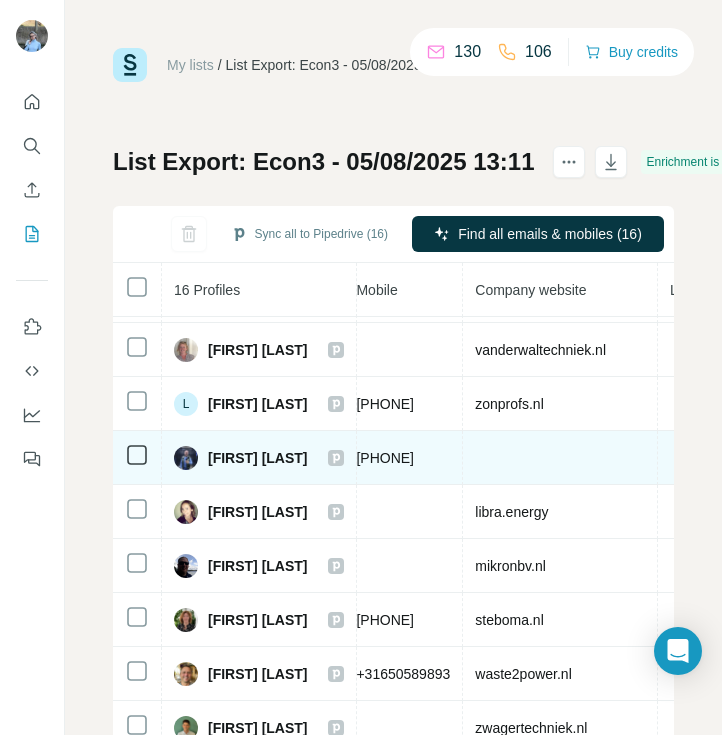 click on "[PHONE]" at bounding box center (385, 458) 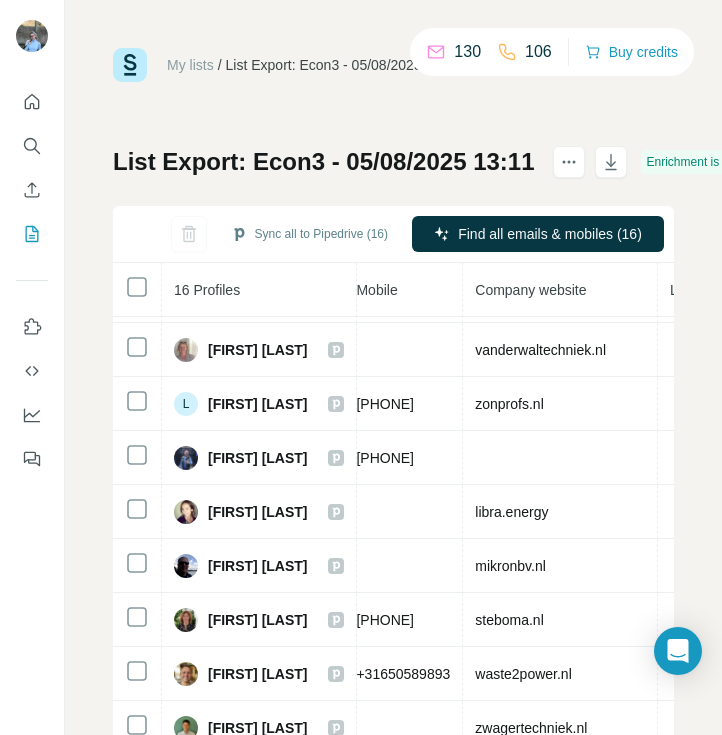 scroll, scrollTop: 390, scrollLeft: 981, axis: both 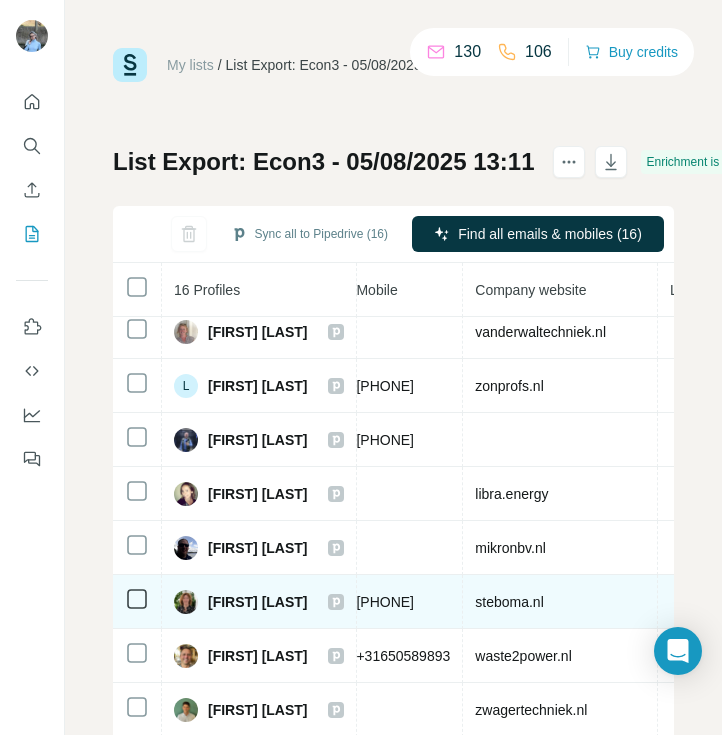 click on "[PHONE]" at bounding box center (385, 602) 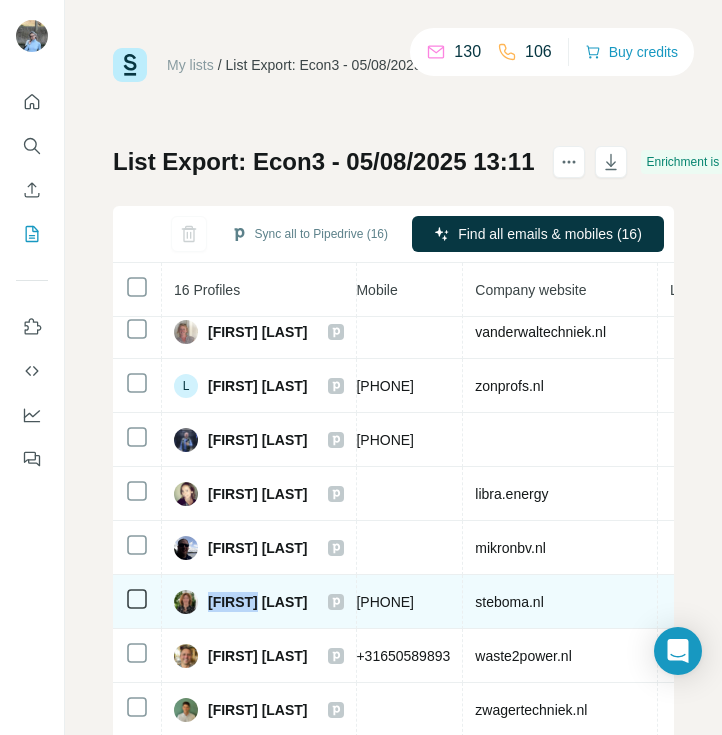 click on "[FIRST] [LAST]" at bounding box center (258, 602) 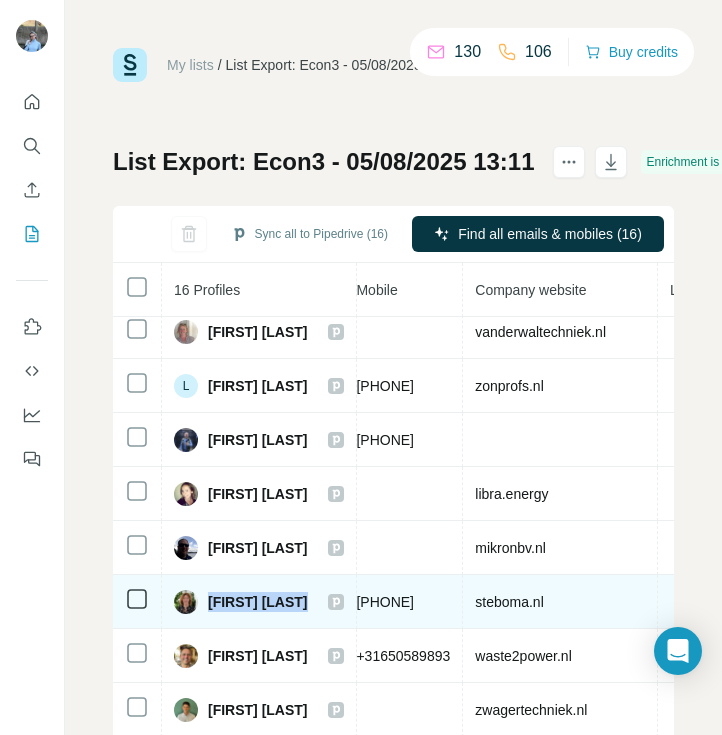 drag, startPoint x: 205, startPoint y: 600, endPoint x: 364, endPoint y: 606, distance: 159.11317 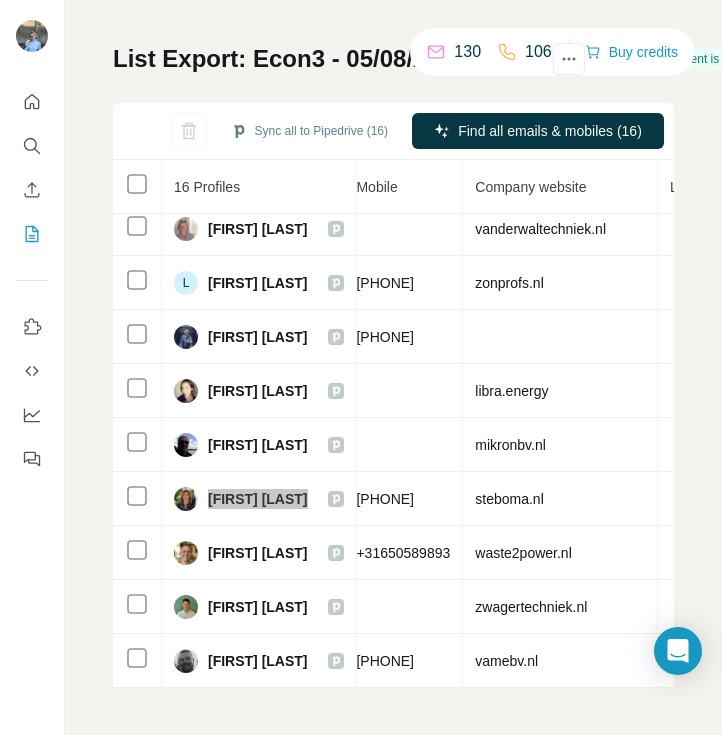 scroll, scrollTop: 104, scrollLeft: 0, axis: vertical 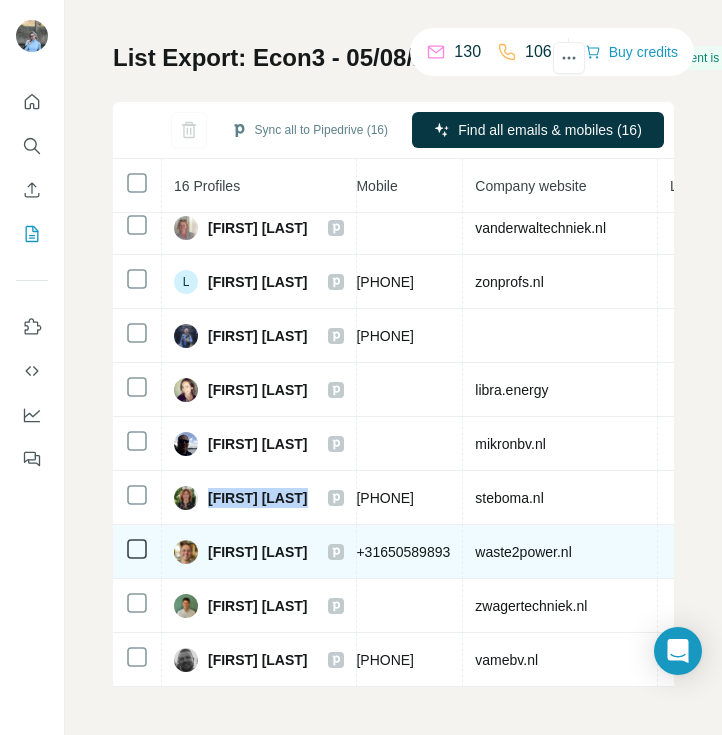 click on "+31650589893" at bounding box center [403, 552] 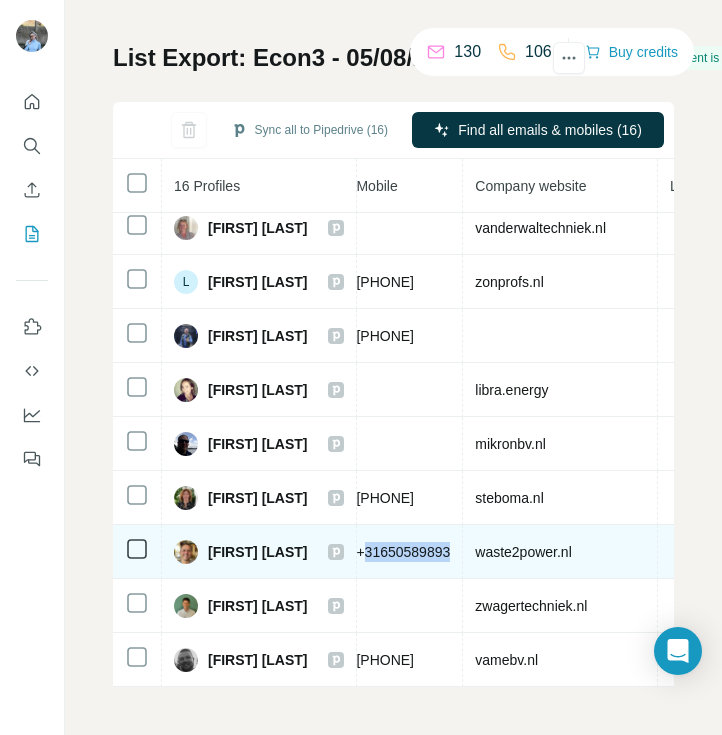click on "+31650589893" at bounding box center (403, 552) 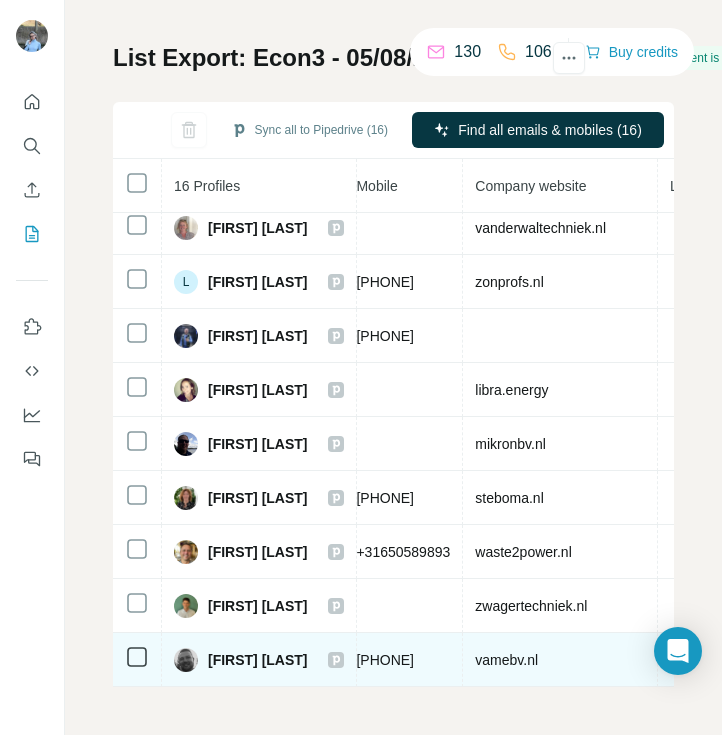 click on "[PHONE]" at bounding box center [385, 660] 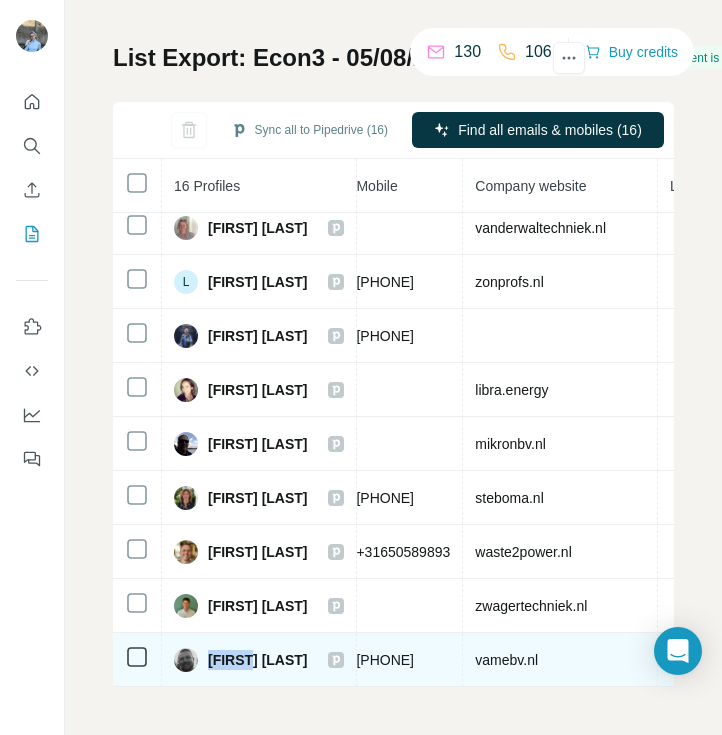 click on "[FIRST] [LAST]" at bounding box center (258, 660) 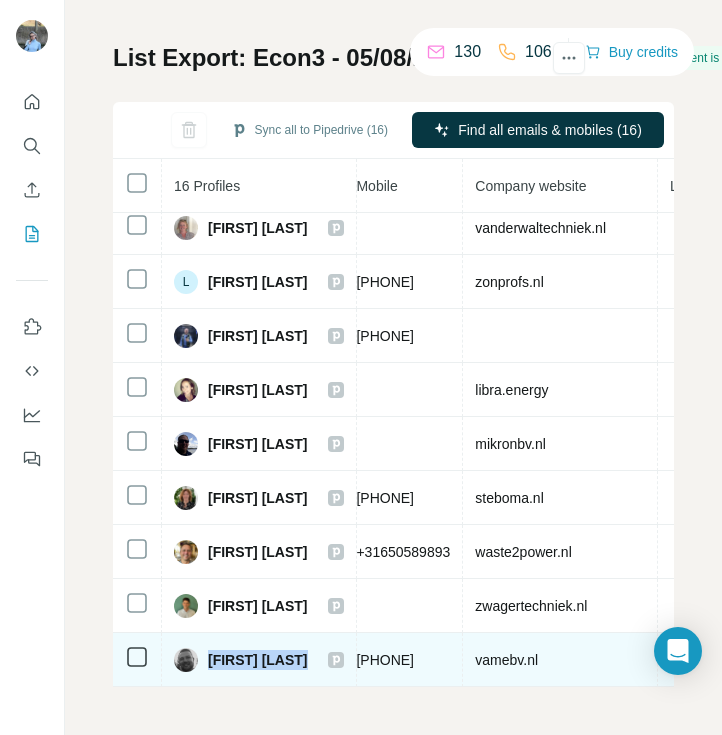 drag, startPoint x: 212, startPoint y: 657, endPoint x: 394, endPoint y: 661, distance: 182.04395 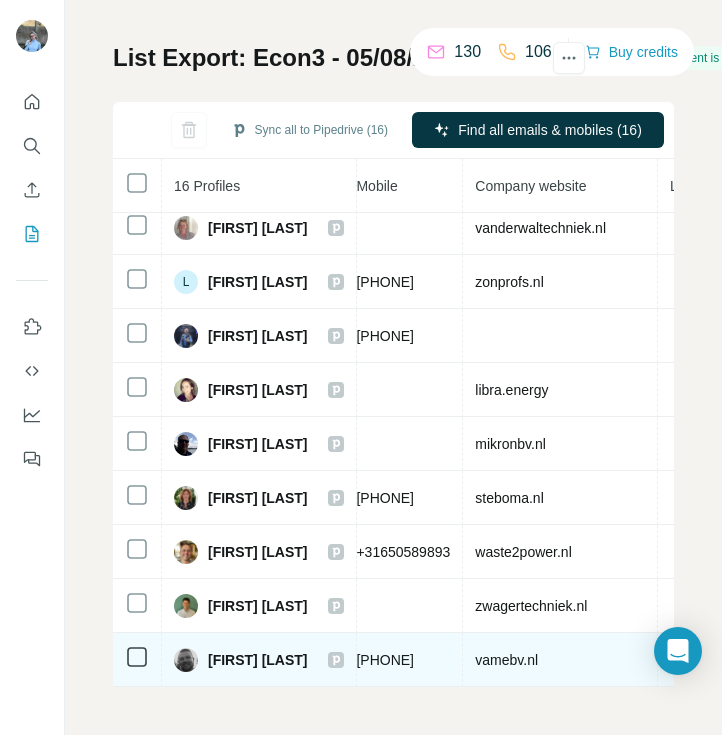 drag, startPoint x: 394, startPoint y: 661, endPoint x: 407, endPoint y: 661, distance: 13 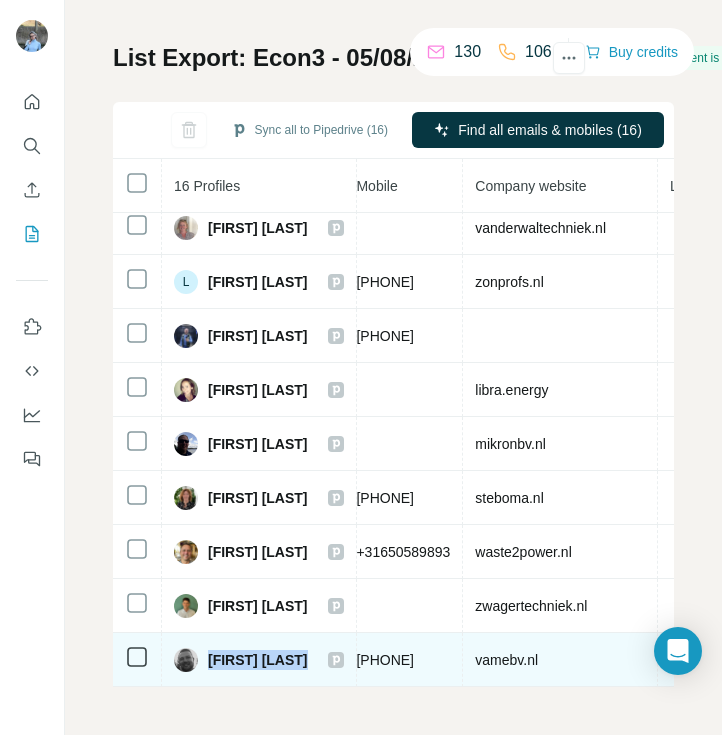 drag, startPoint x: 212, startPoint y: 657, endPoint x: 400, endPoint y: 654, distance: 188.02394 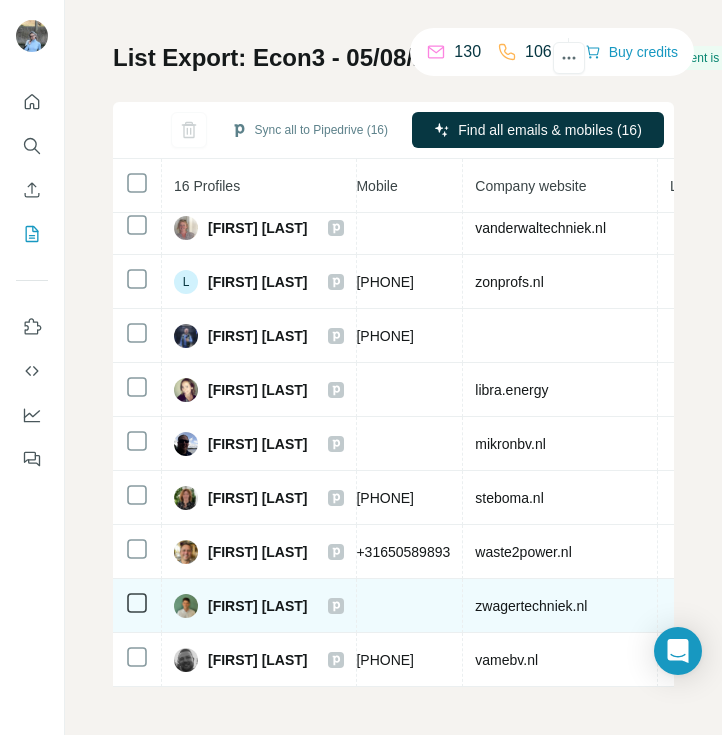 click on "[USERNAME]@[DOMAIN].nl" at bounding box center [242, 606] 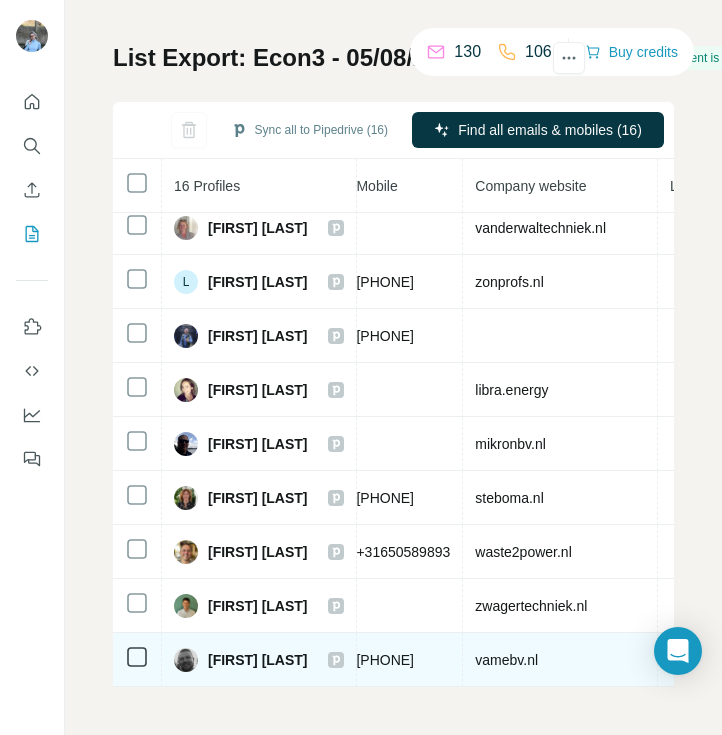 drag, startPoint x: 208, startPoint y: 658, endPoint x: 345, endPoint y: 658, distance: 137 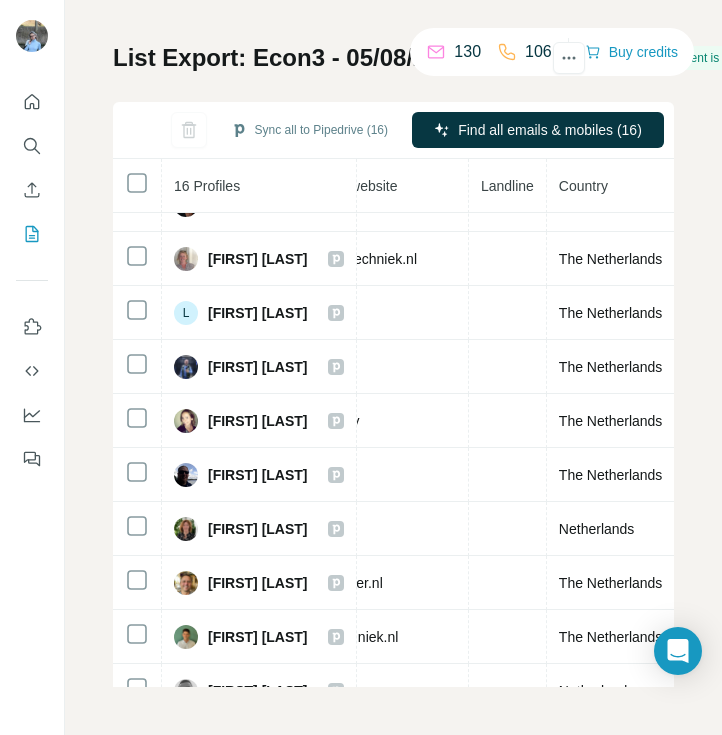 scroll, scrollTop: 359, scrollLeft: 1309, axis: both 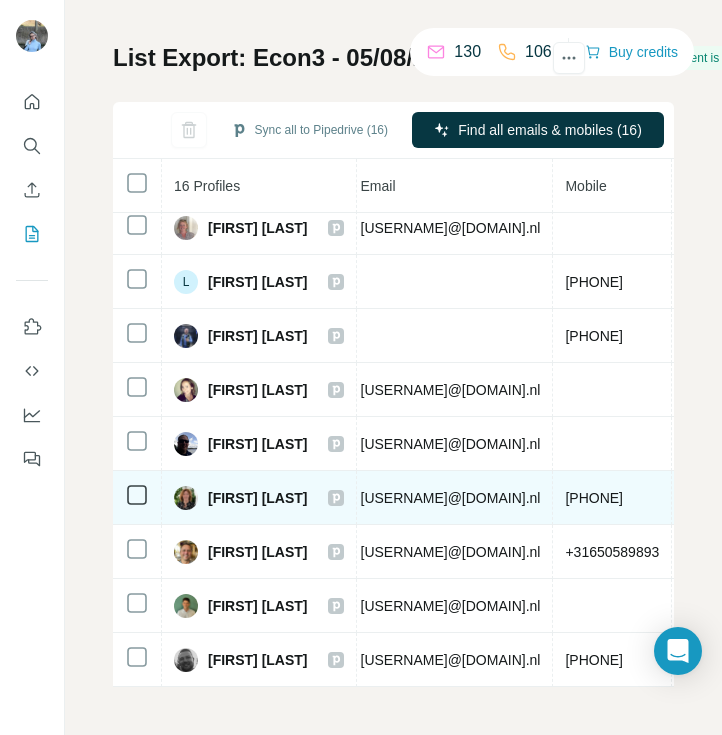 click on "[USERNAME]@[DOMAIN].nl" at bounding box center (451, 498) 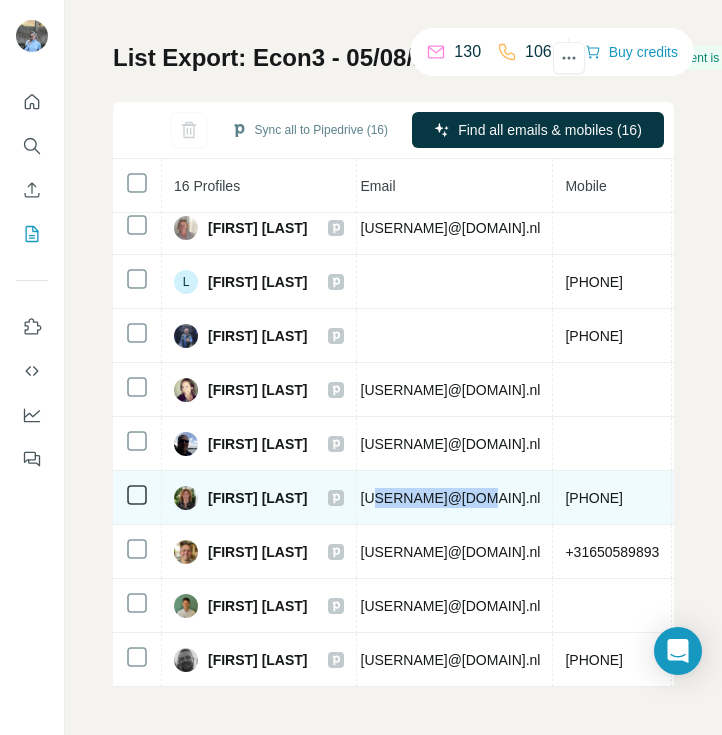 click on "[USERNAME]@[DOMAIN].nl" at bounding box center [451, 498] 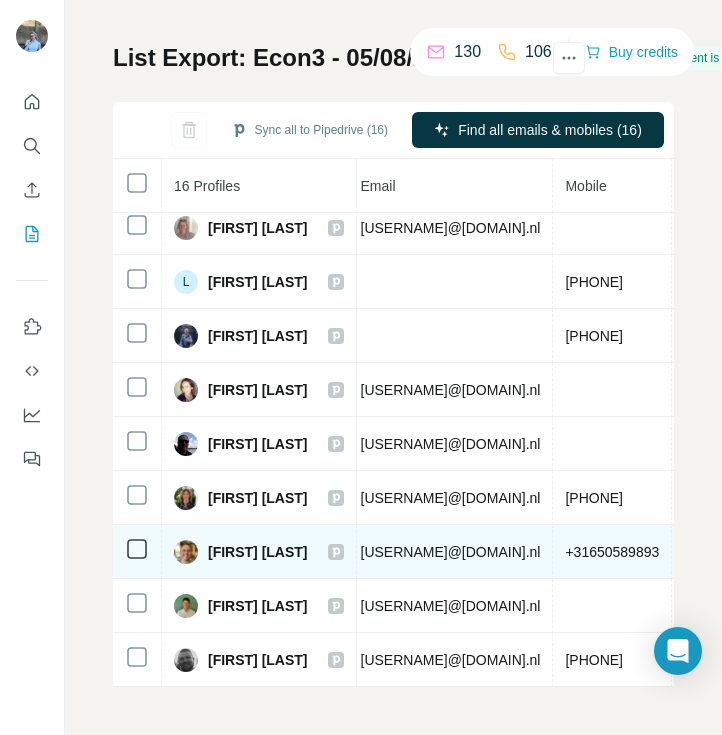 click on "[USERNAME]@[DOMAIN].nl" at bounding box center [451, 552] 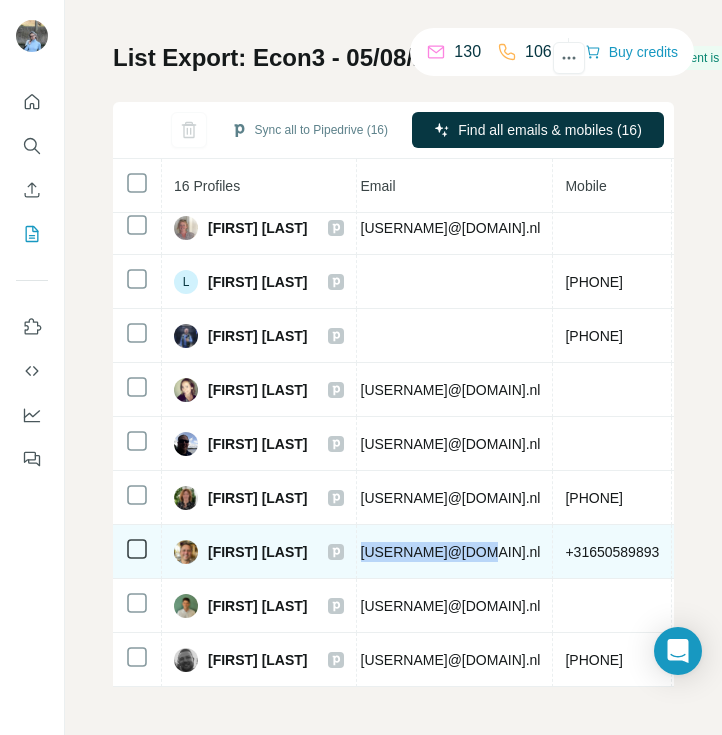 drag, startPoint x: 500, startPoint y: 552, endPoint x: 392, endPoint y: 560, distance: 108.29589 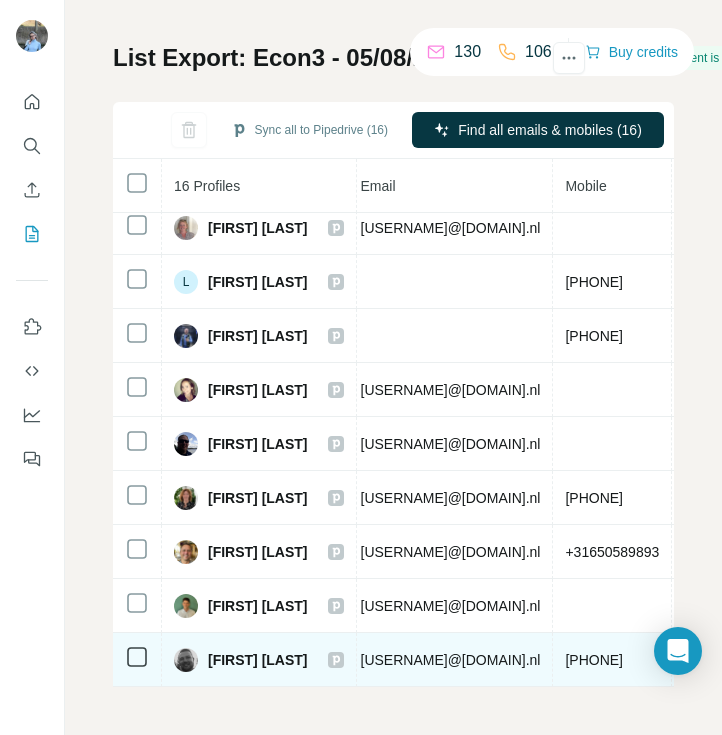 click on "[USERNAME]@[DOMAIN].nl" at bounding box center [451, 660] 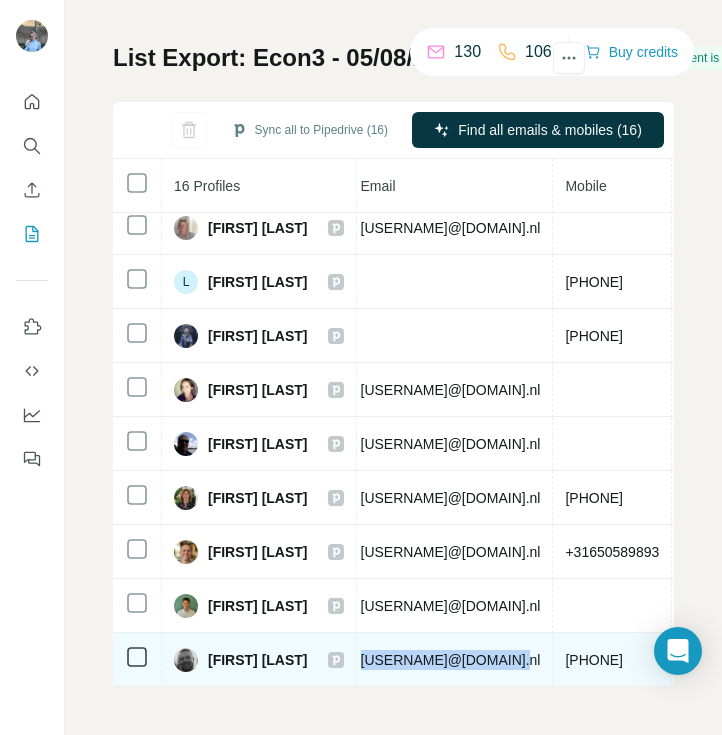 drag, startPoint x: 545, startPoint y: 657, endPoint x: 394, endPoint y: 662, distance: 151.08276 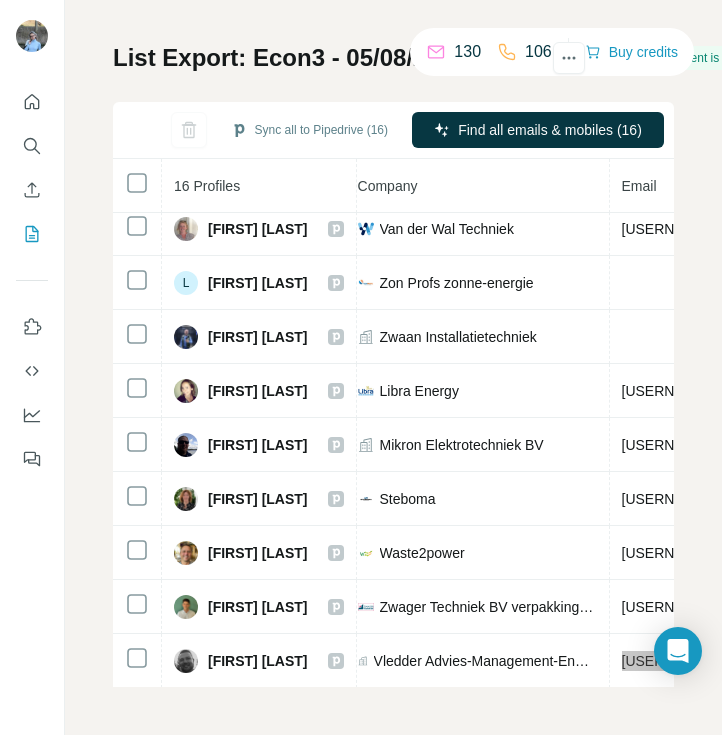 scroll, scrollTop: 389, scrollLeft: 508, axis: both 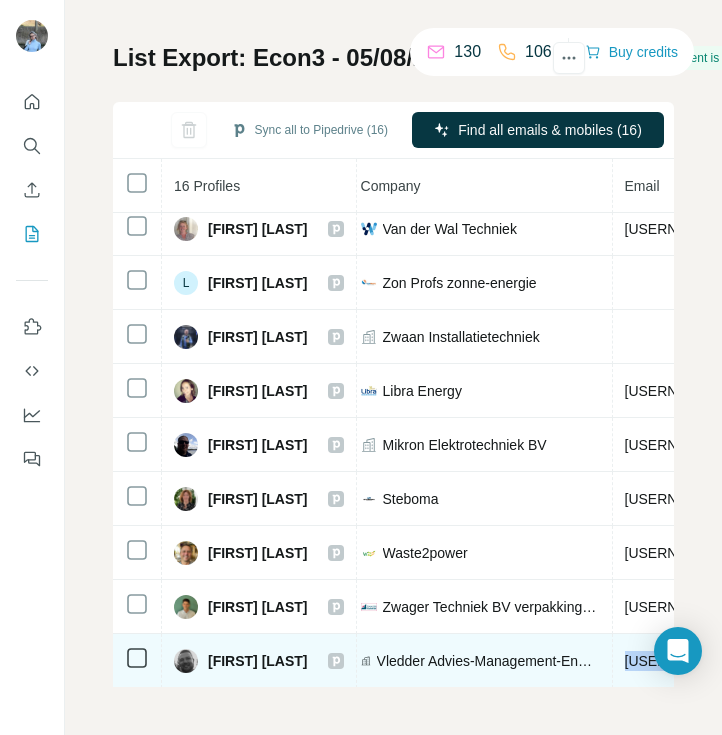 click on "Vledder Advies-Management-Engineering BV (VAME BV)" at bounding box center (488, 661) 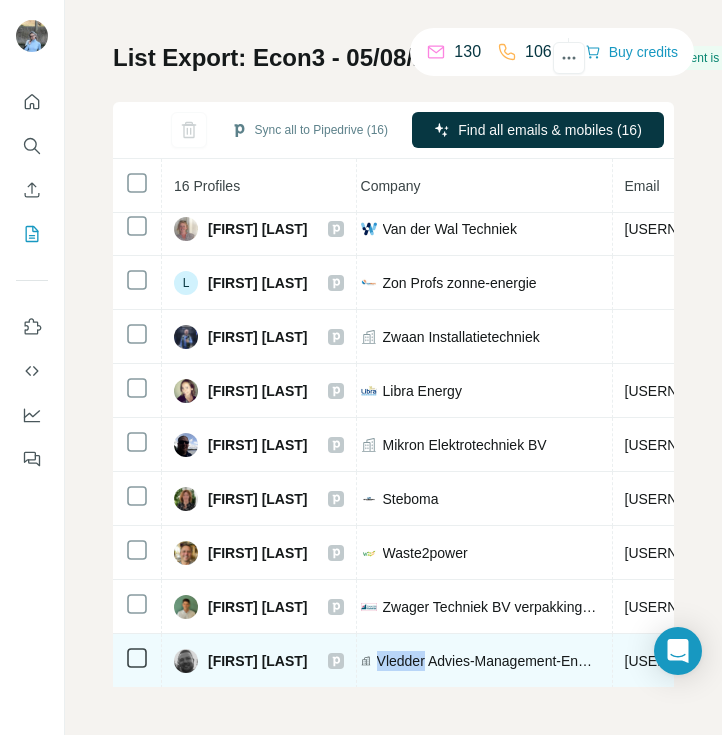 click on "Vledder Advies-Management-Engineering BV (VAME BV)" at bounding box center (488, 661) 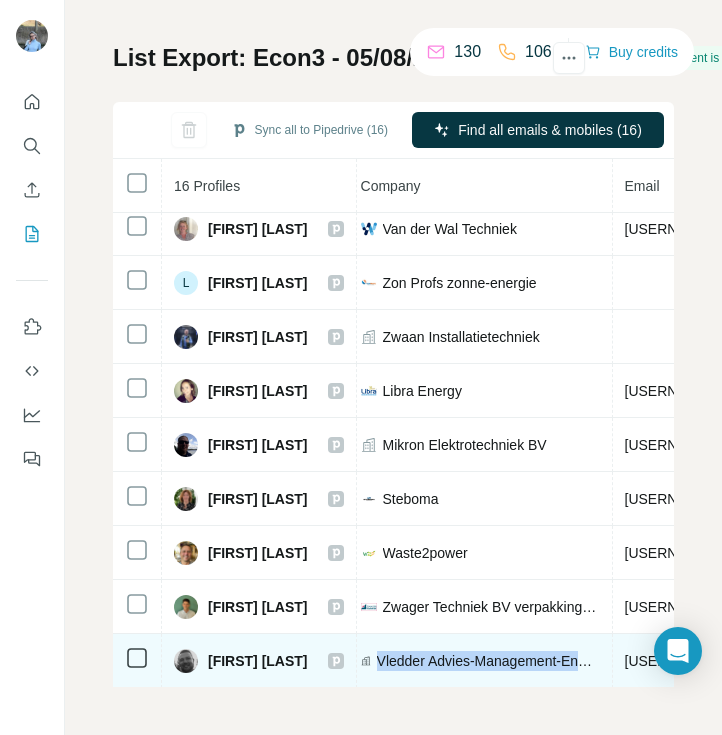 drag, startPoint x: 409, startPoint y: 659, endPoint x: 651, endPoint y: 658, distance: 242.00206 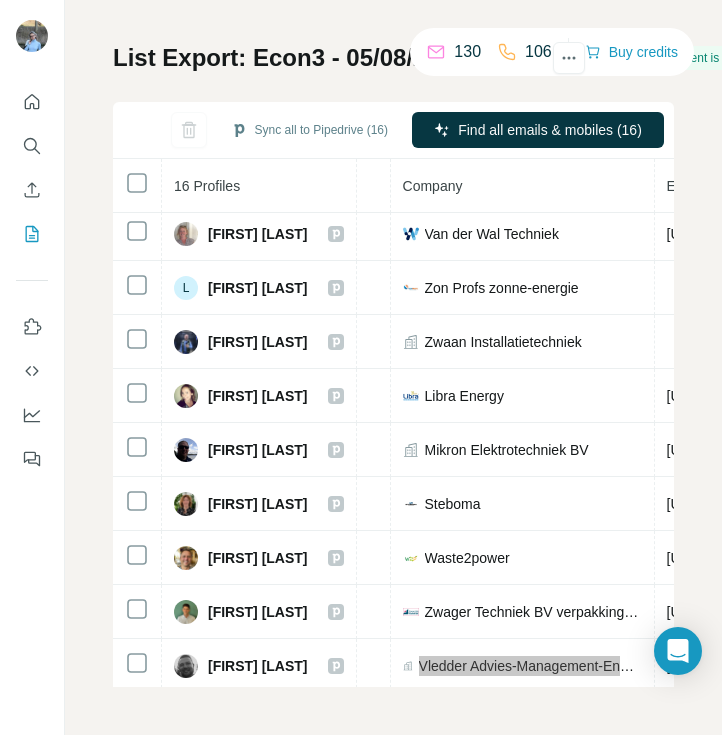scroll, scrollTop: 384, scrollLeft: 475, axis: both 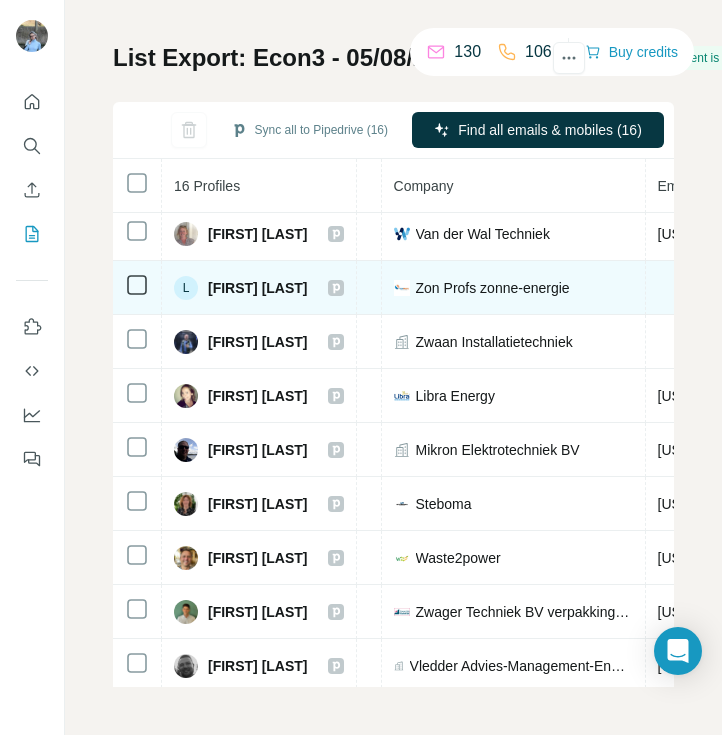 click on "Zon Profs zonne-energie" at bounding box center [493, 288] 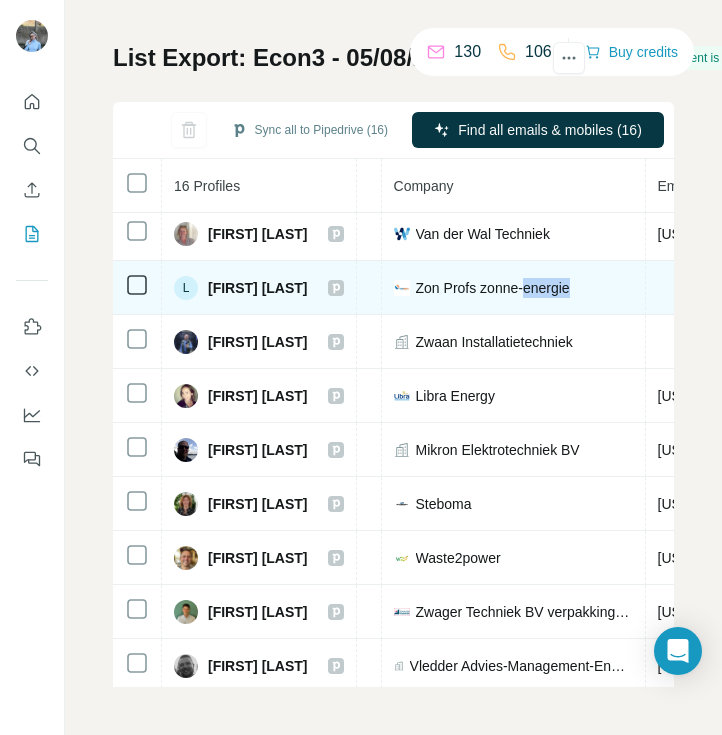 click on "Zon Profs zonne-energie" at bounding box center (493, 288) 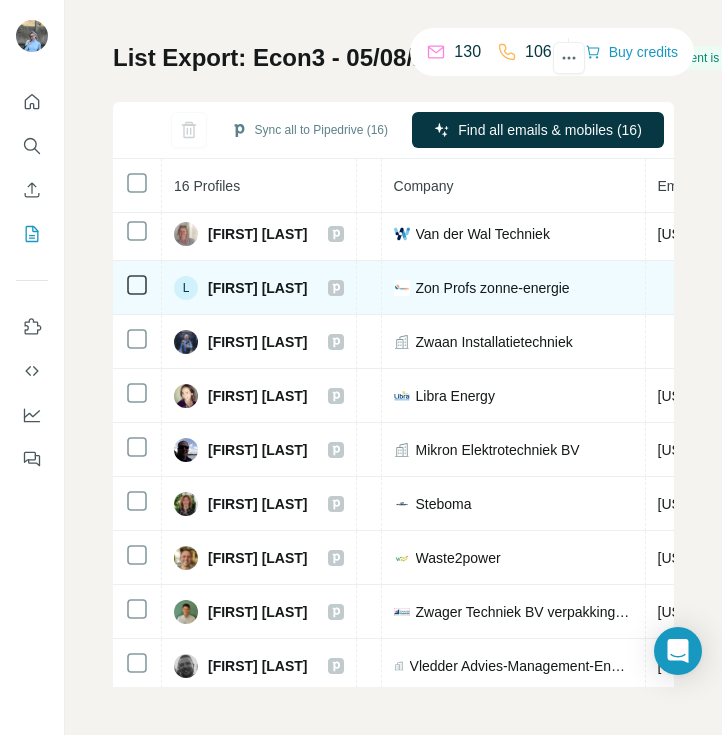click on "Zon Profs zonne-energie" at bounding box center [513, 288] 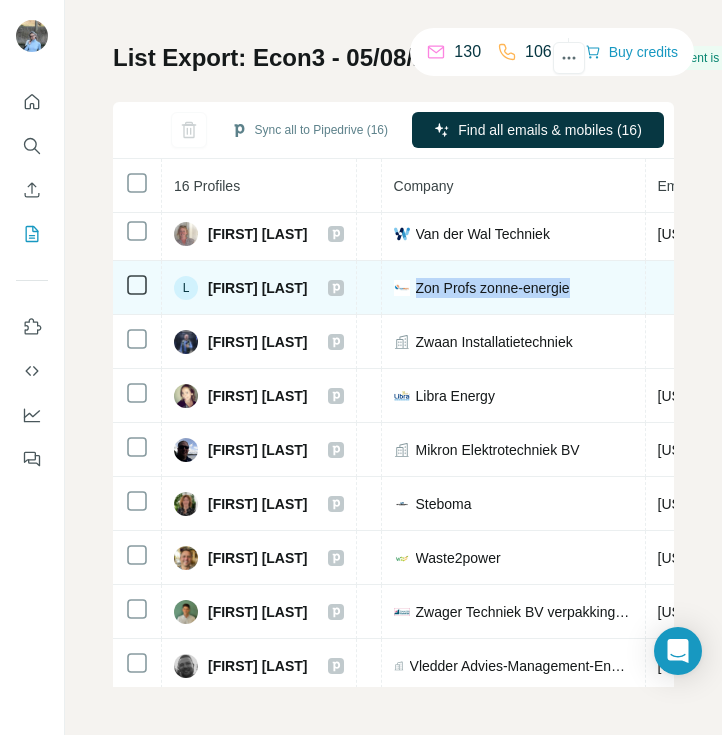 drag, startPoint x: 614, startPoint y: 284, endPoint x: 455, endPoint y: 291, distance: 159.154 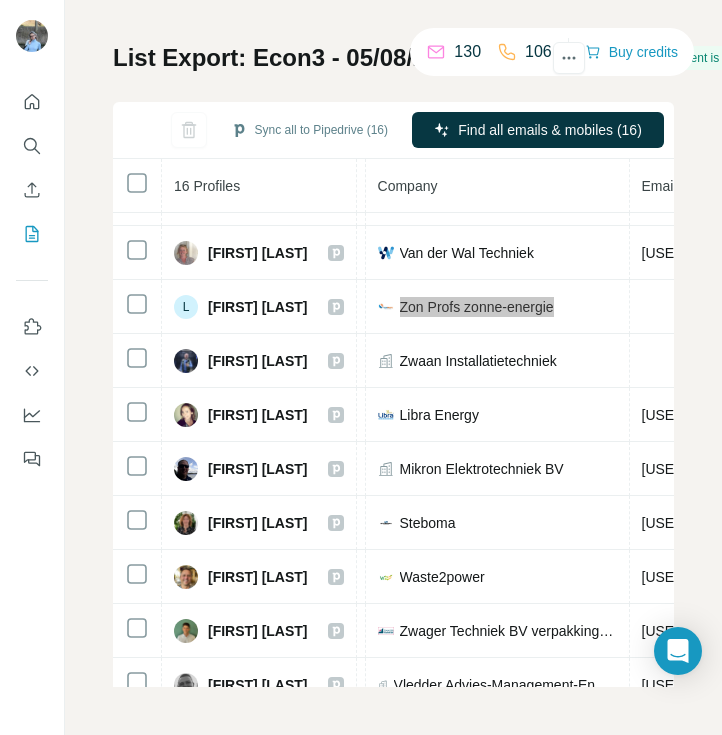 scroll, scrollTop: 365, scrollLeft: 482, axis: both 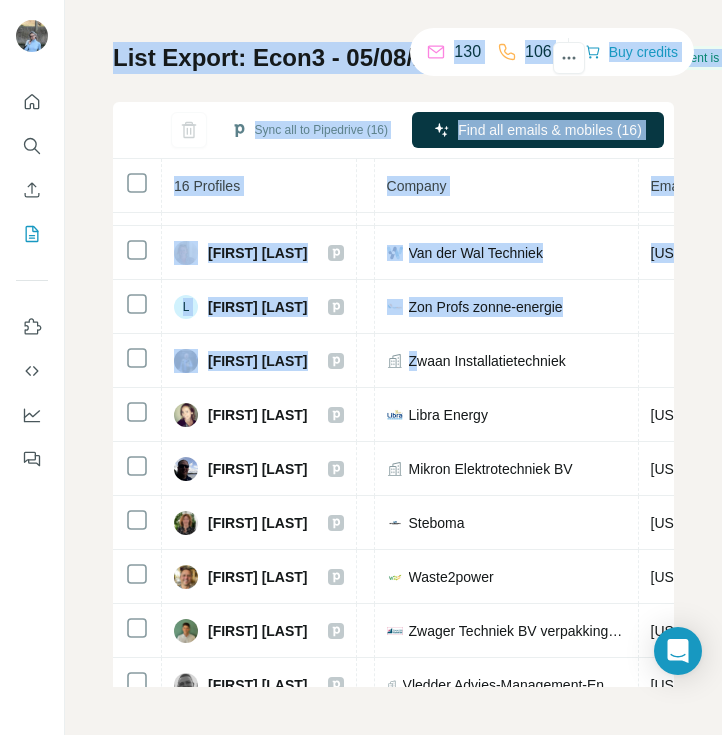 drag, startPoint x: 446, startPoint y: 362, endPoint x: -37, endPoint y: 437, distance: 488.7883 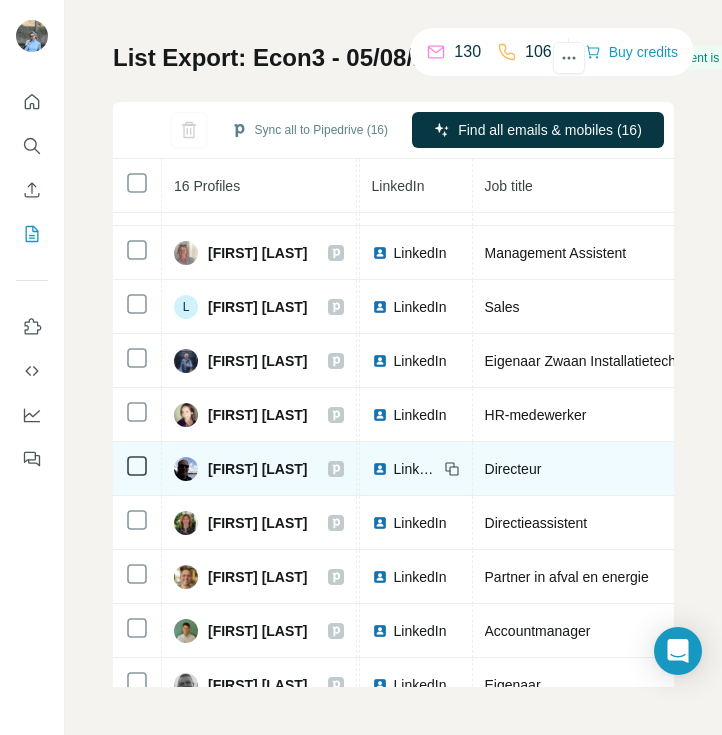 click on "Directeur" at bounding box center (605, 469) 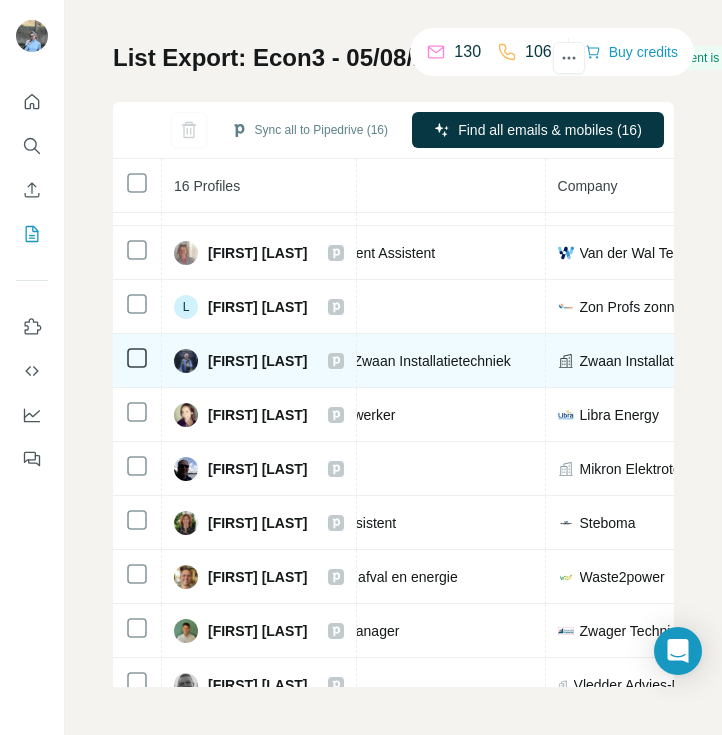 scroll, scrollTop: 365, scrollLeft: 327, axis: both 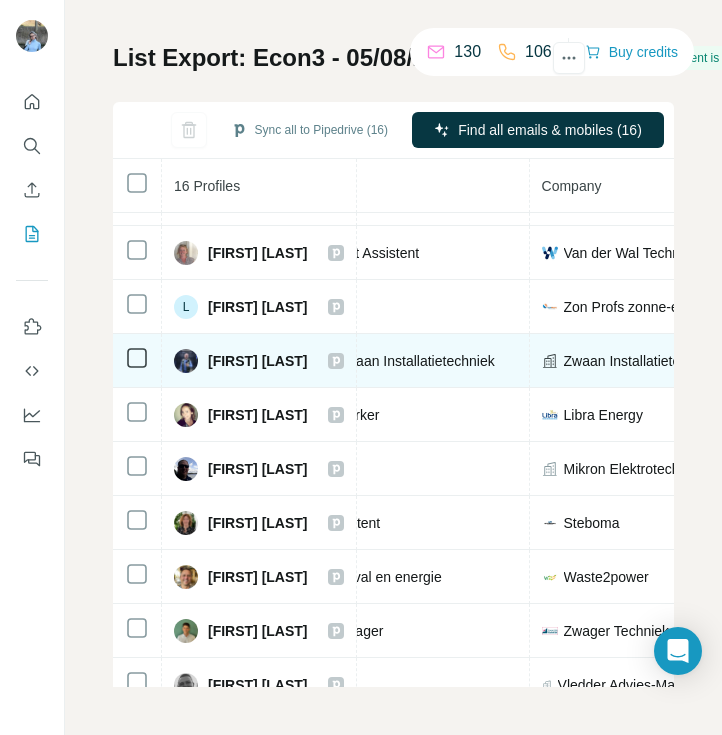 drag, startPoint x: 541, startPoint y: 361, endPoint x: 394, endPoint y: 379, distance: 148.09795 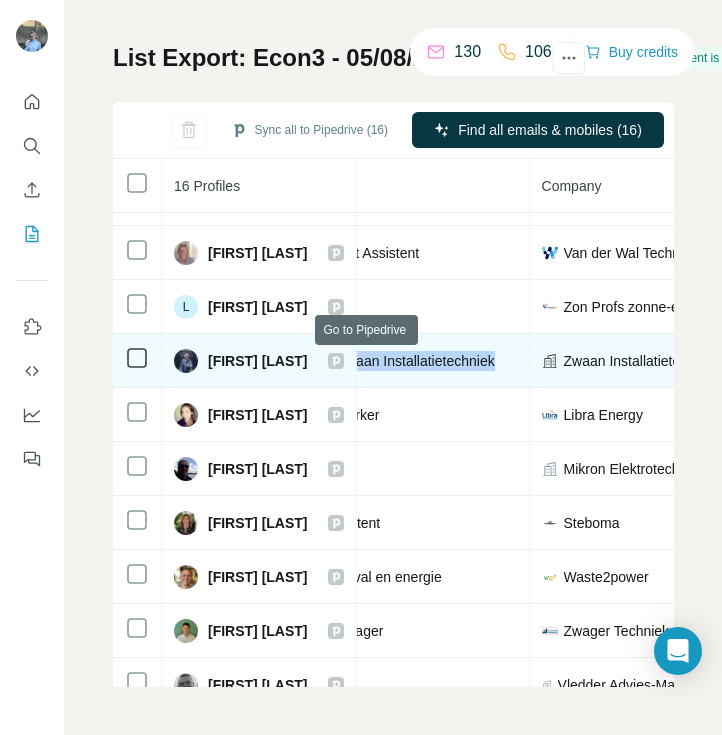 drag, startPoint x: 539, startPoint y: 358, endPoint x: 370, endPoint y: 365, distance: 169.14491 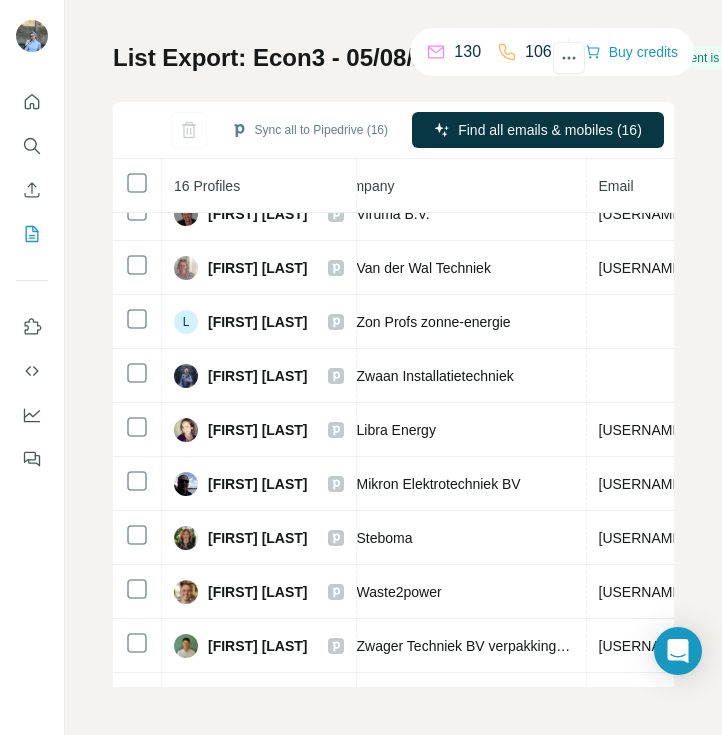 scroll, scrollTop: 350, scrollLeft: 549, axis: both 